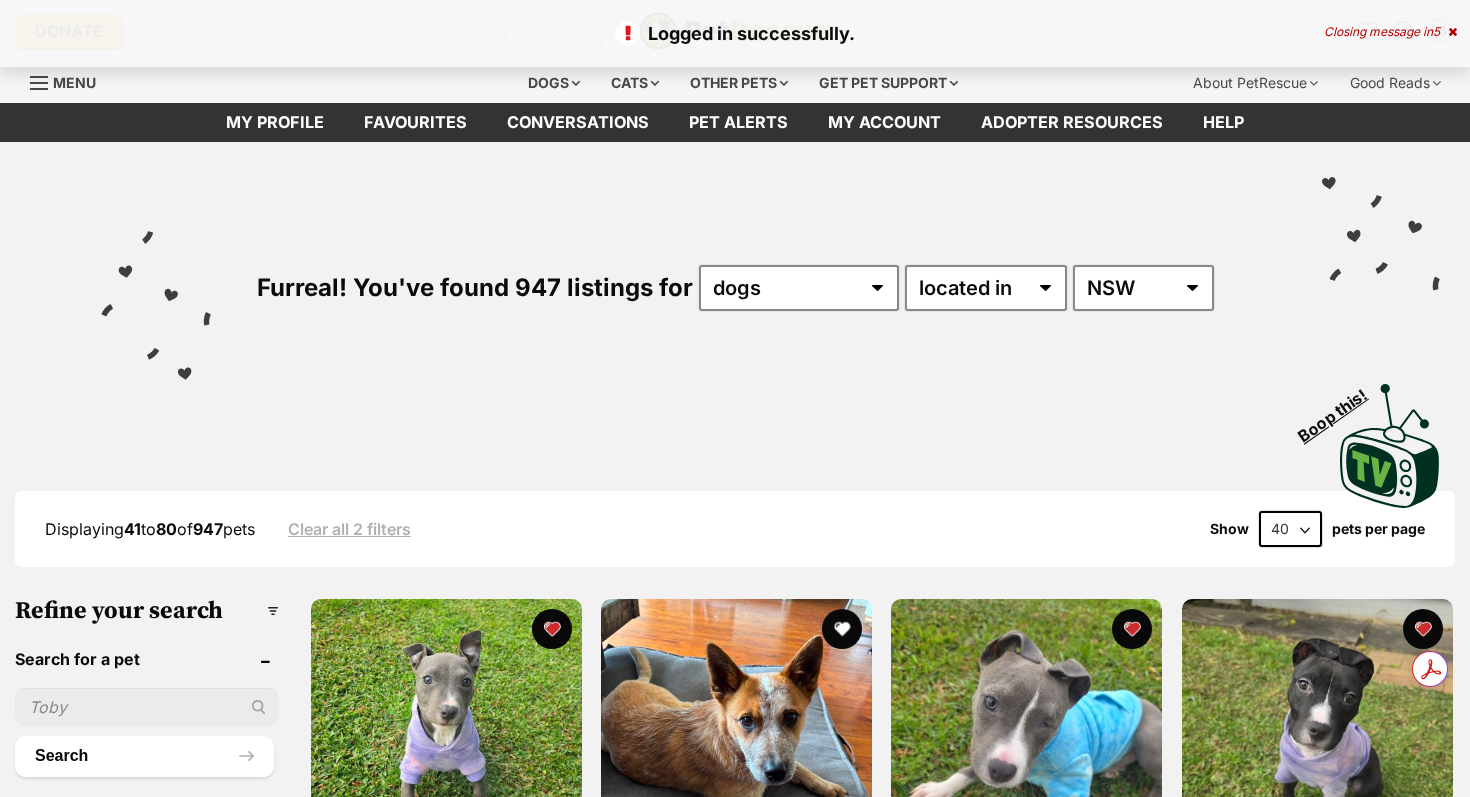 scroll, scrollTop: 0, scrollLeft: 0, axis: both 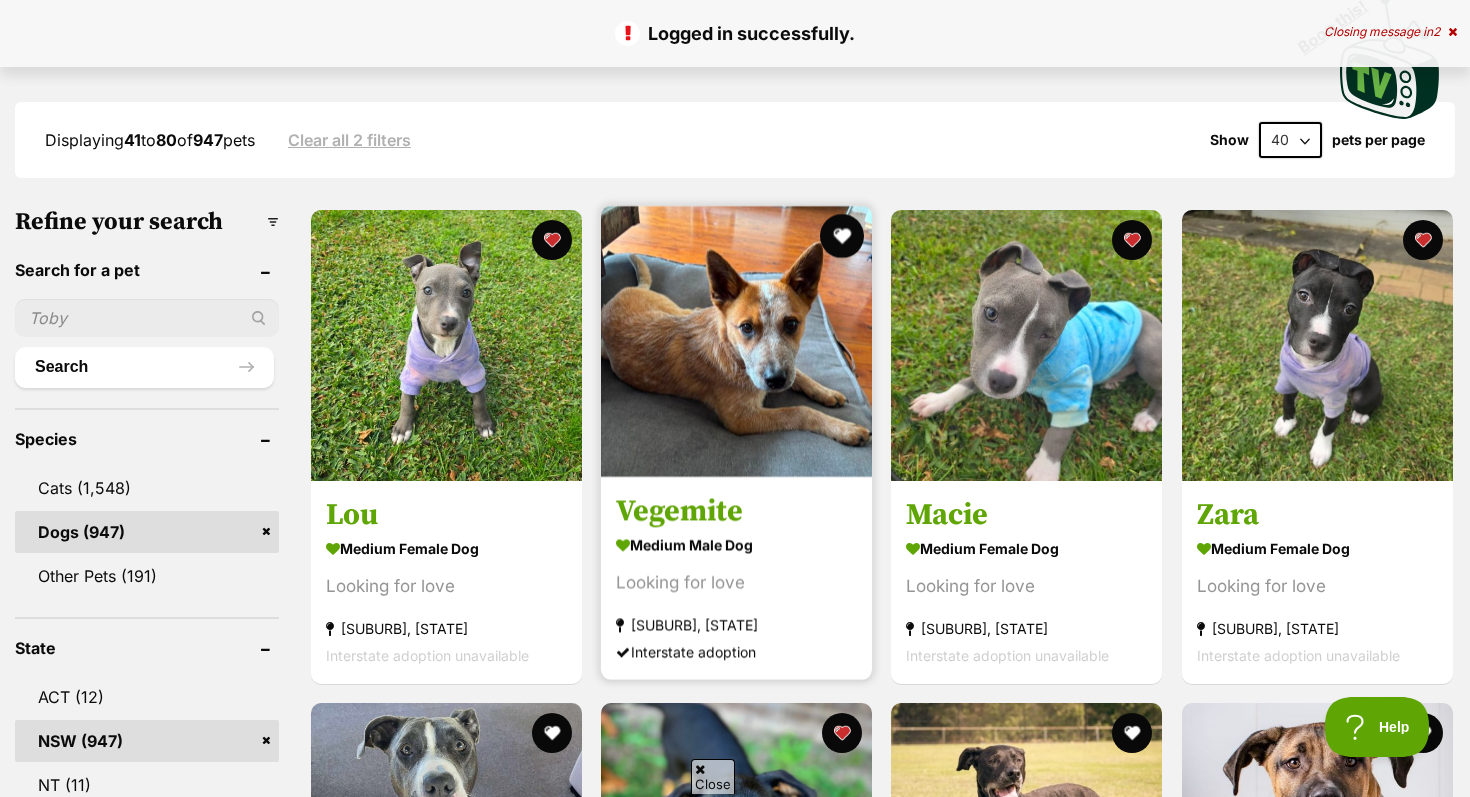 click at bounding box center (842, 236) 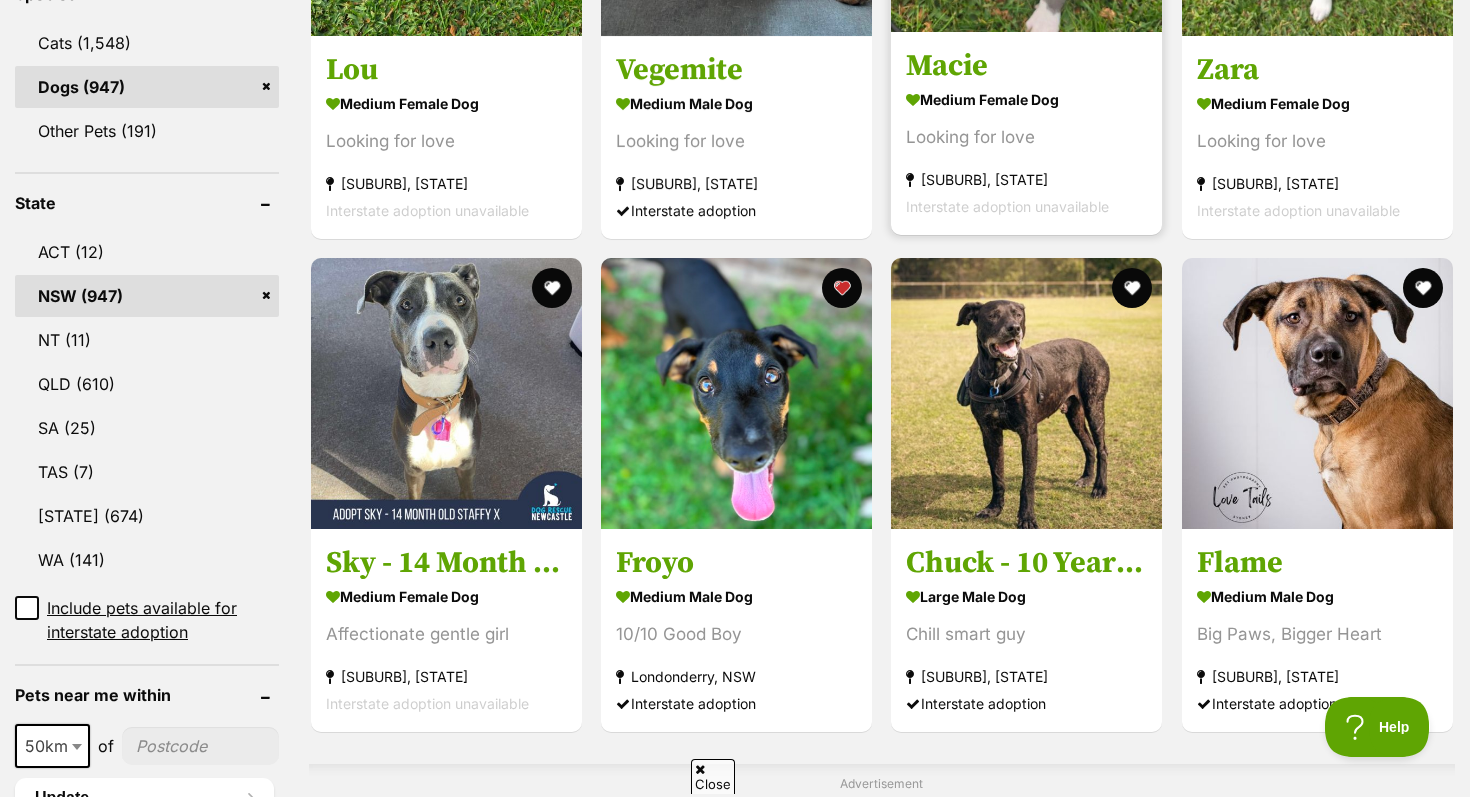 scroll, scrollTop: 854, scrollLeft: 0, axis: vertical 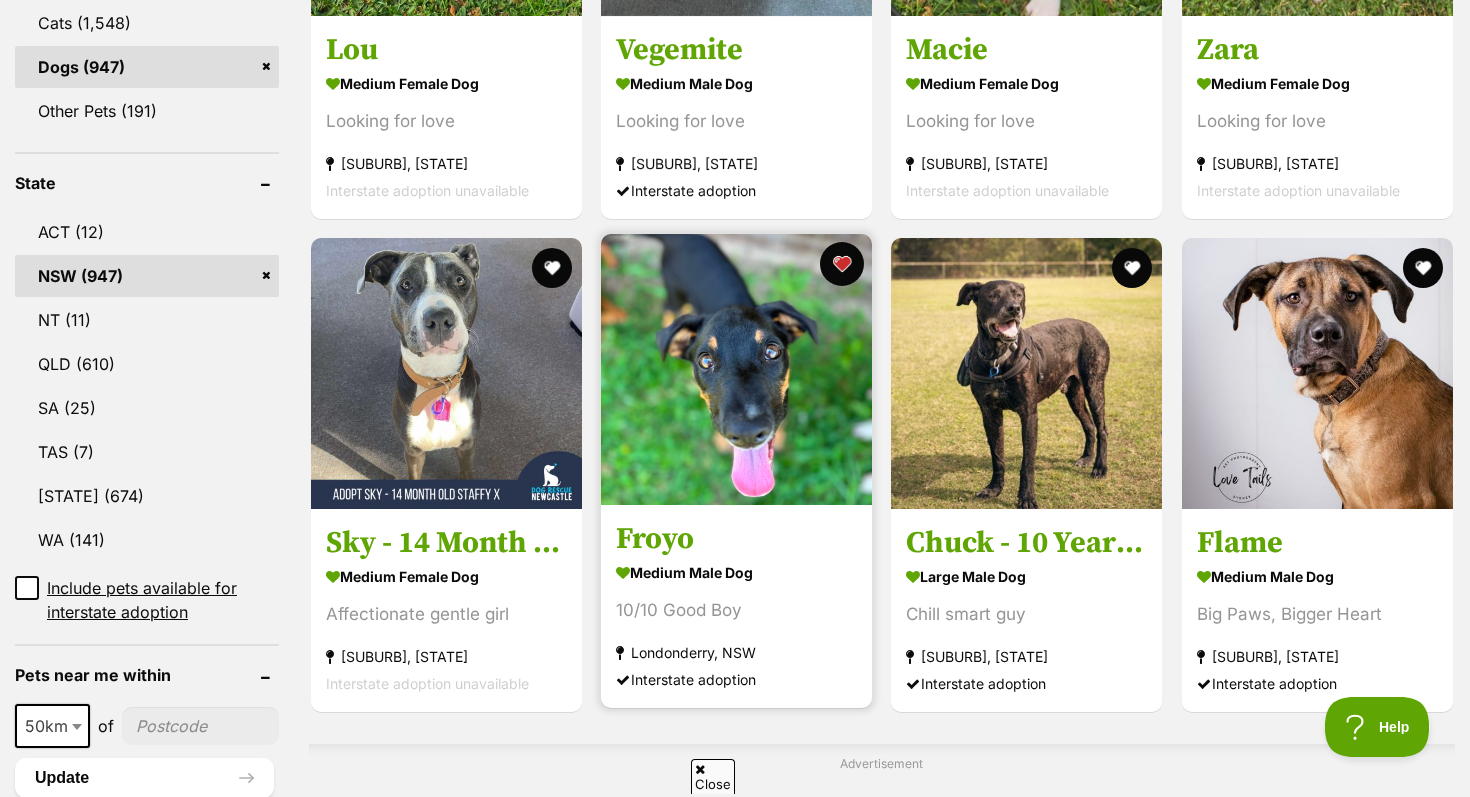 click at bounding box center [842, 264] 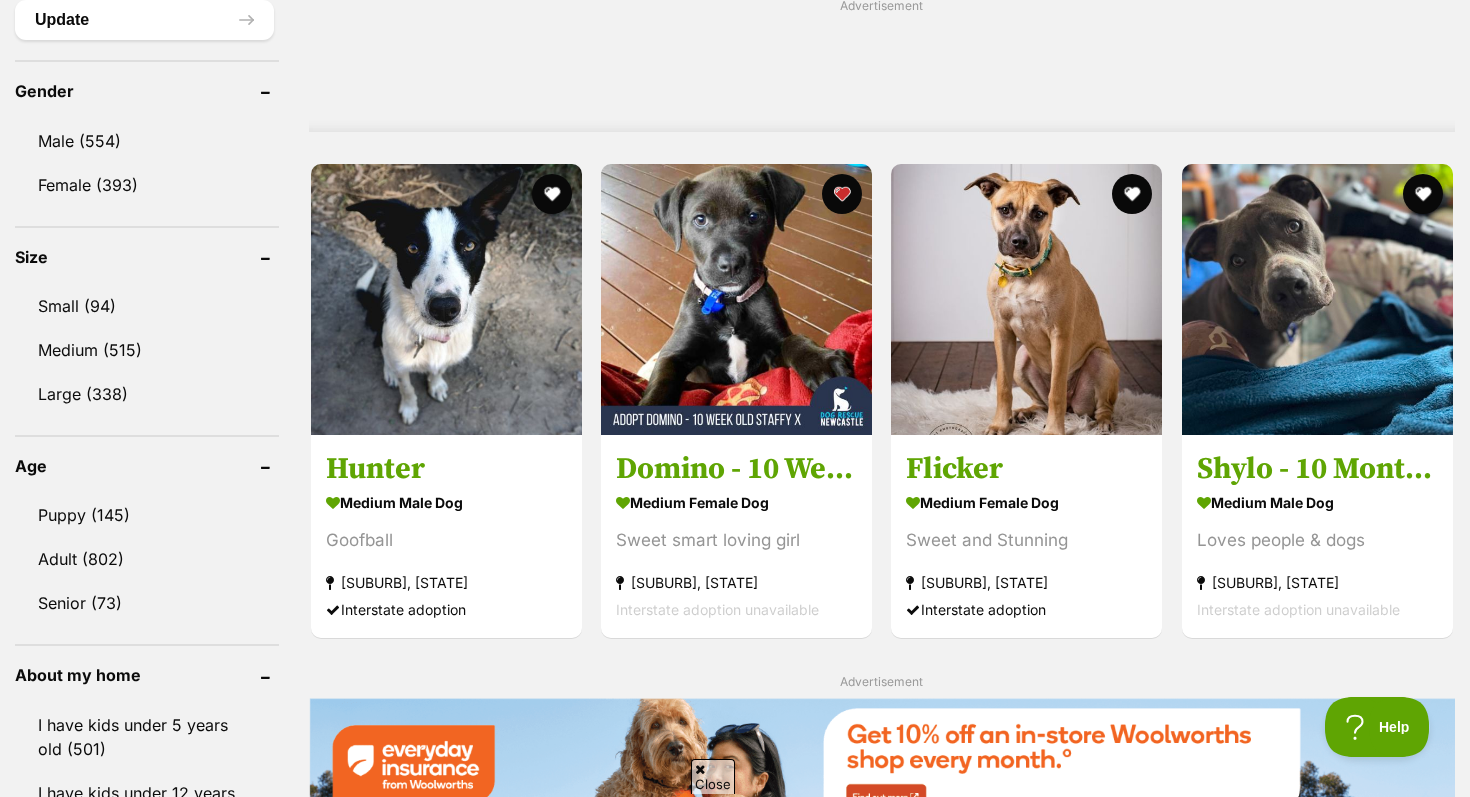 scroll, scrollTop: 1618, scrollLeft: 0, axis: vertical 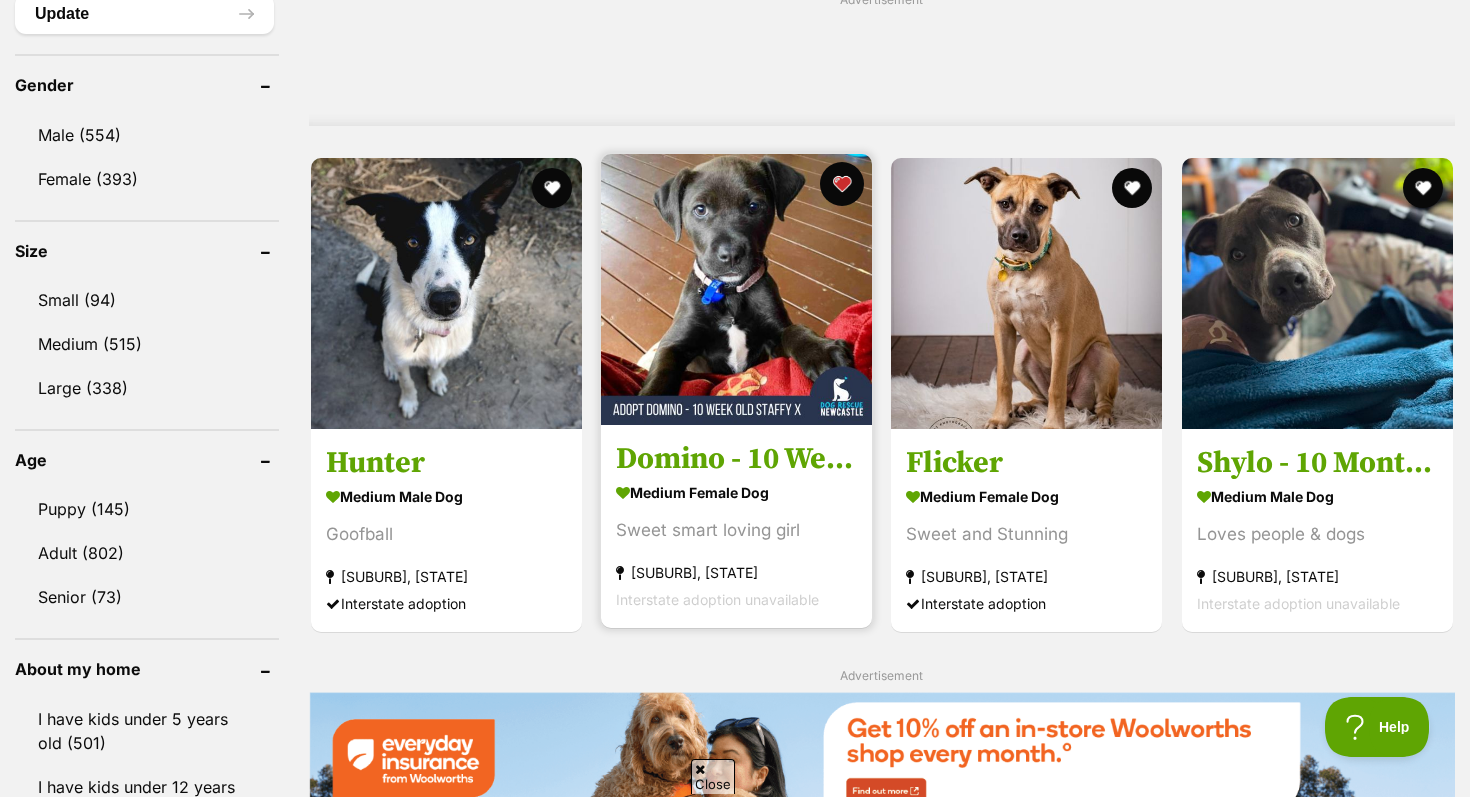 click at bounding box center [842, 184] 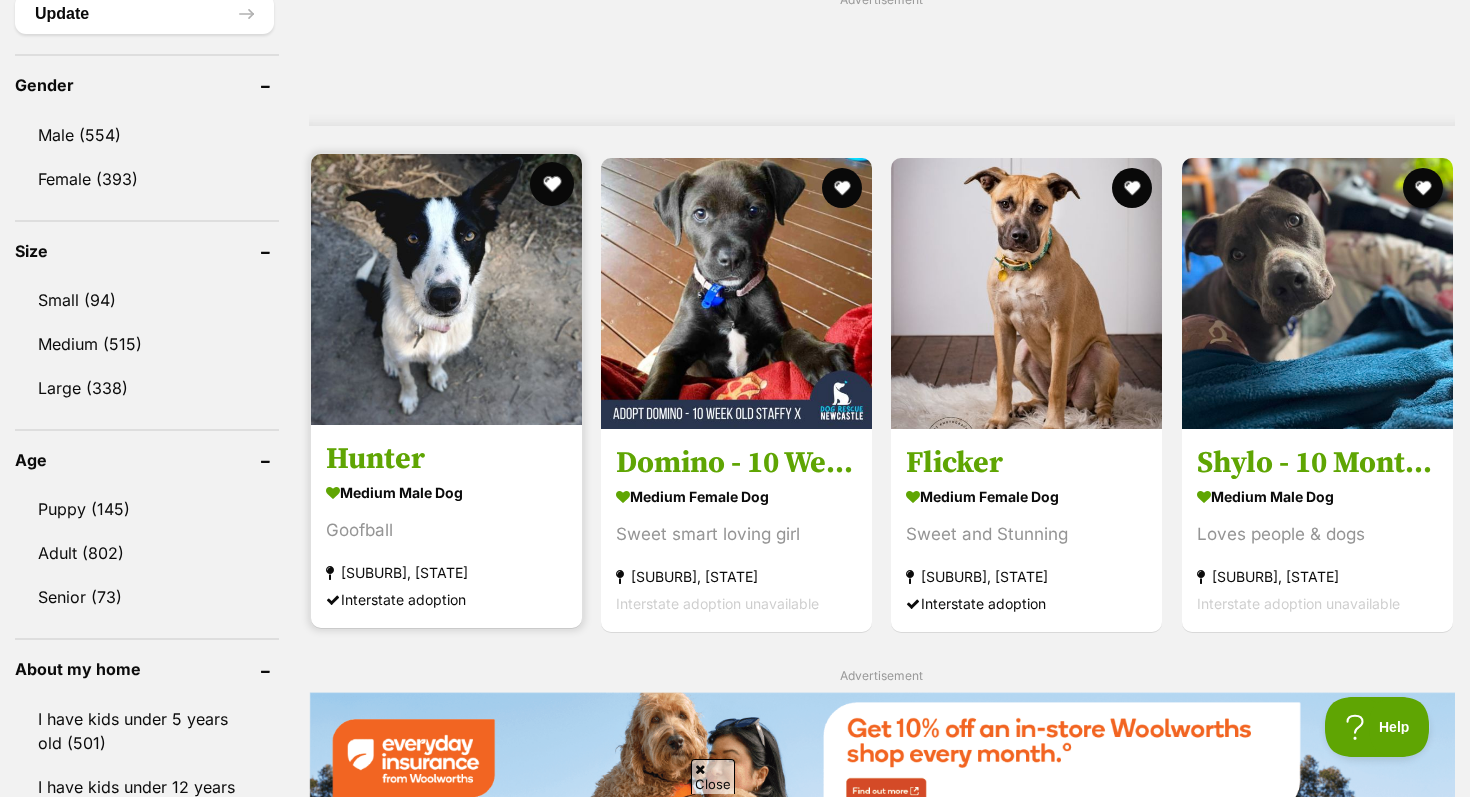 click at bounding box center (552, 184) 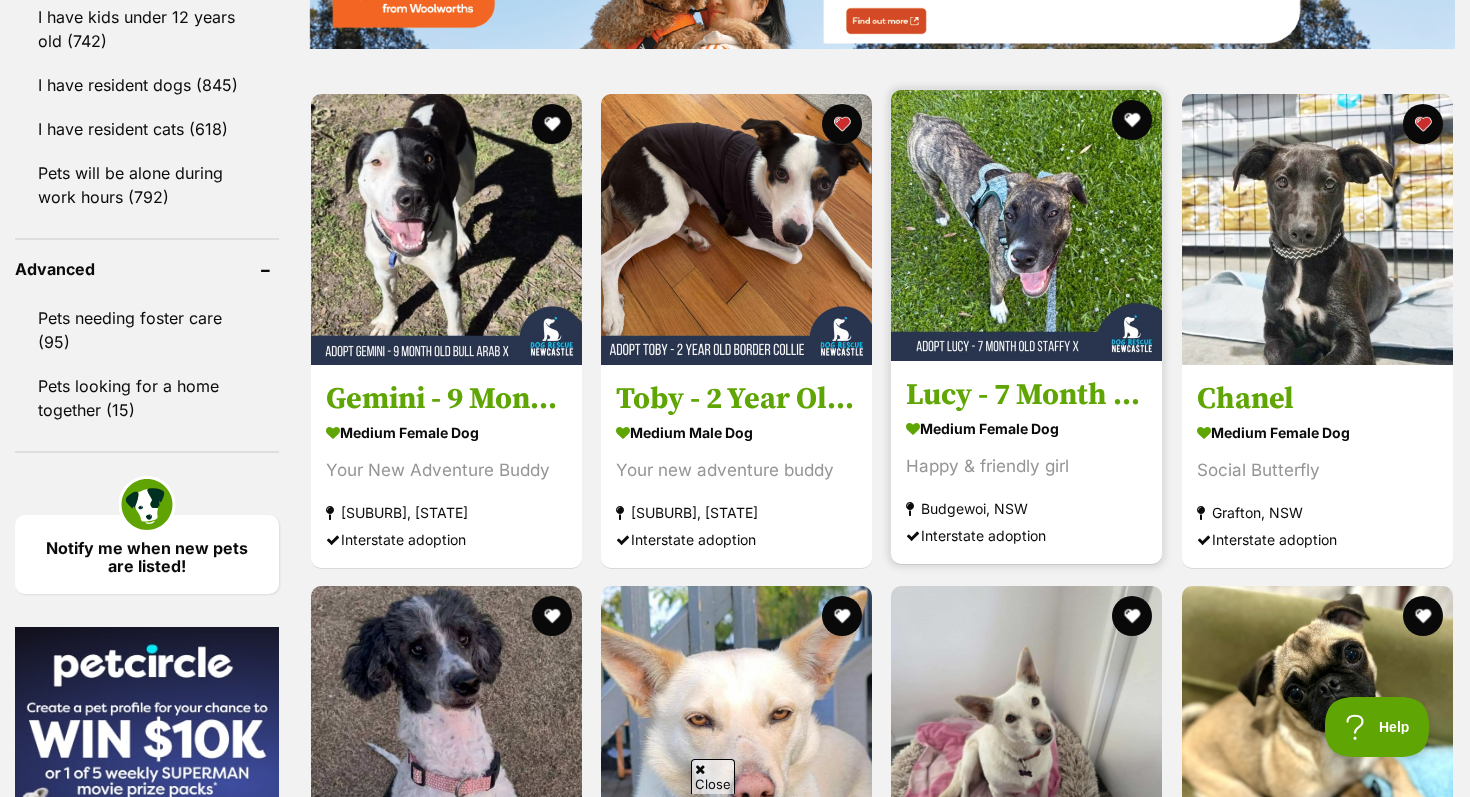 scroll, scrollTop: 2387, scrollLeft: 0, axis: vertical 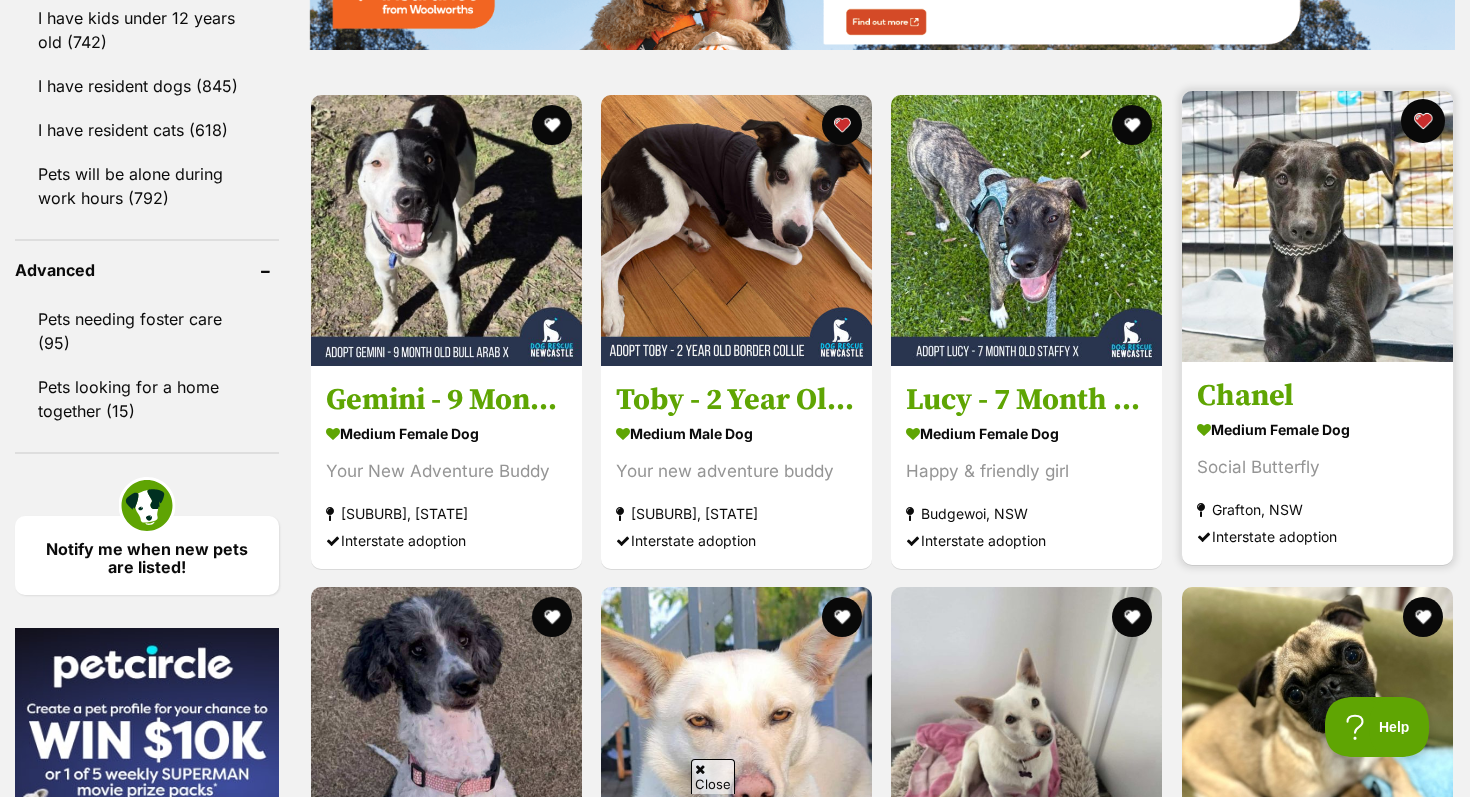 click at bounding box center (1423, 121) 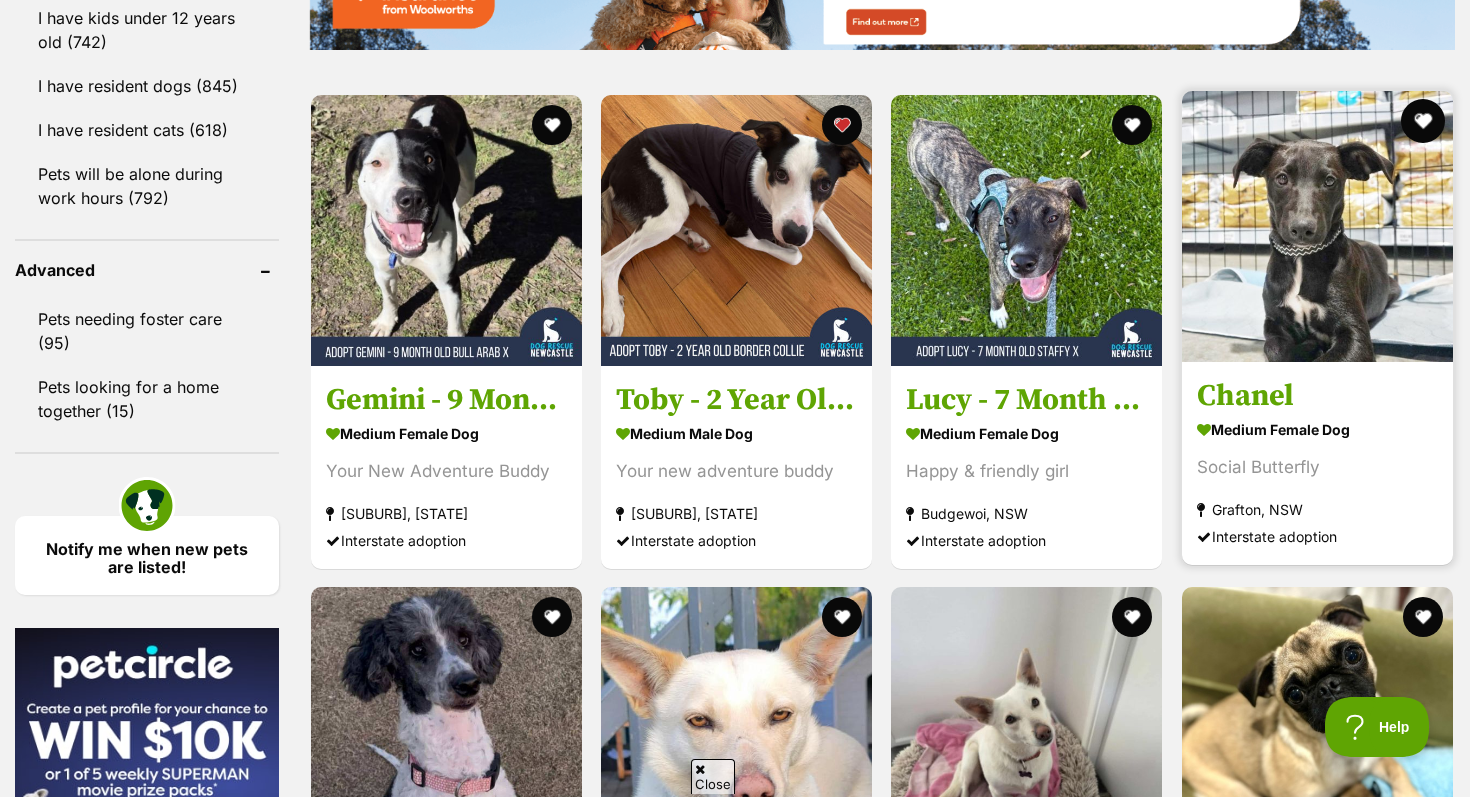 click at bounding box center [1423, 121] 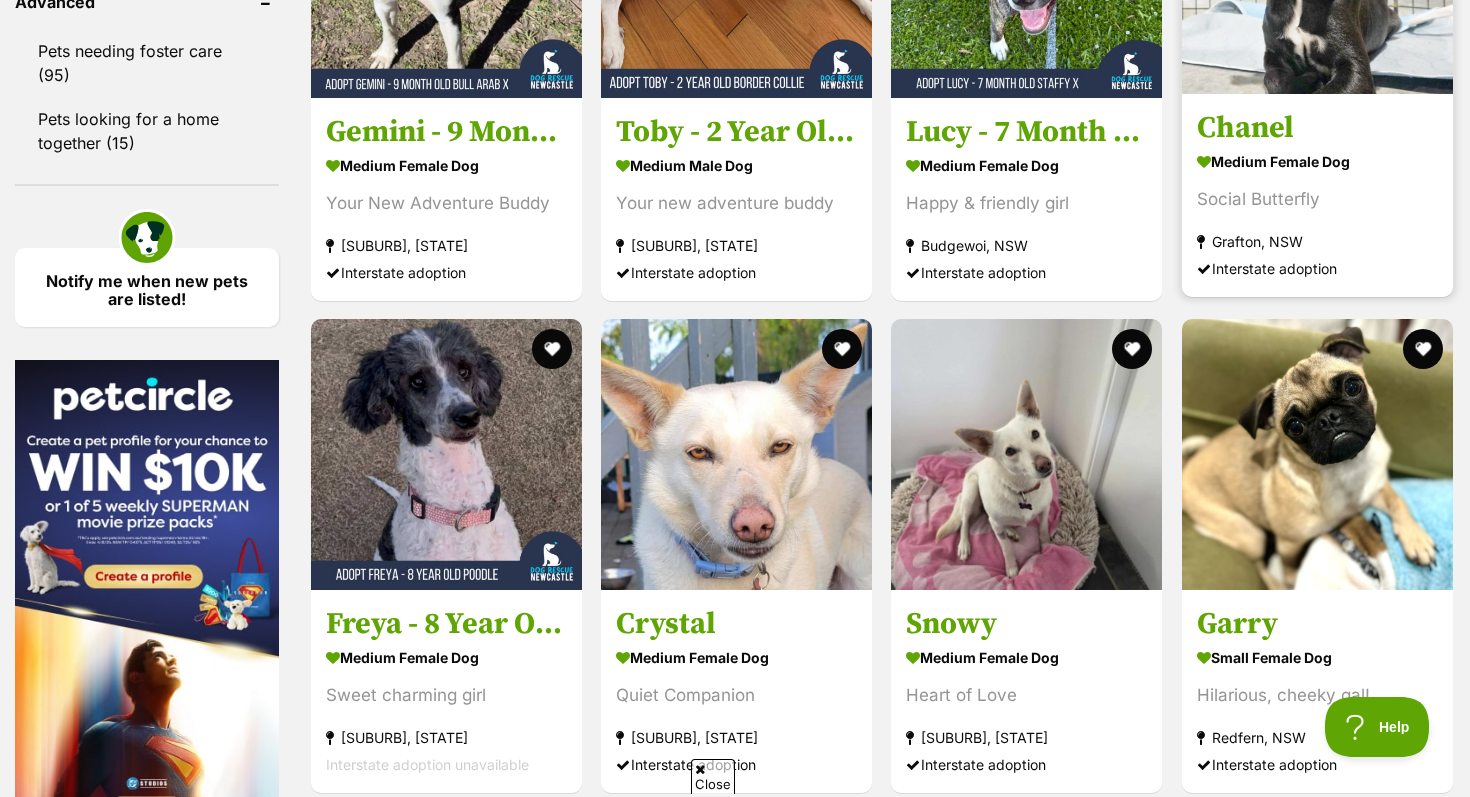 scroll, scrollTop: 2668, scrollLeft: 0, axis: vertical 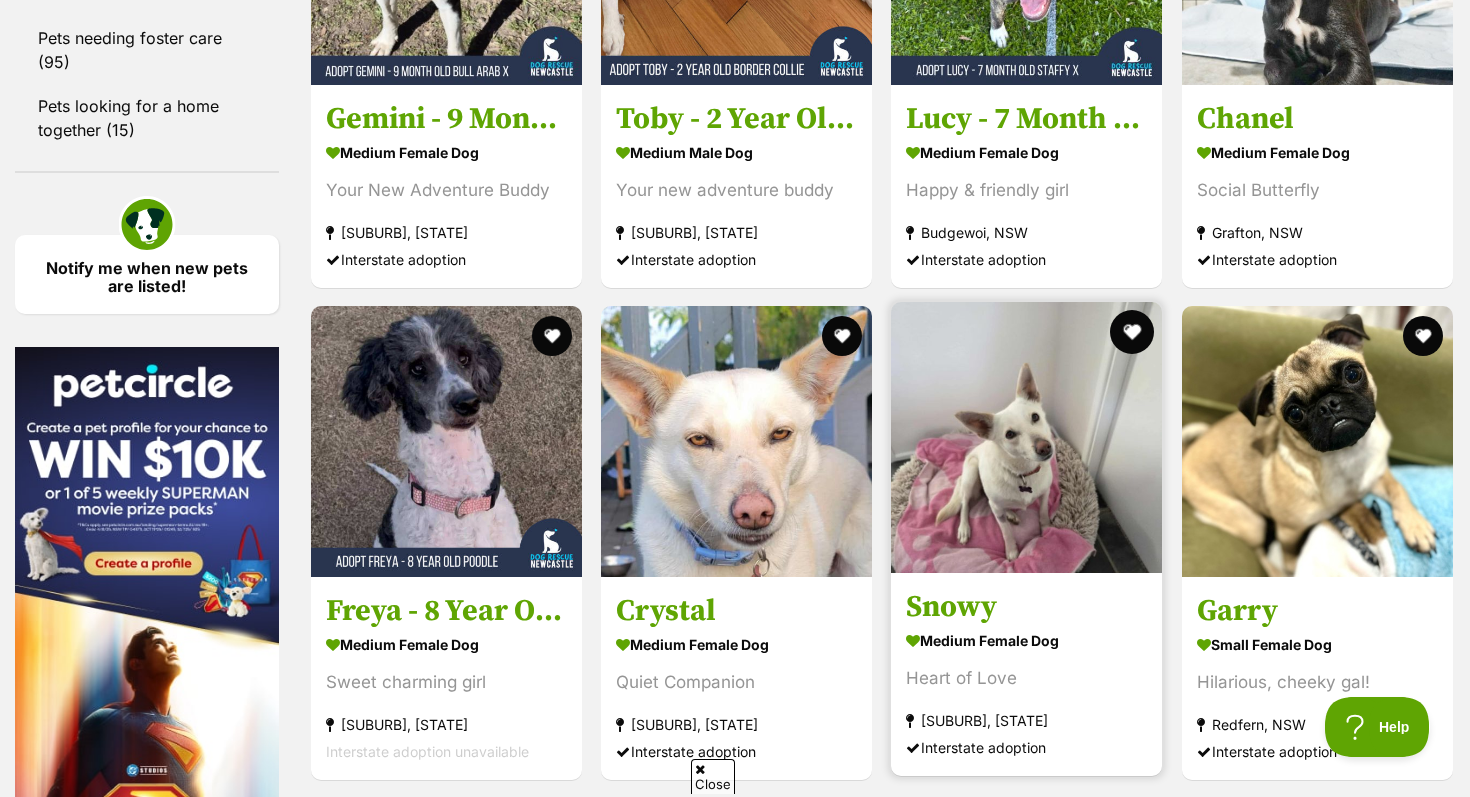 click at bounding box center (1133, 332) 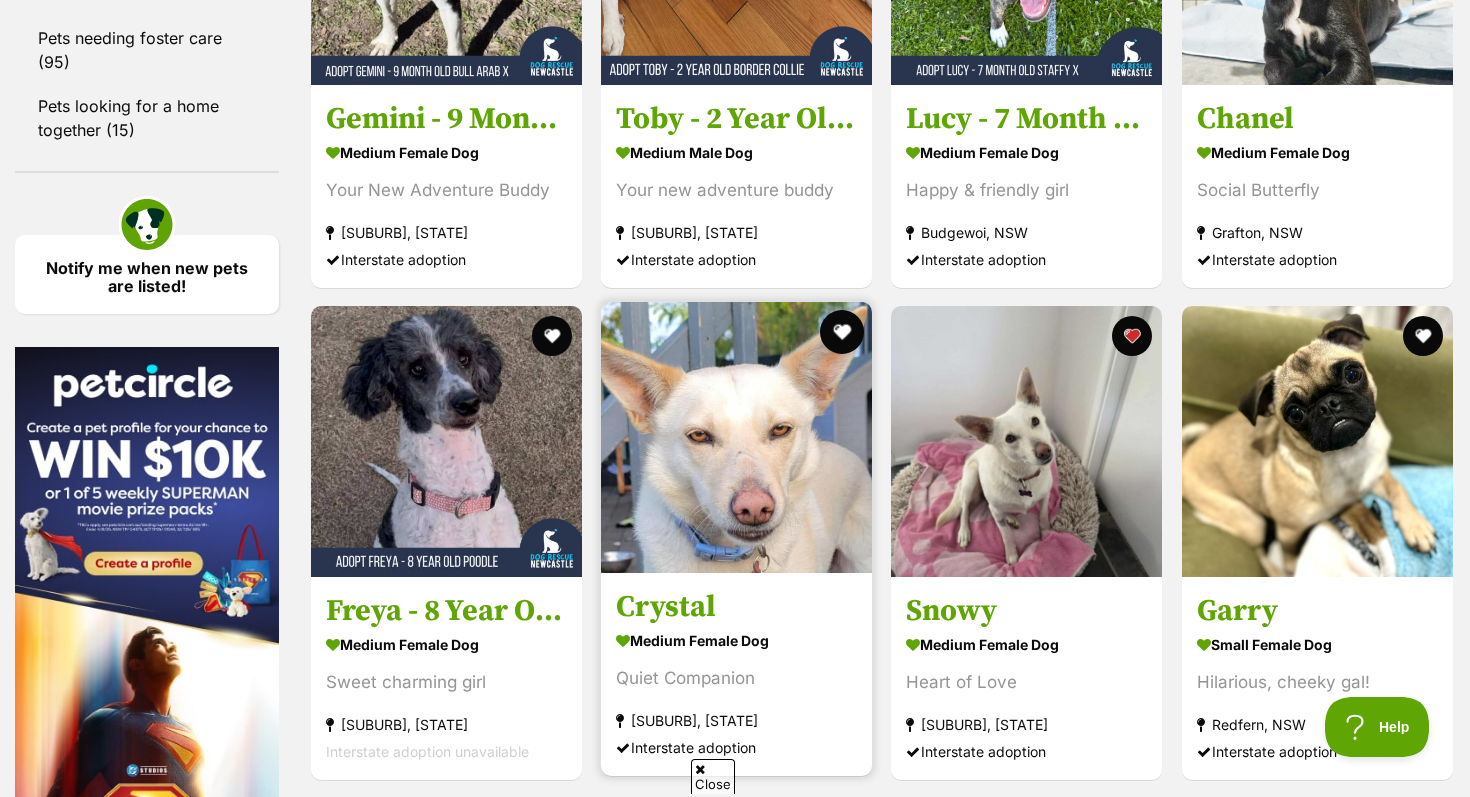 click at bounding box center (842, 332) 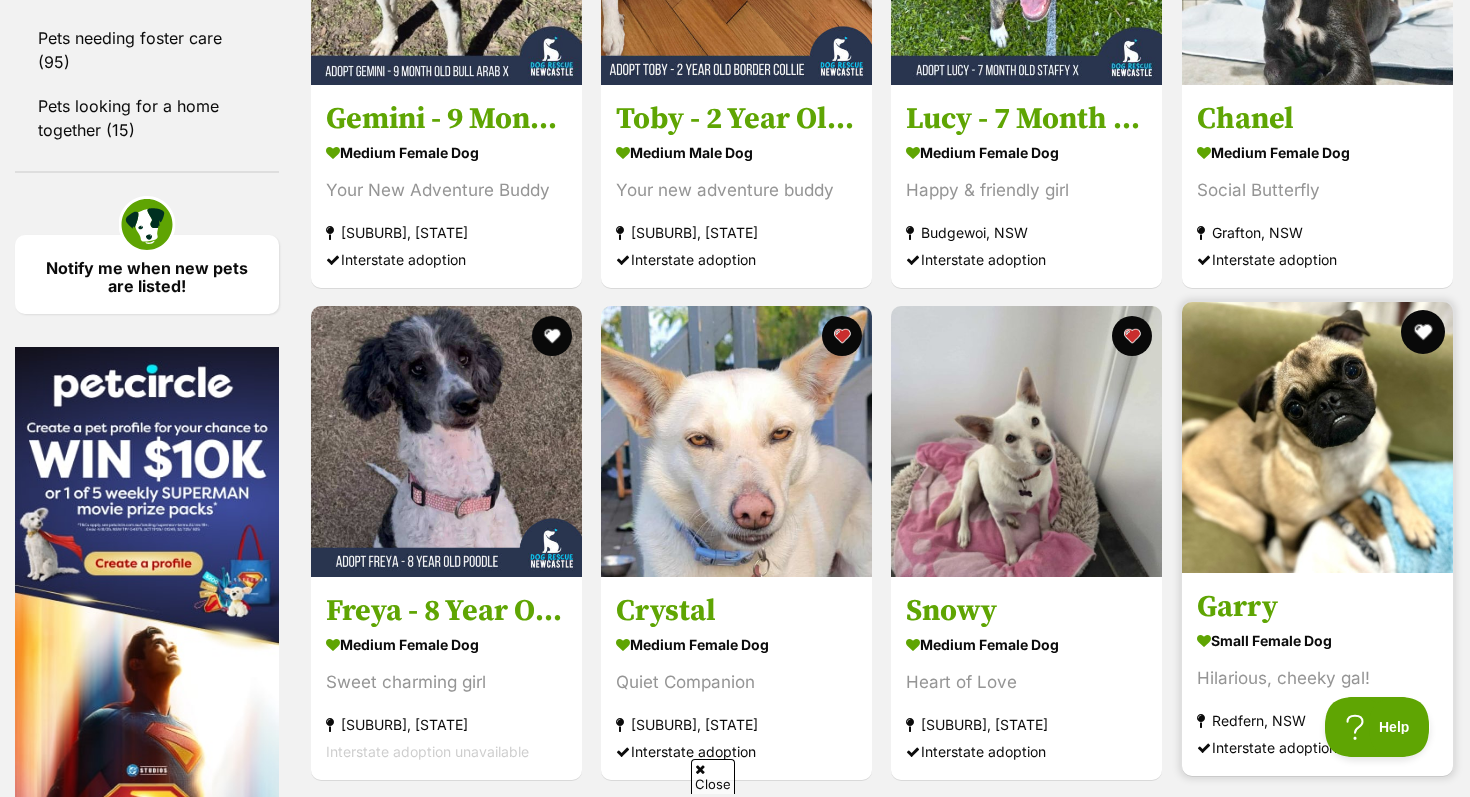 click at bounding box center (1423, 332) 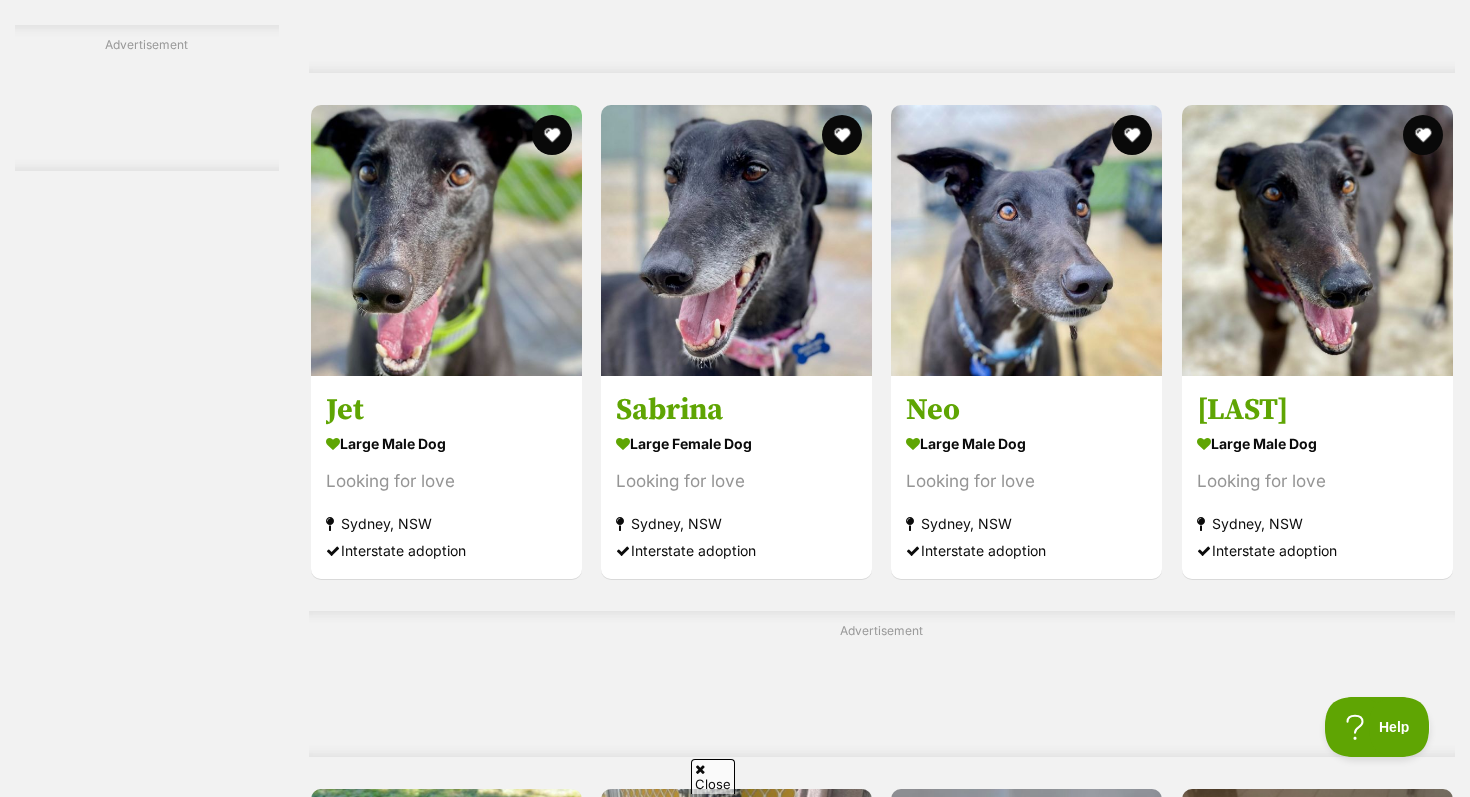 scroll, scrollTop: 3558, scrollLeft: 0, axis: vertical 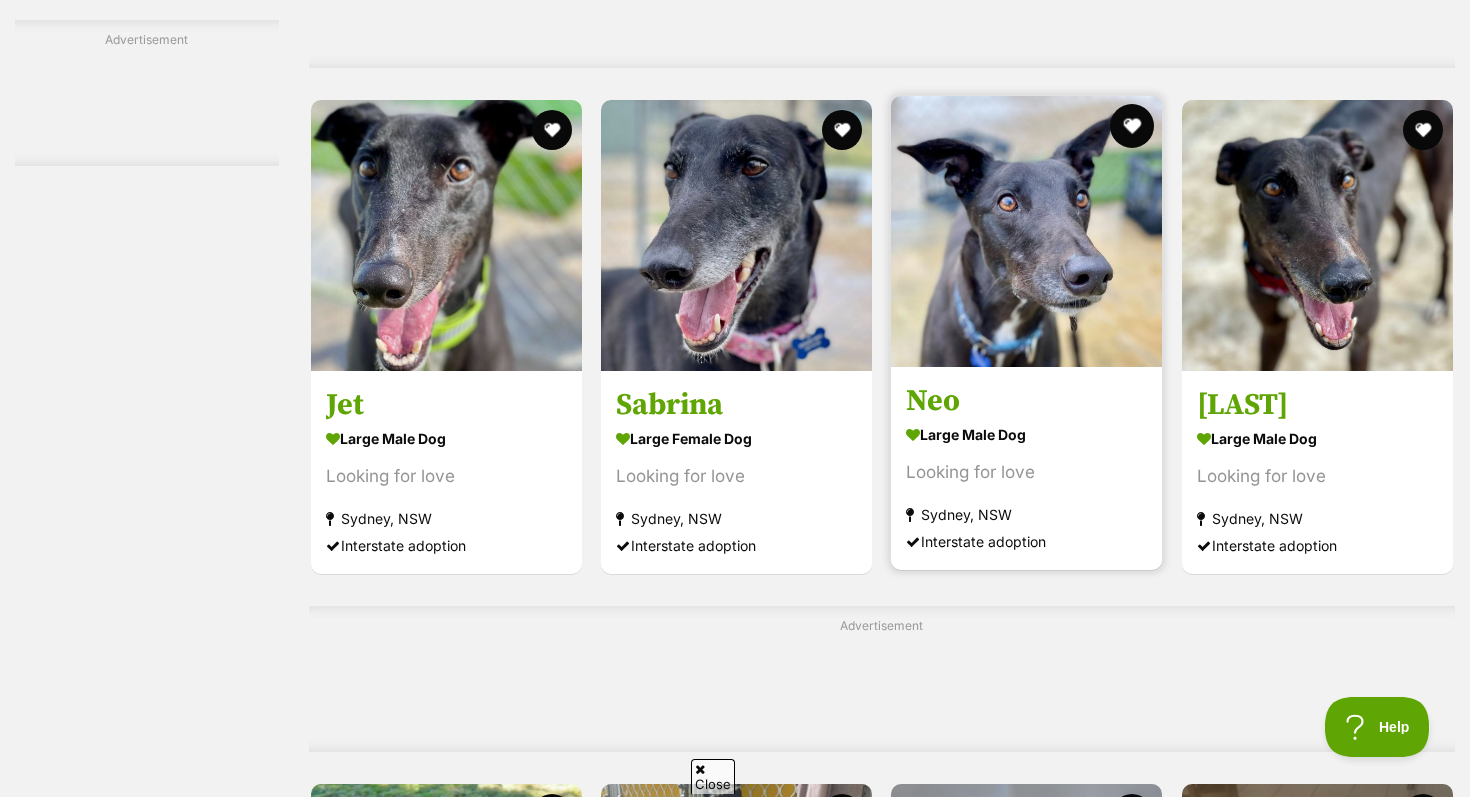 click at bounding box center [1133, 126] 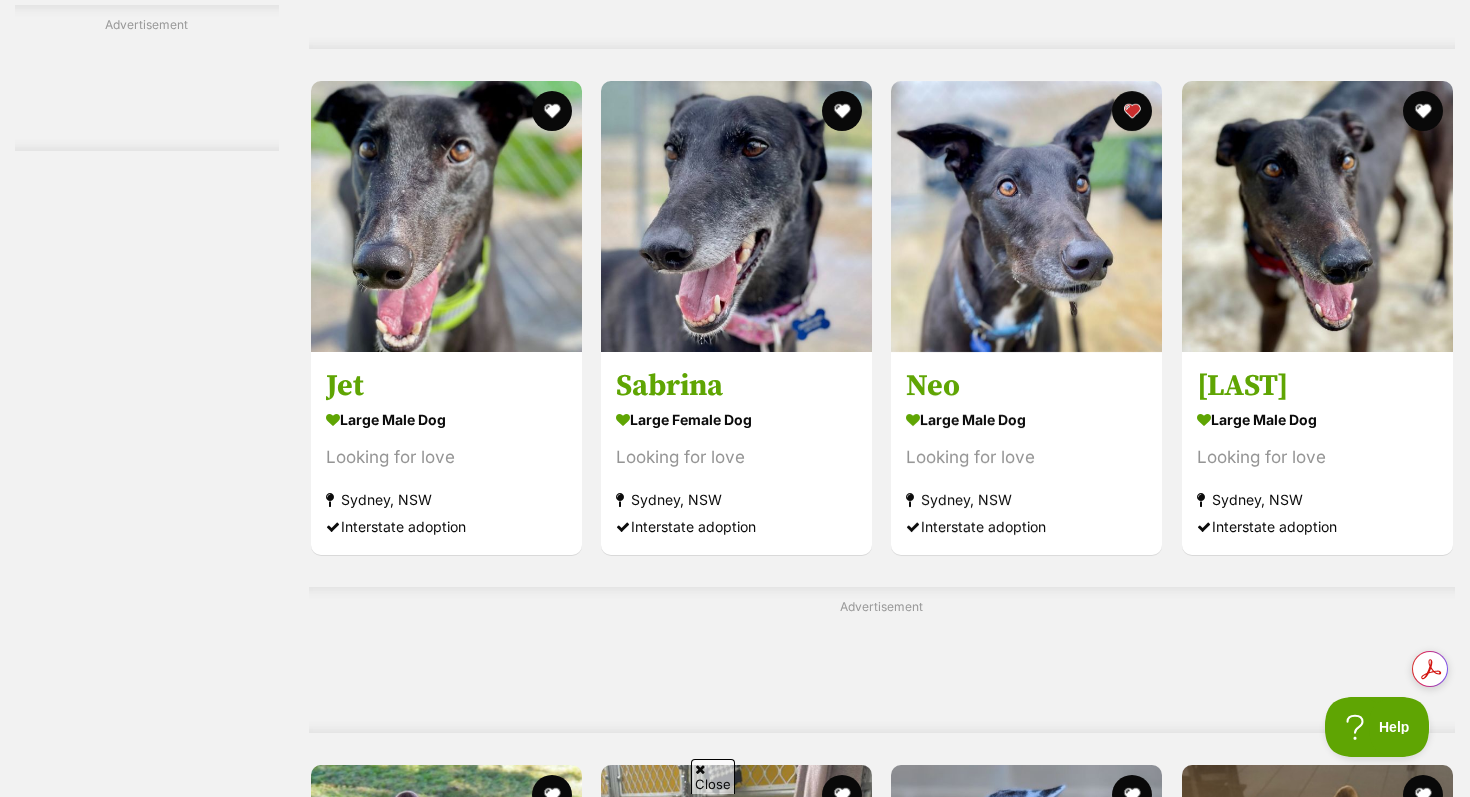 scroll, scrollTop: 0, scrollLeft: 0, axis: both 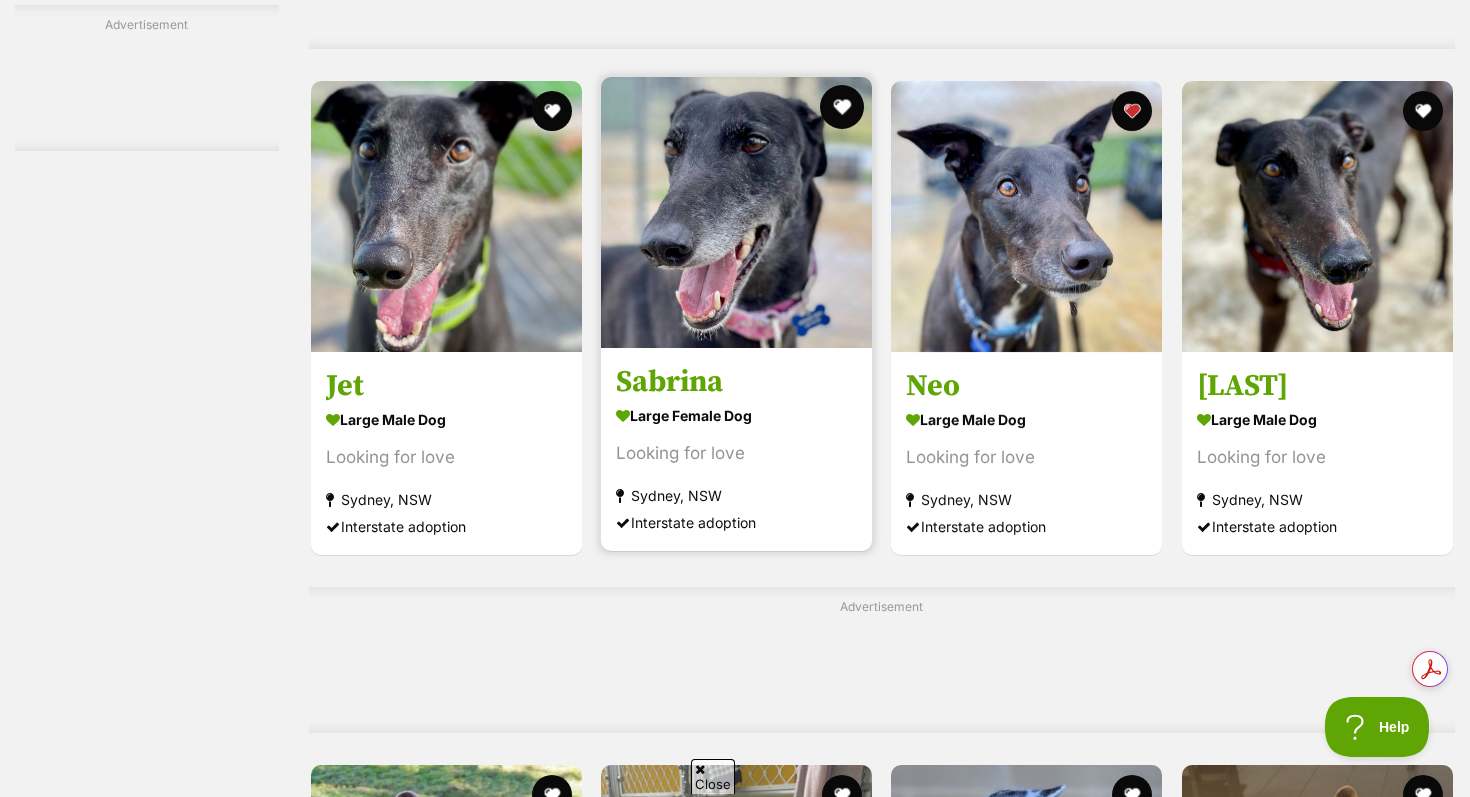 click at bounding box center (842, 107) 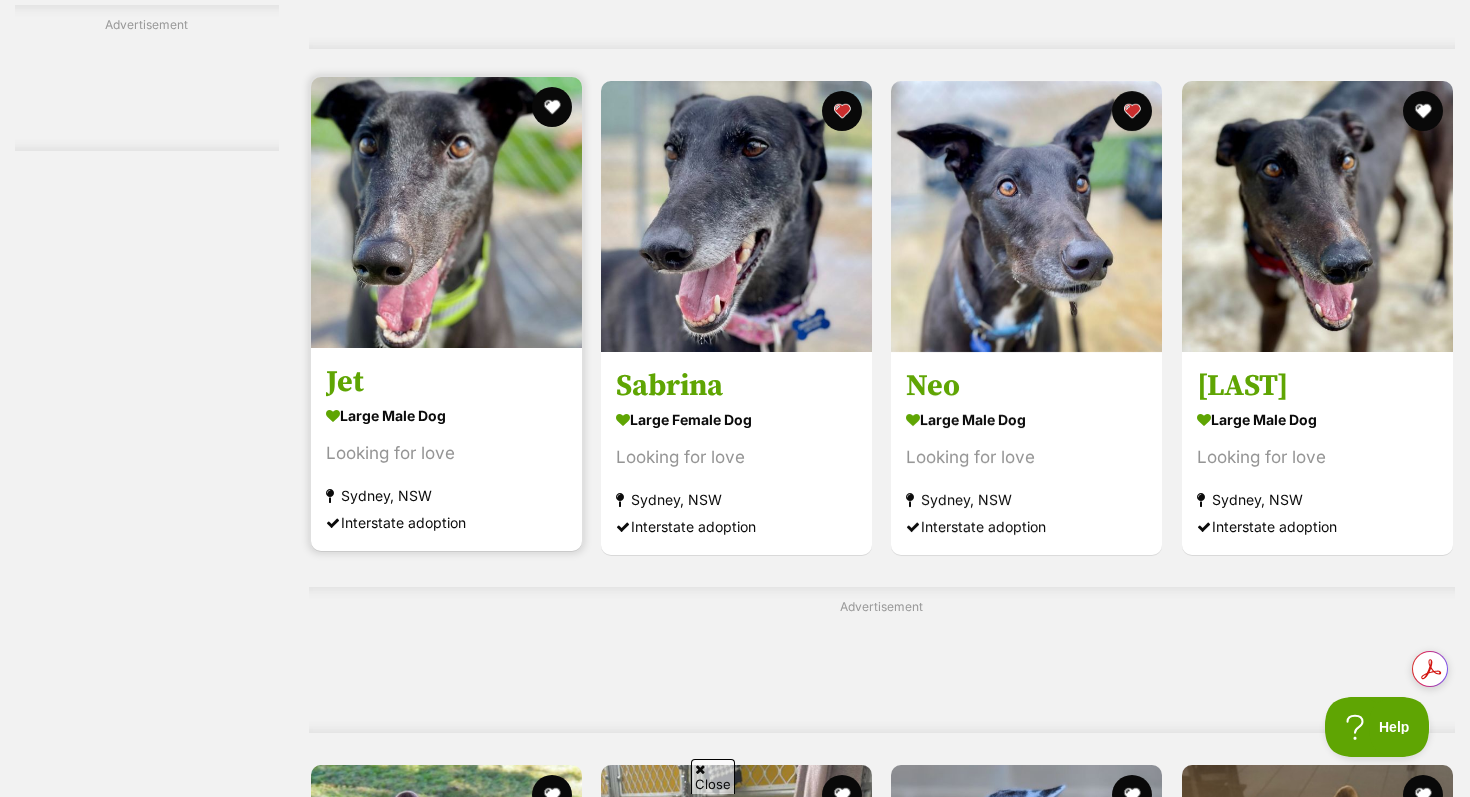 scroll, scrollTop: 0, scrollLeft: 0, axis: both 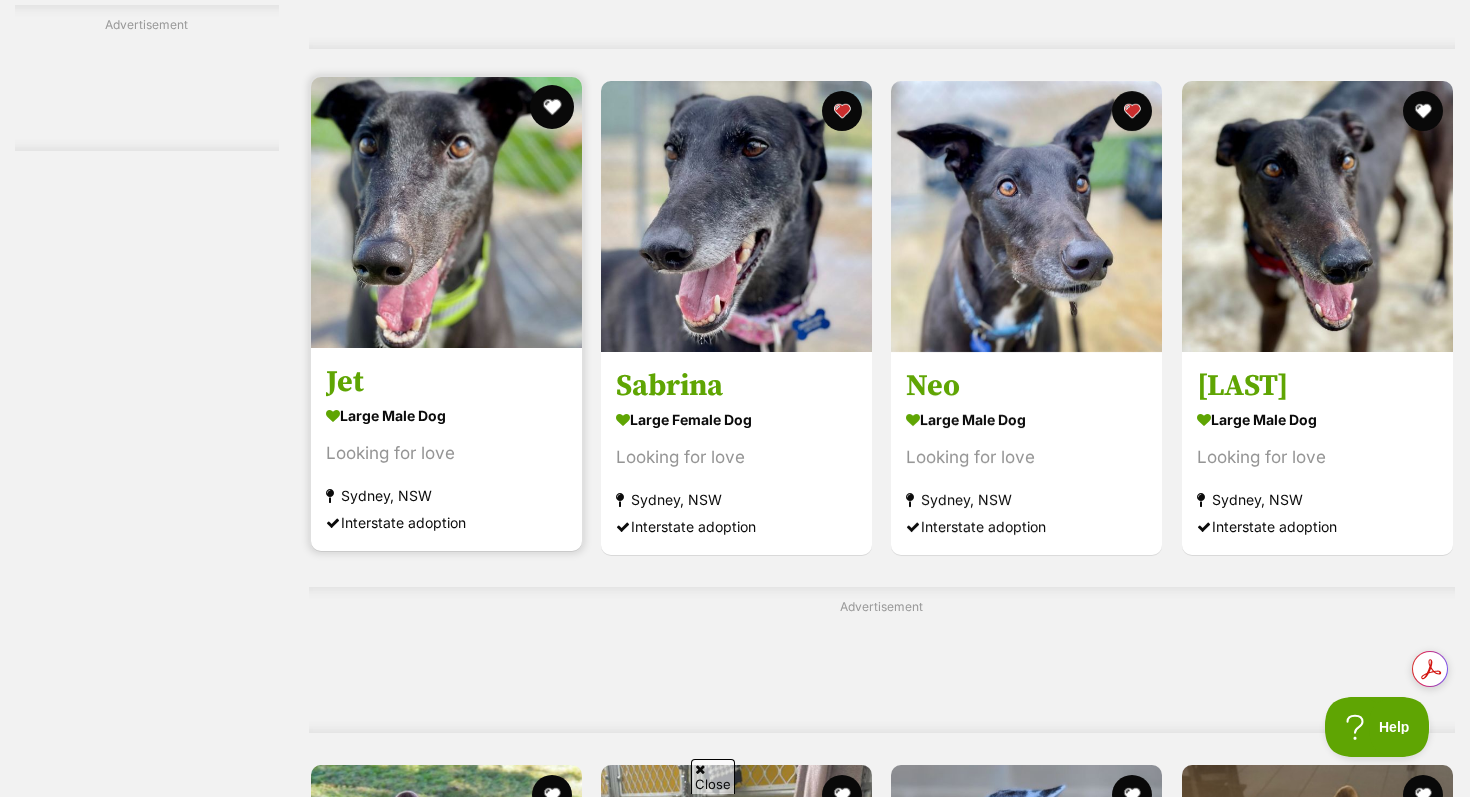 click at bounding box center (552, 107) 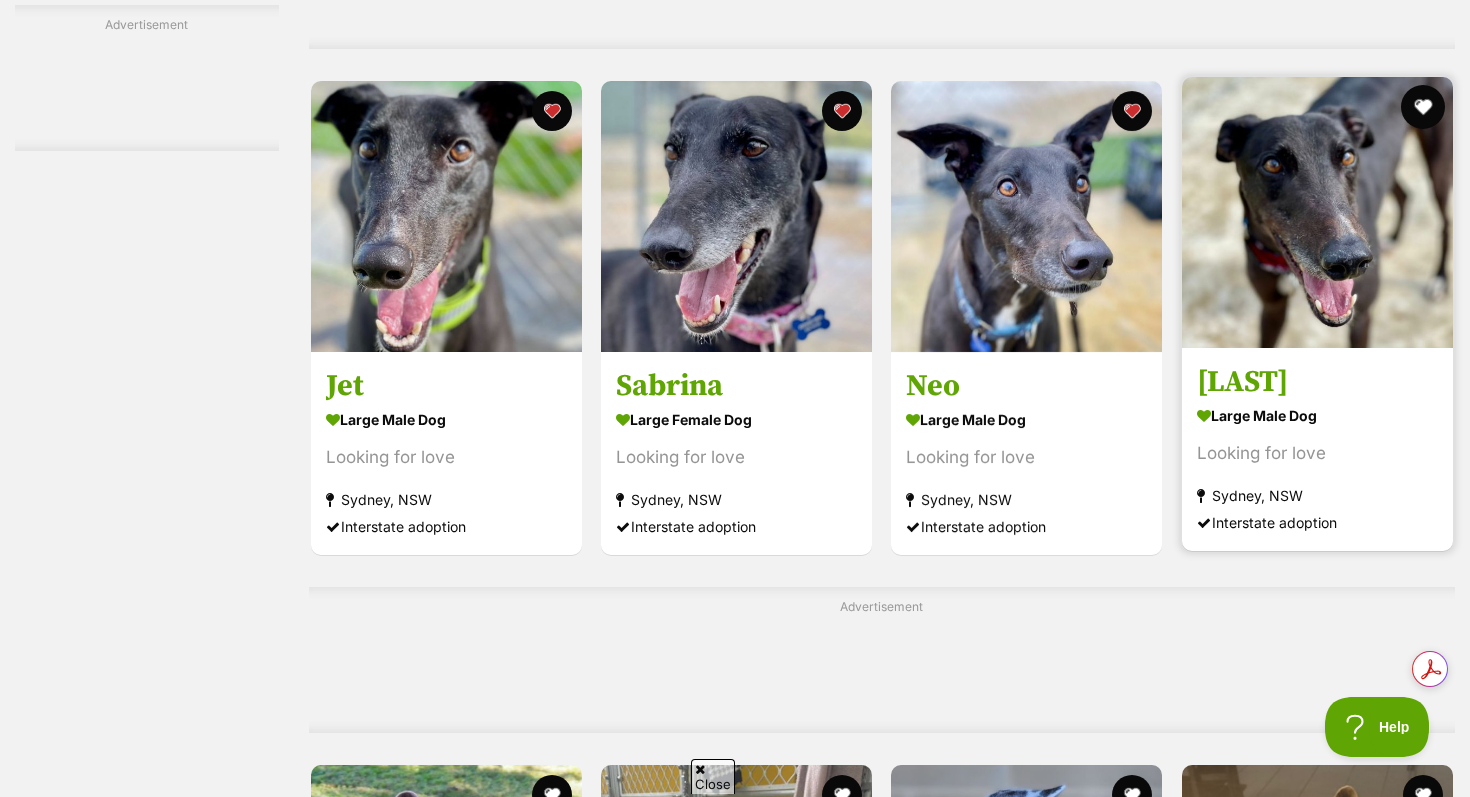 click at bounding box center (1423, 107) 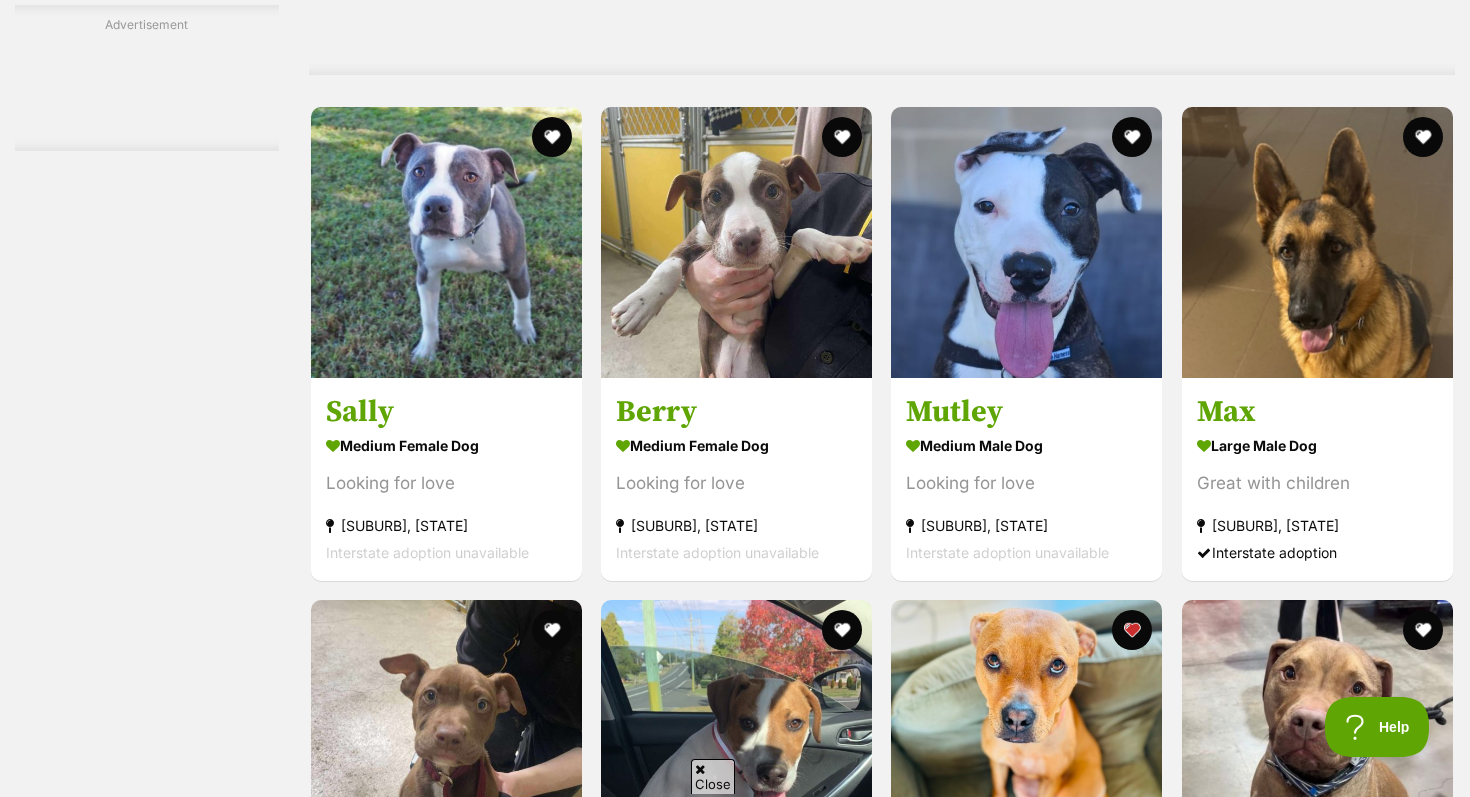 scroll, scrollTop: 4238, scrollLeft: 0, axis: vertical 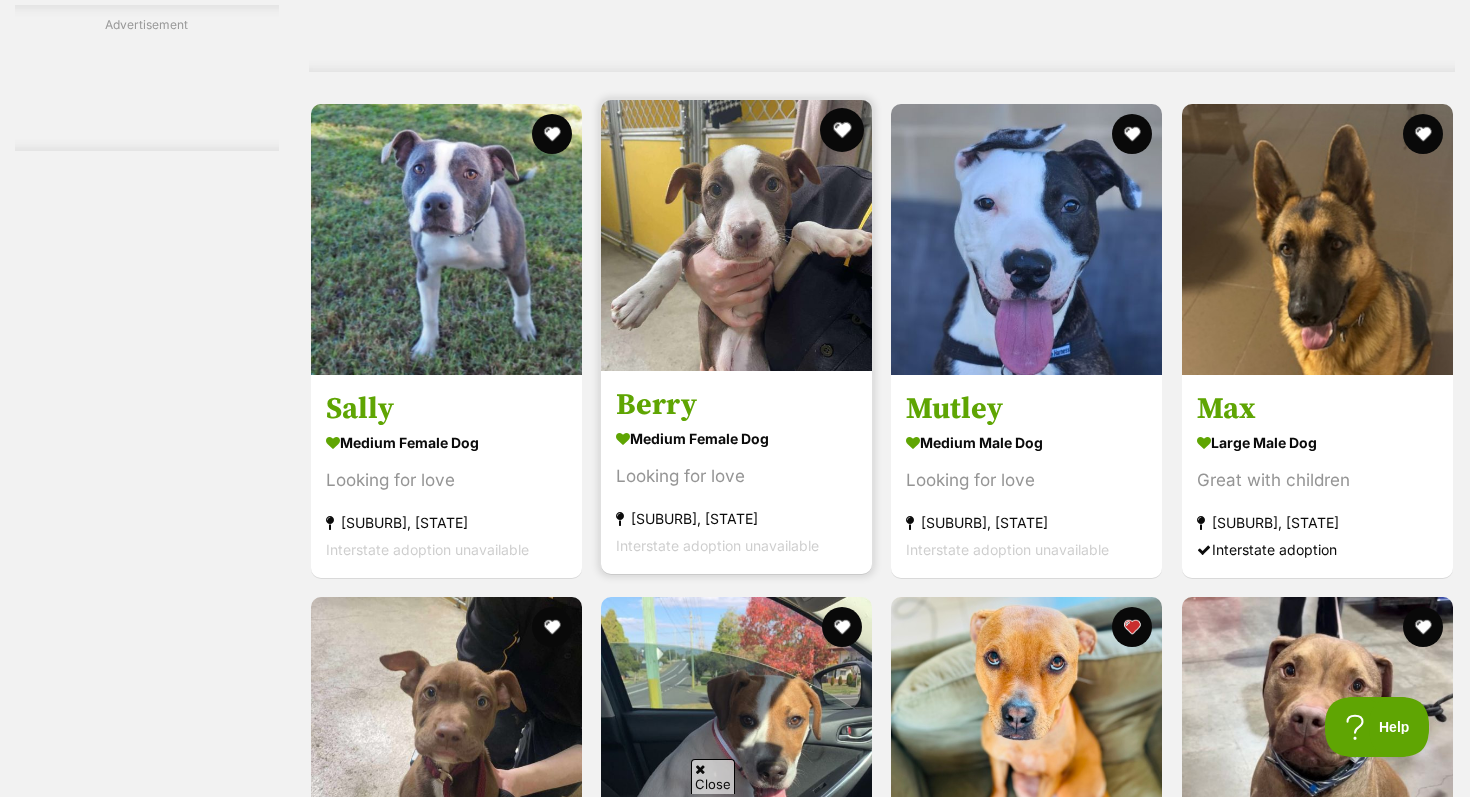 click at bounding box center [842, 130] 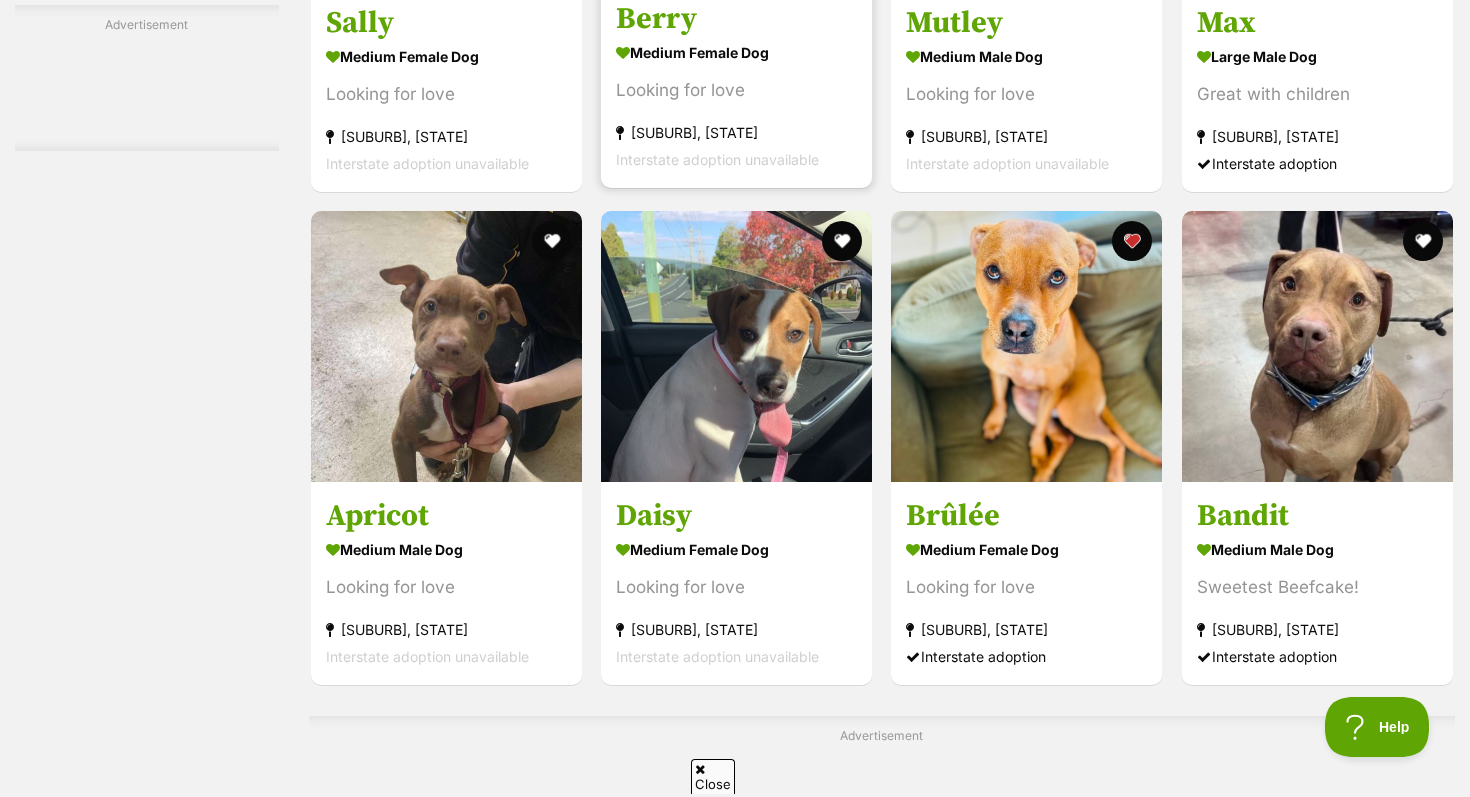 scroll, scrollTop: 4639, scrollLeft: 0, axis: vertical 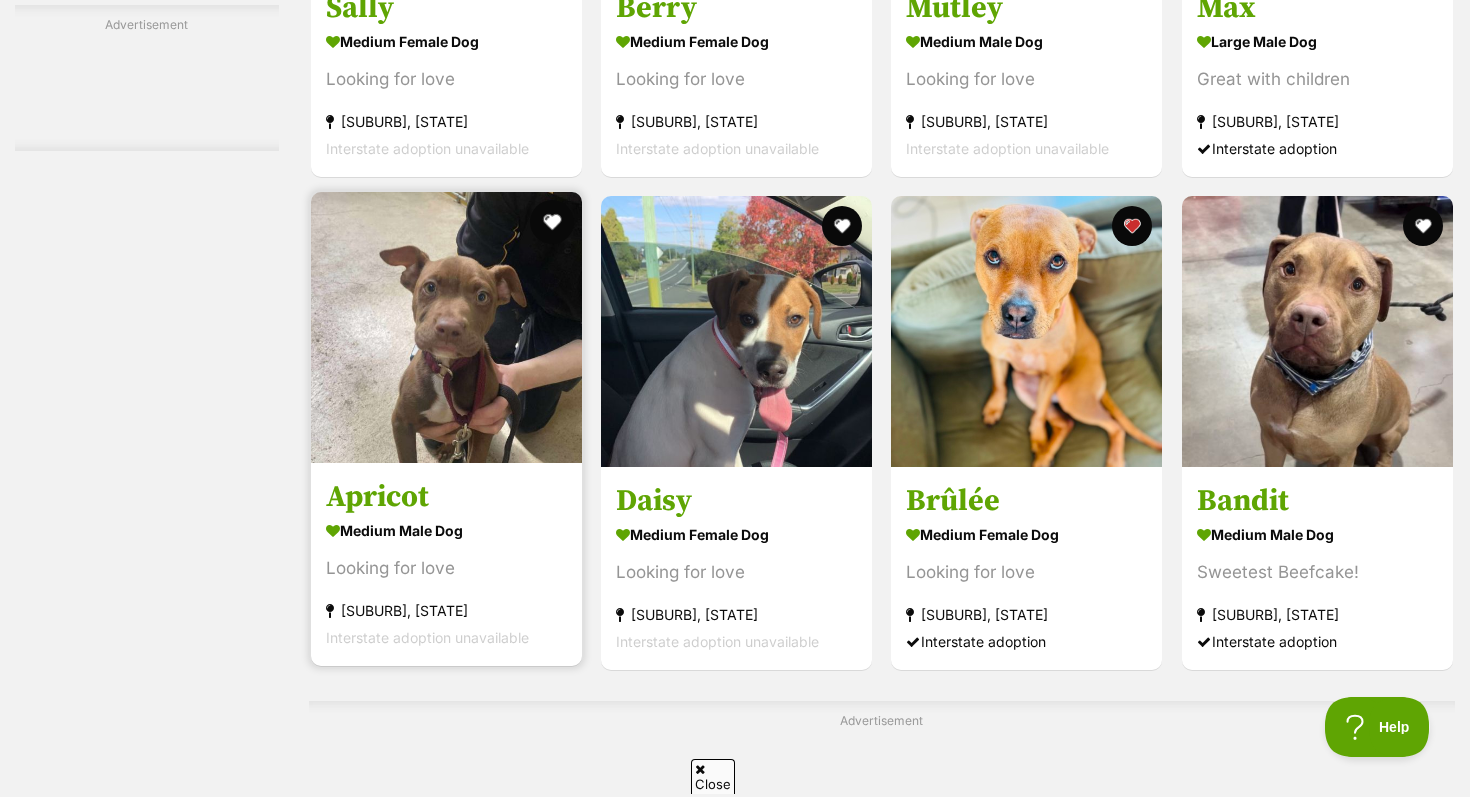 click at bounding box center (552, 222) 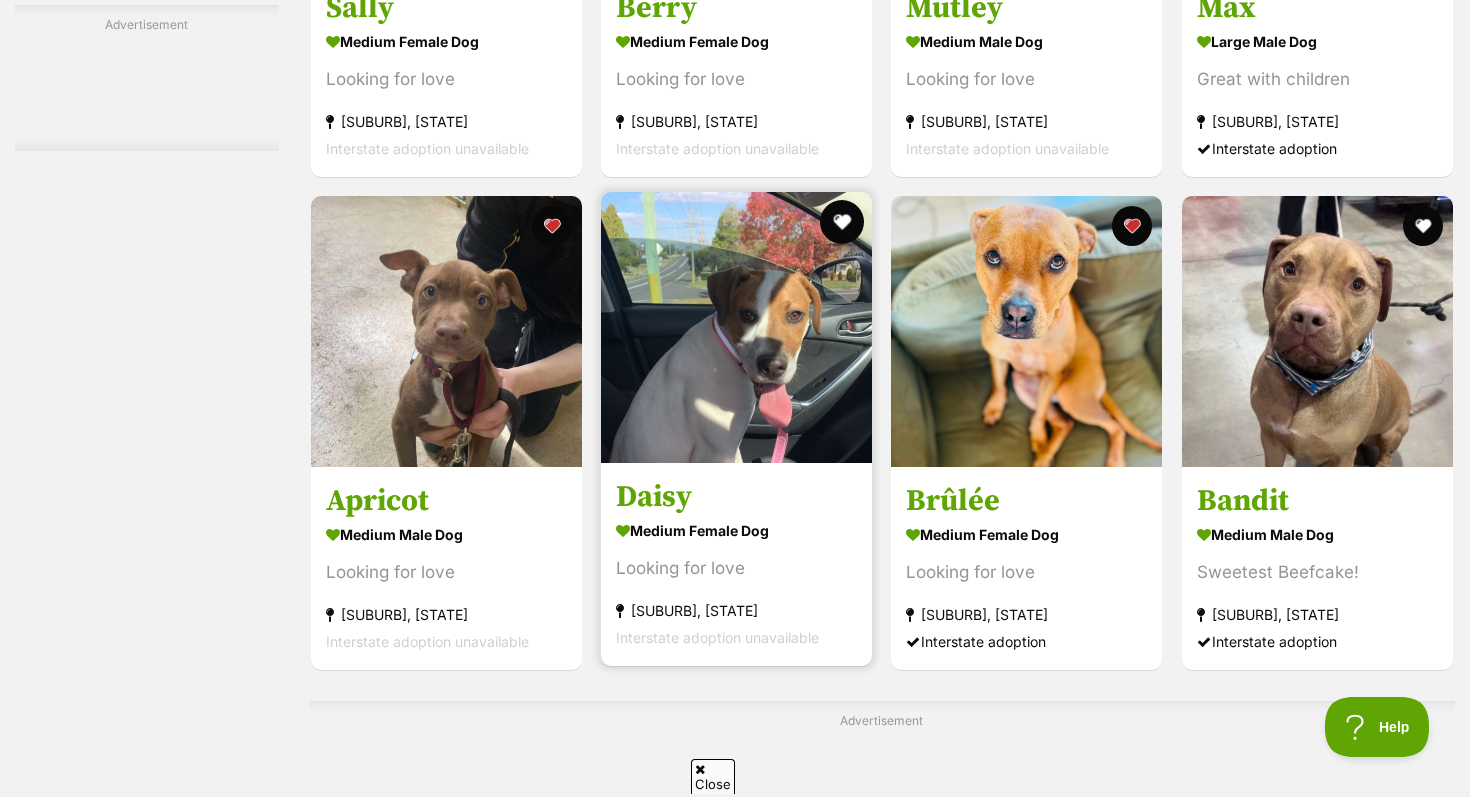 click at bounding box center [842, 222] 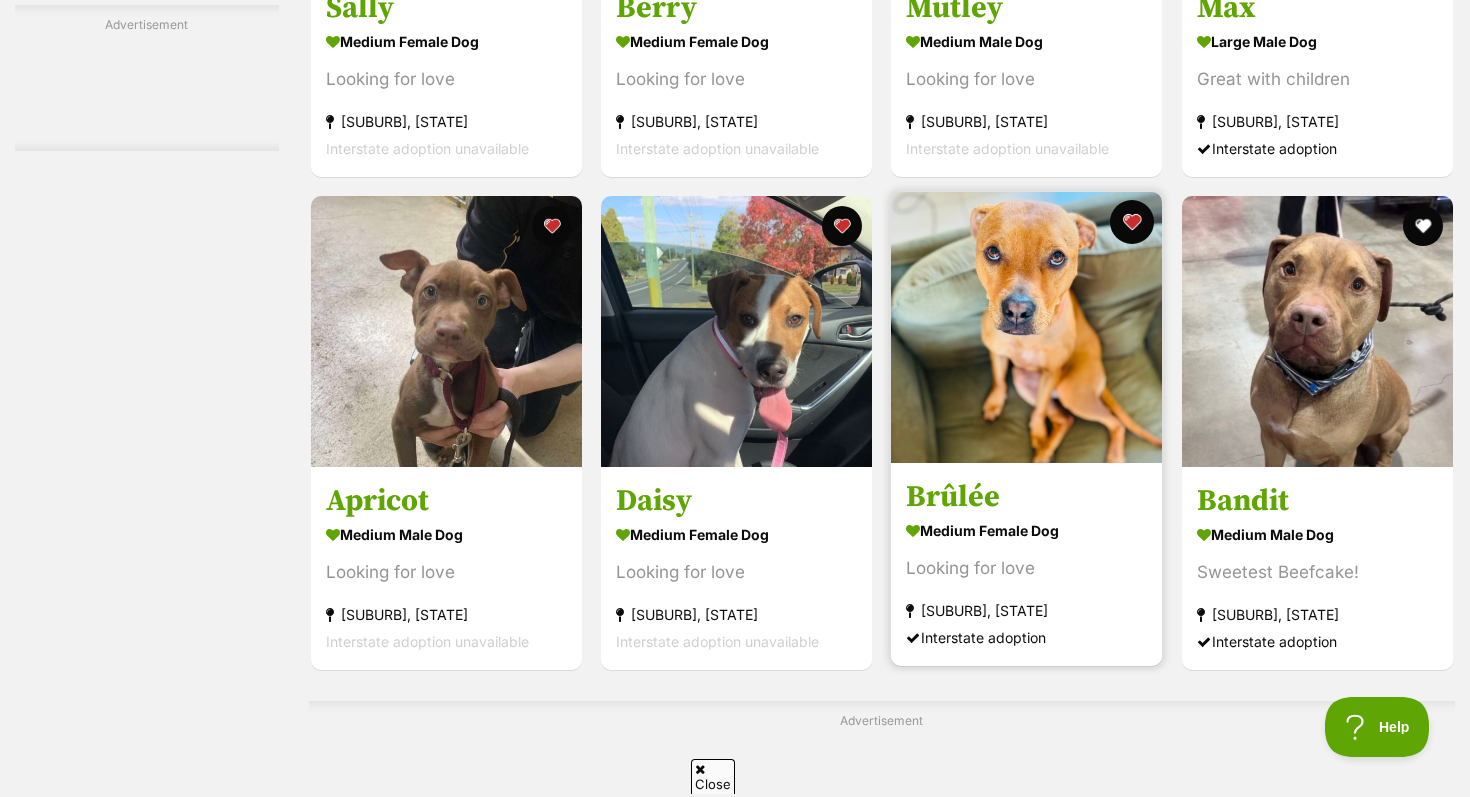 click at bounding box center (1133, 222) 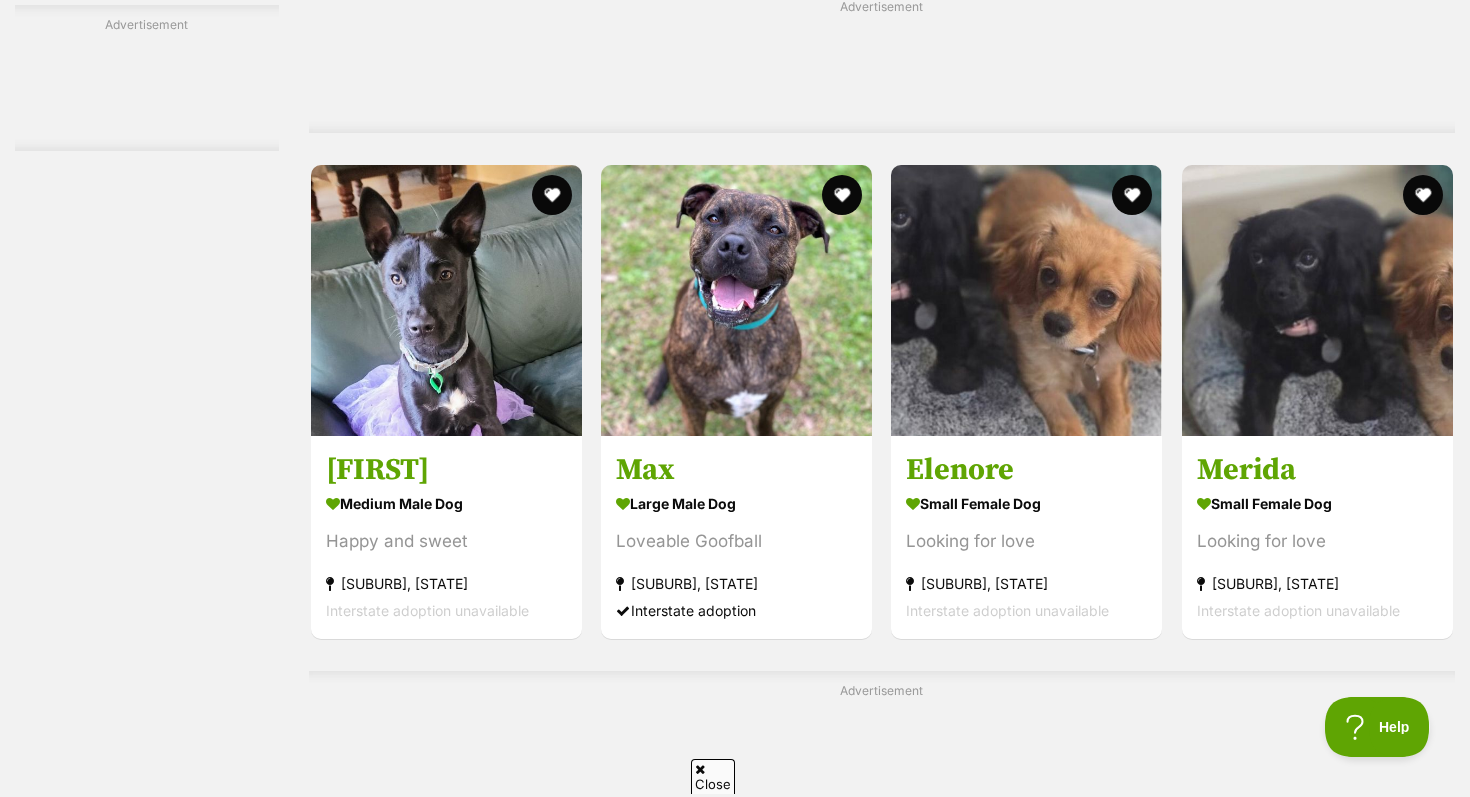scroll, scrollTop: 5360, scrollLeft: 0, axis: vertical 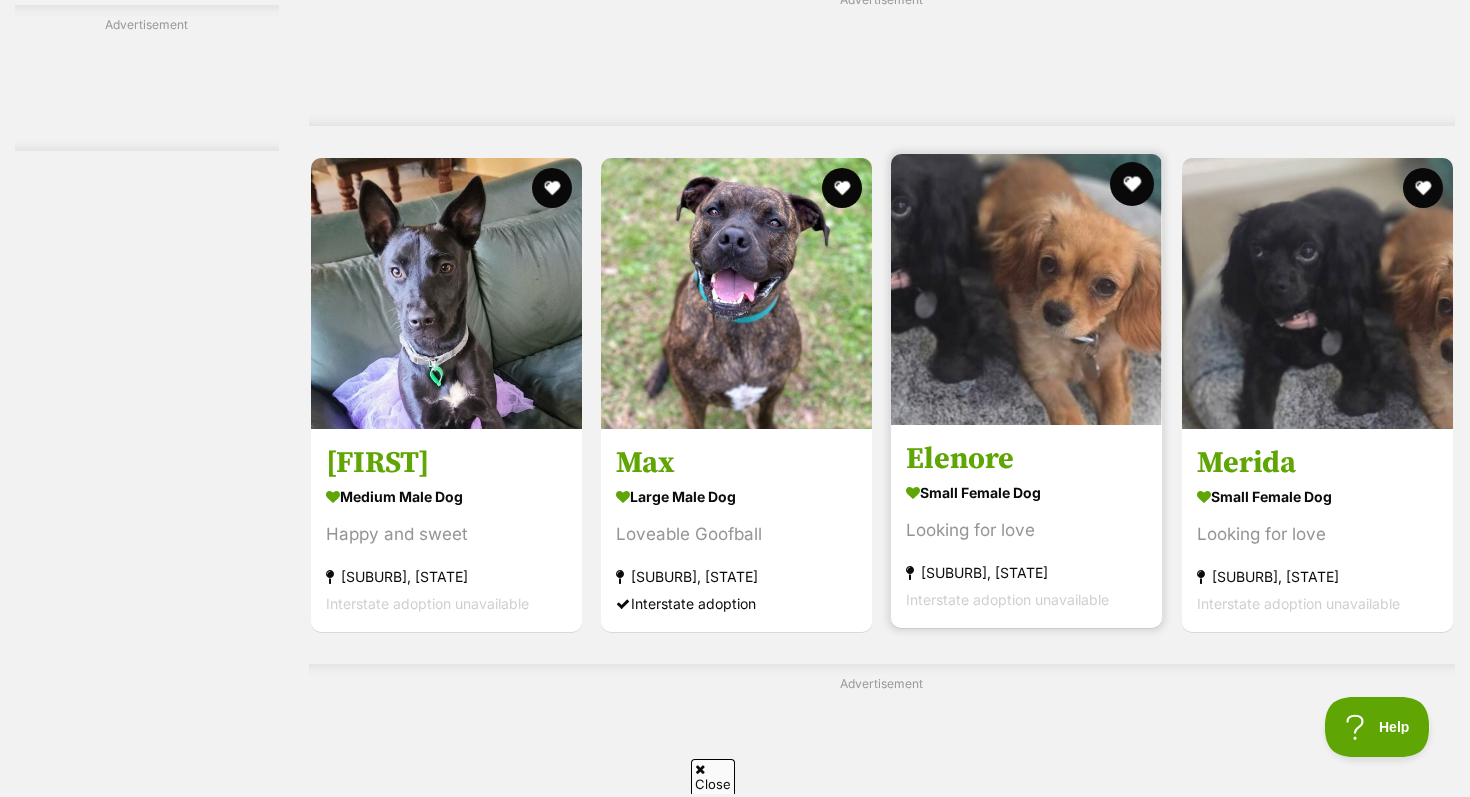 click at bounding box center (1133, 184) 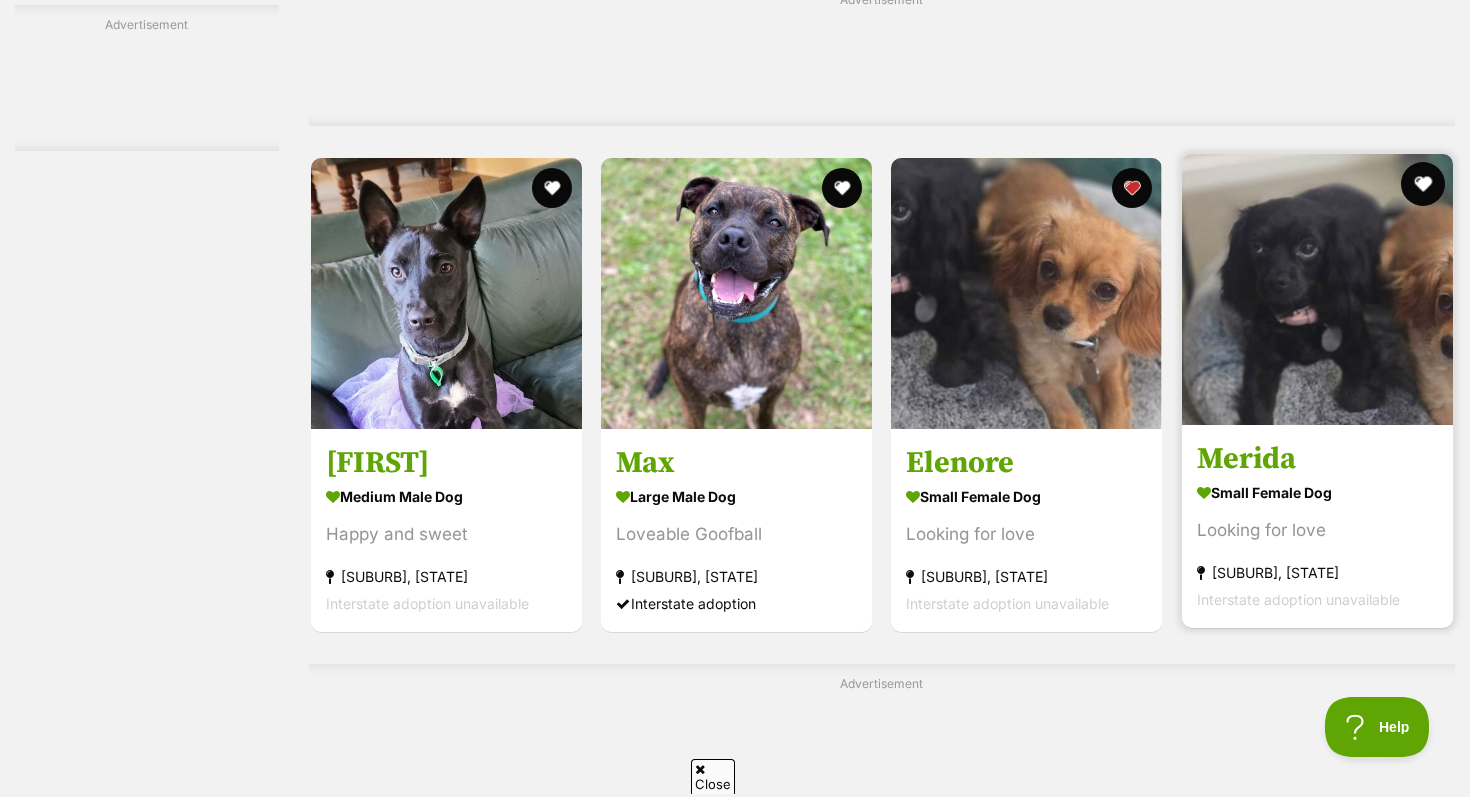 click at bounding box center [1423, 184] 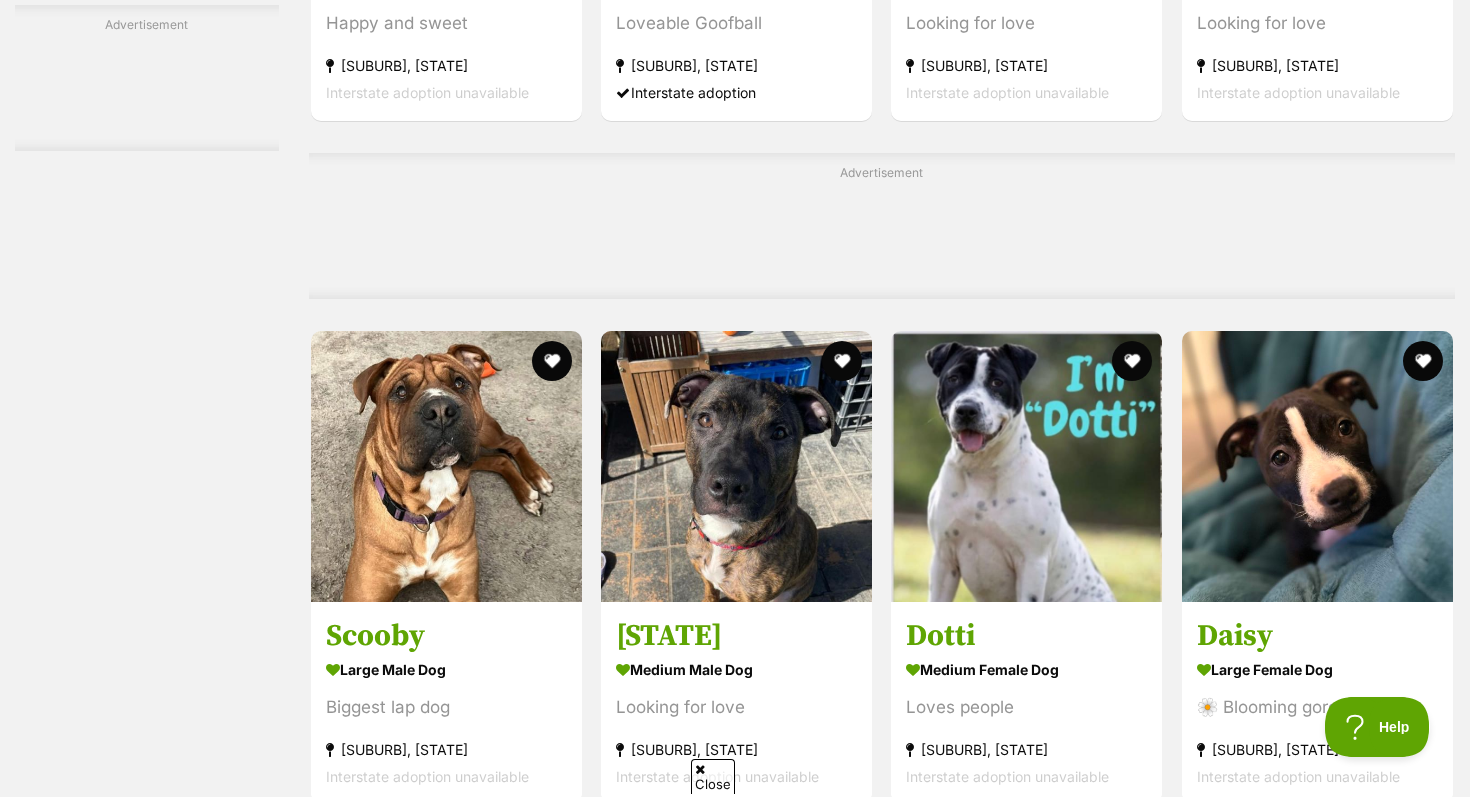 scroll, scrollTop: 5877, scrollLeft: 0, axis: vertical 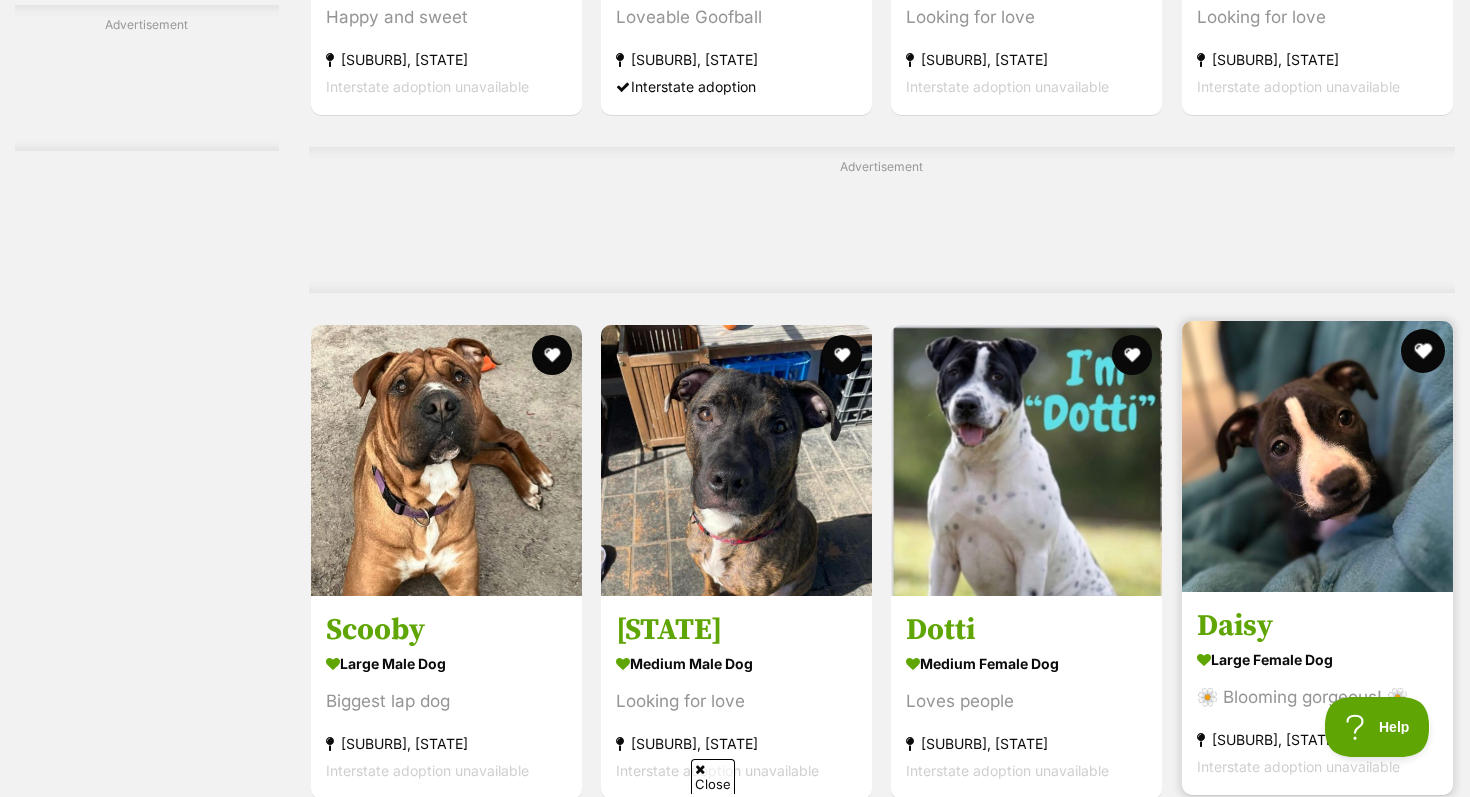 click at bounding box center [1423, 351] 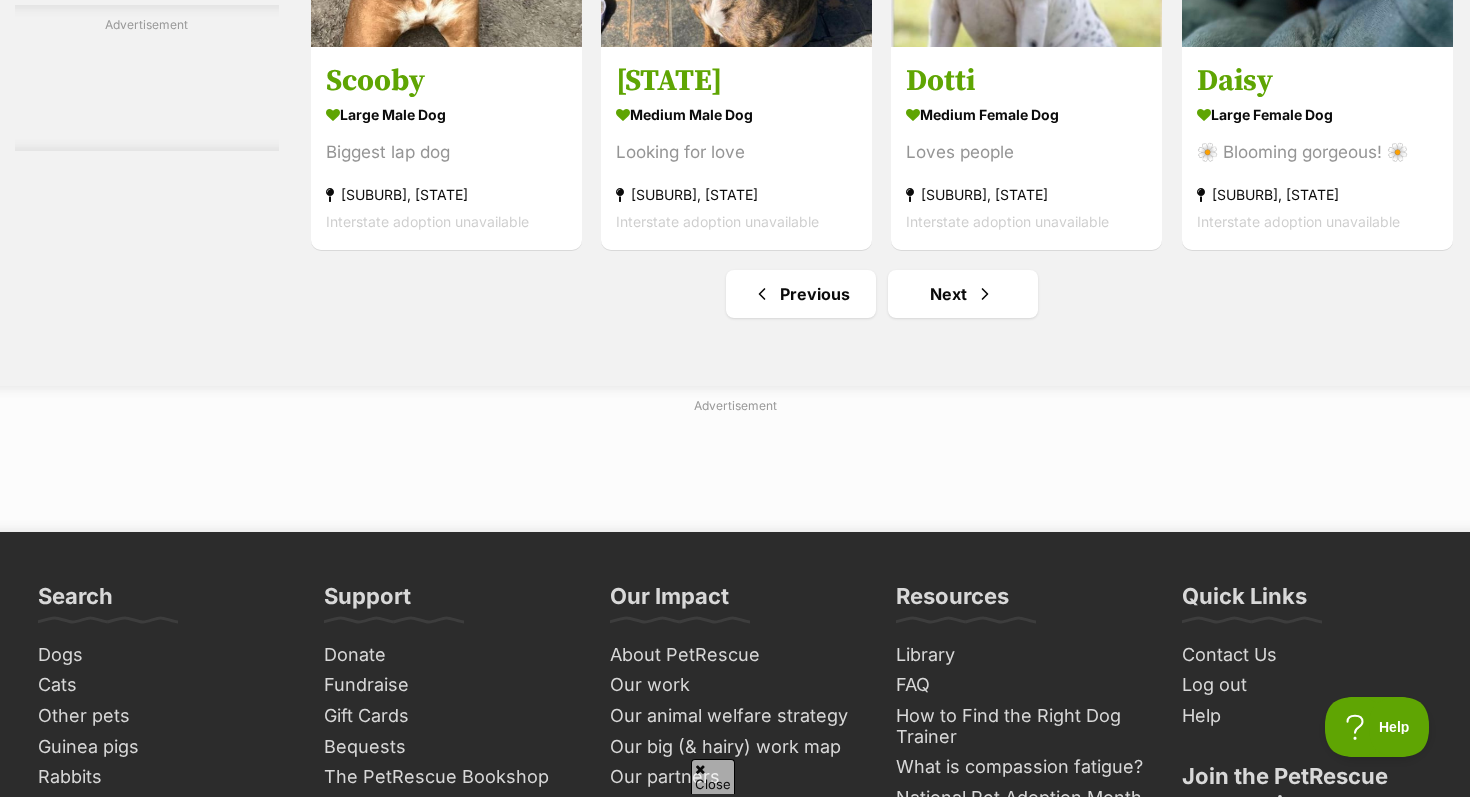 scroll, scrollTop: 6399, scrollLeft: 0, axis: vertical 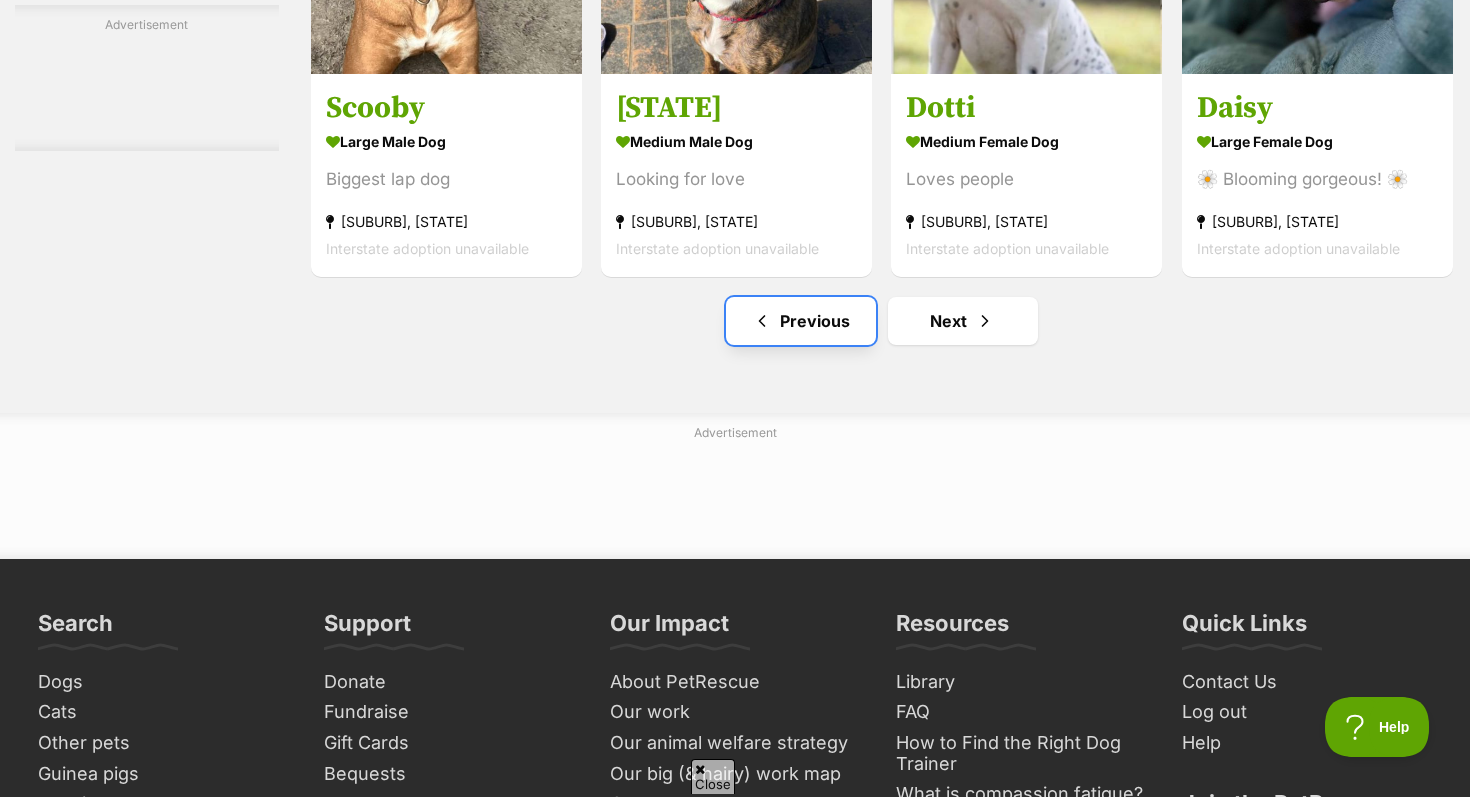 click on "Previous" at bounding box center (801, 321) 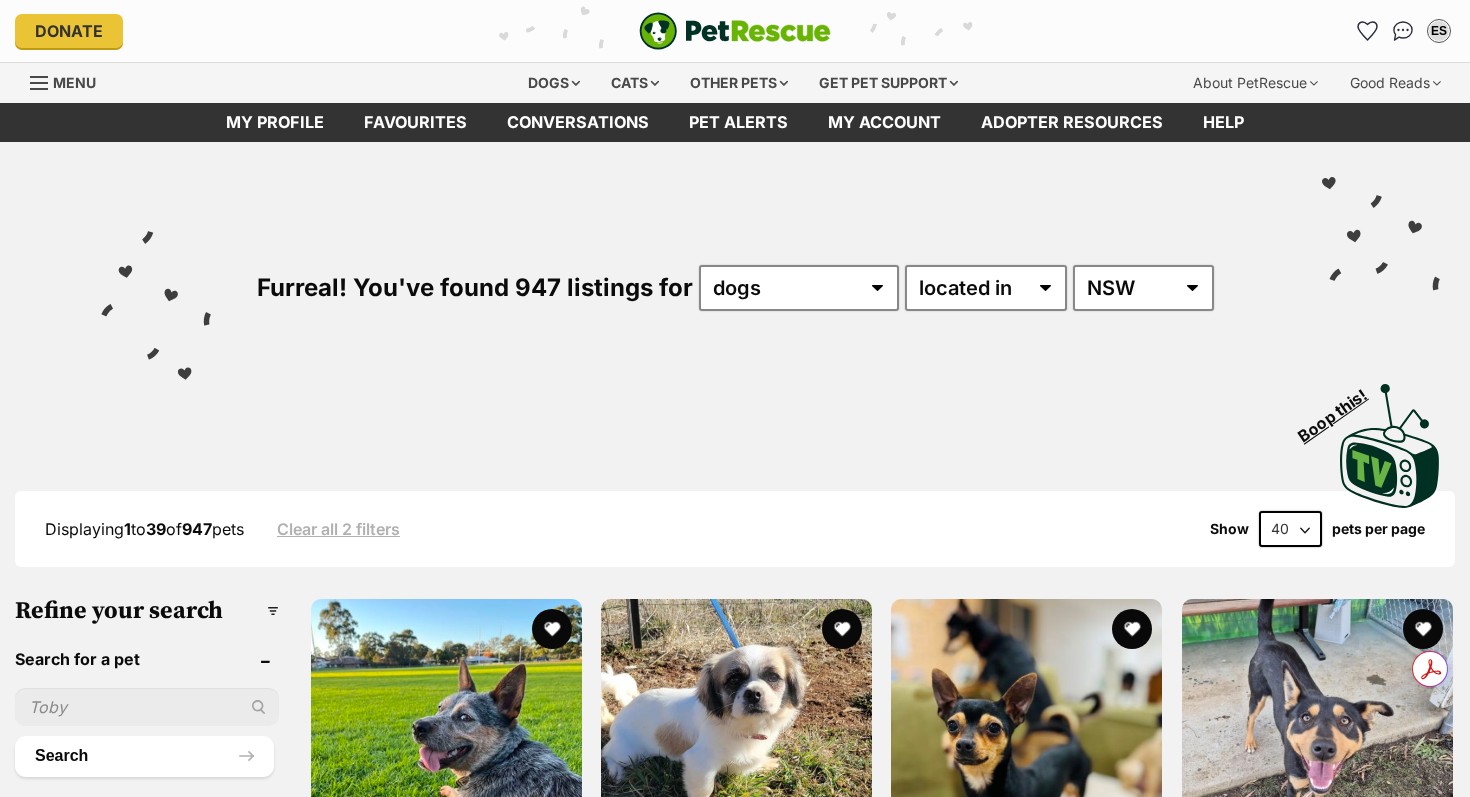 scroll, scrollTop: 0, scrollLeft: 0, axis: both 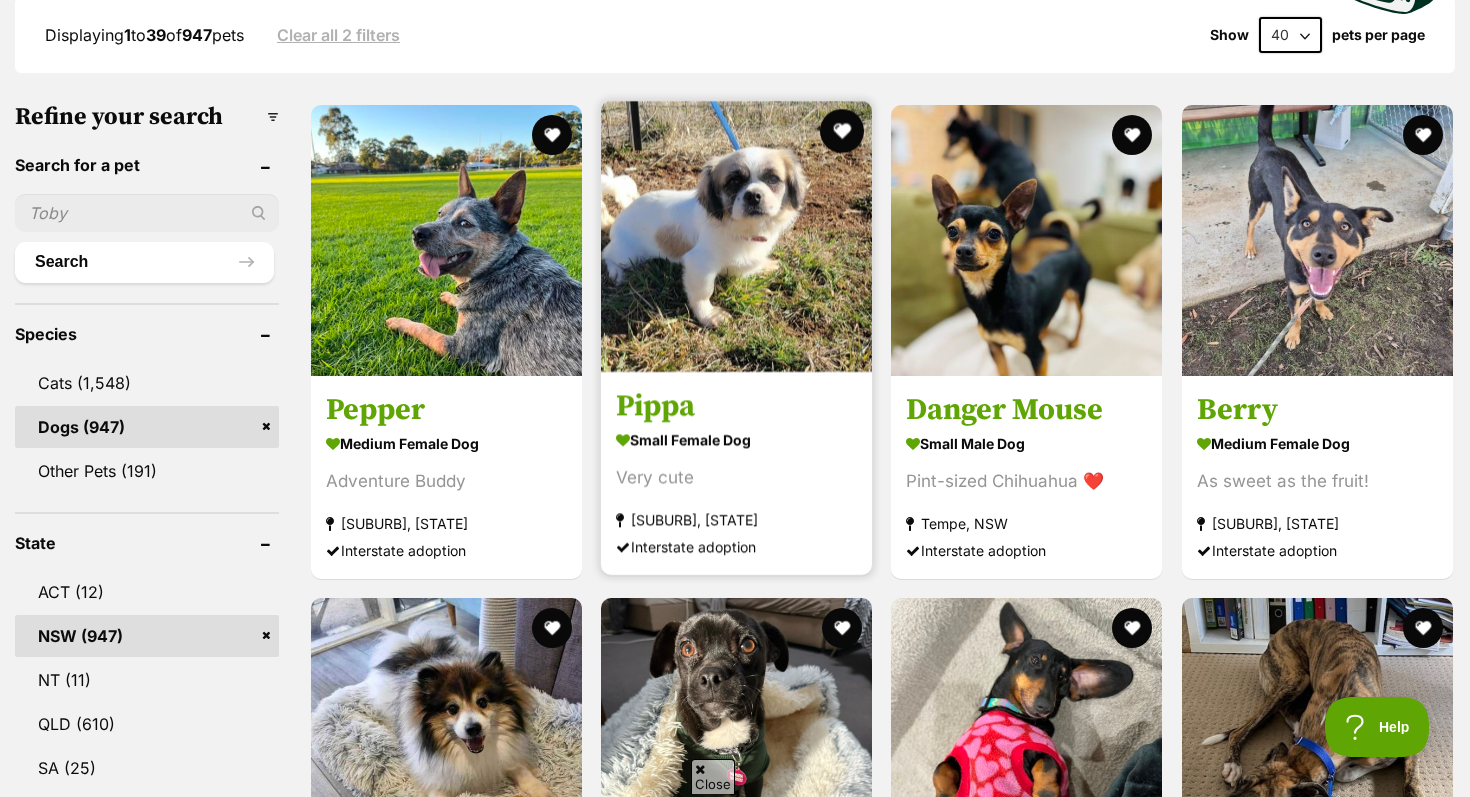 click at bounding box center [842, 131] 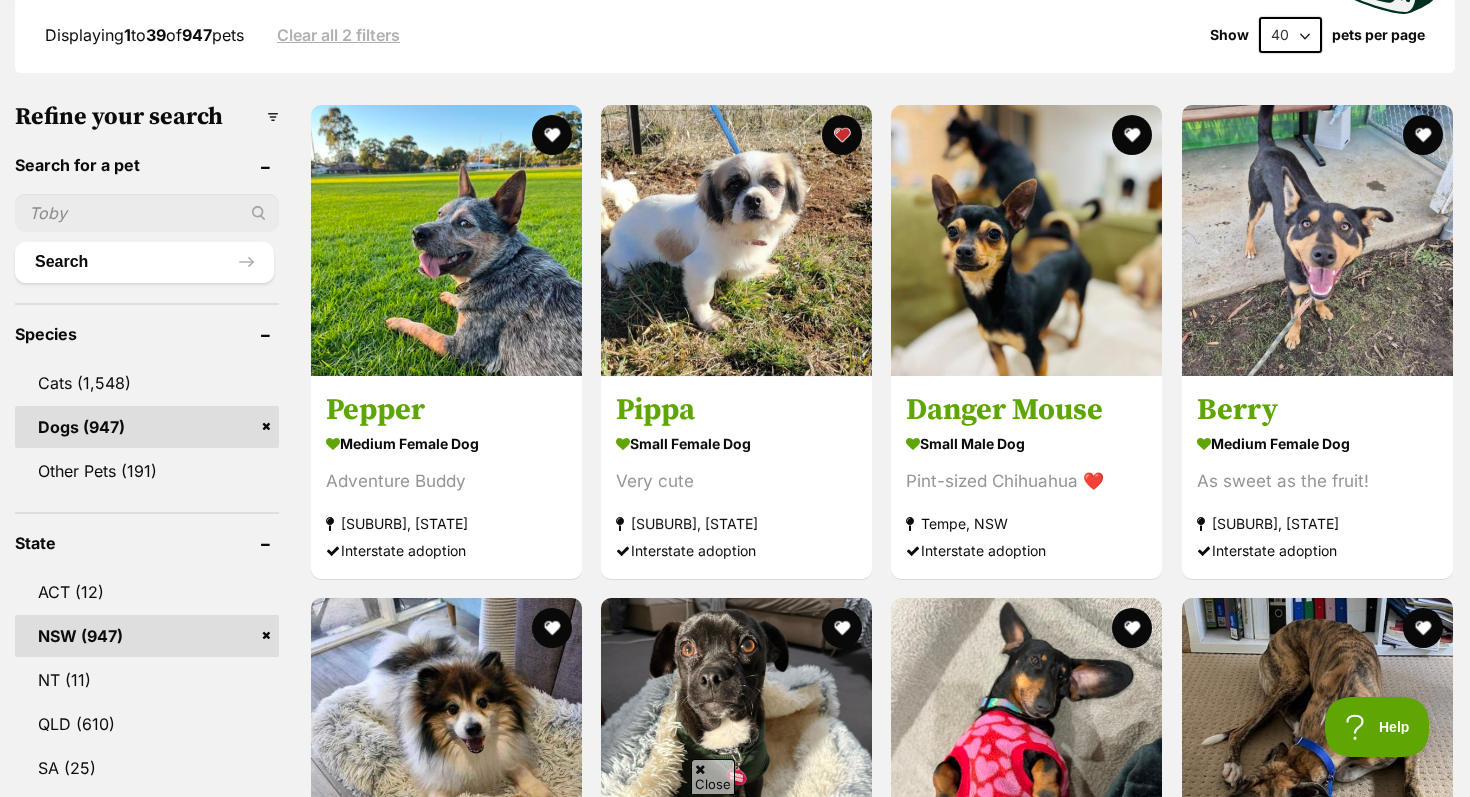 scroll, scrollTop: 0, scrollLeft: 0, axis: both 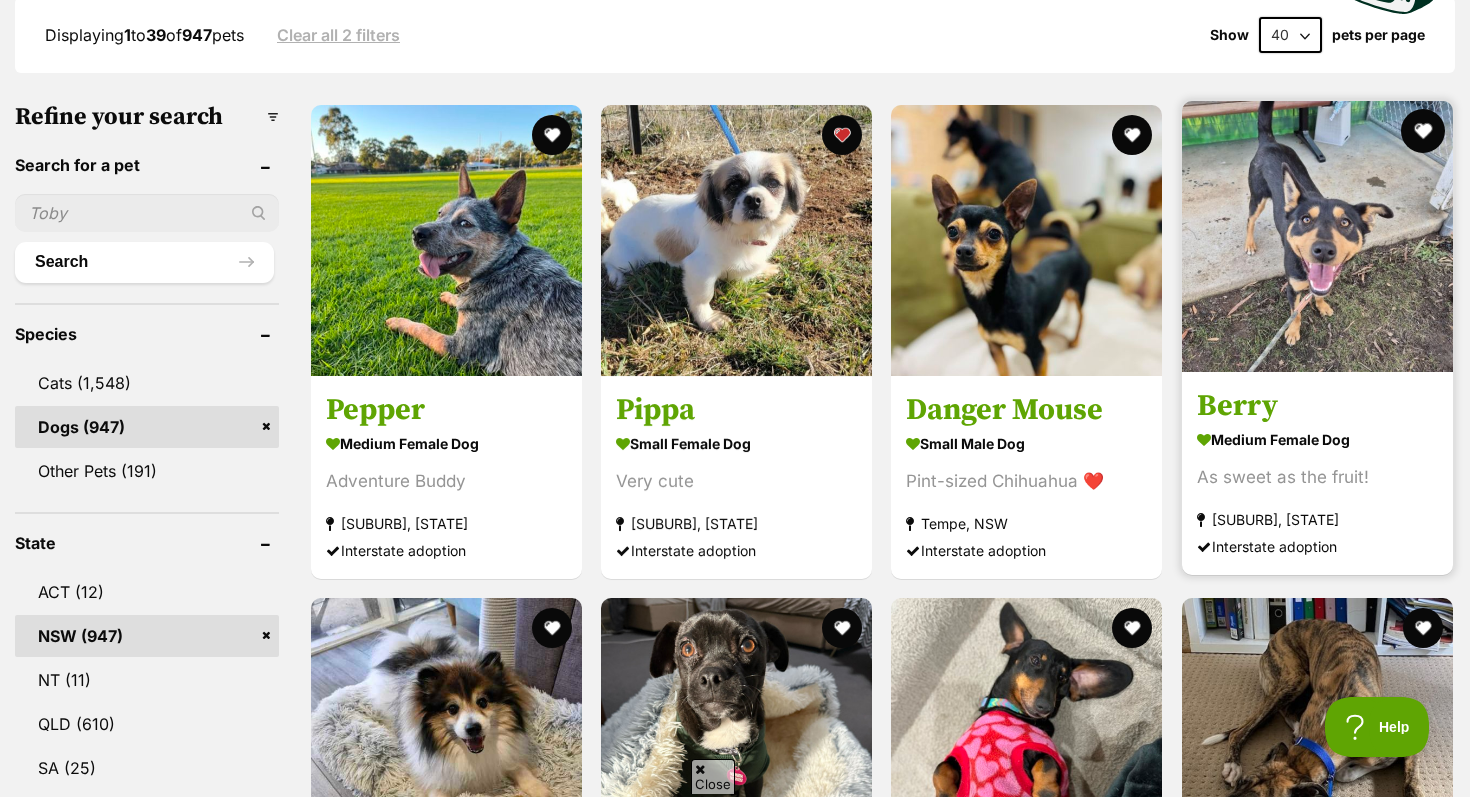click at bounding box center (1423, 131) 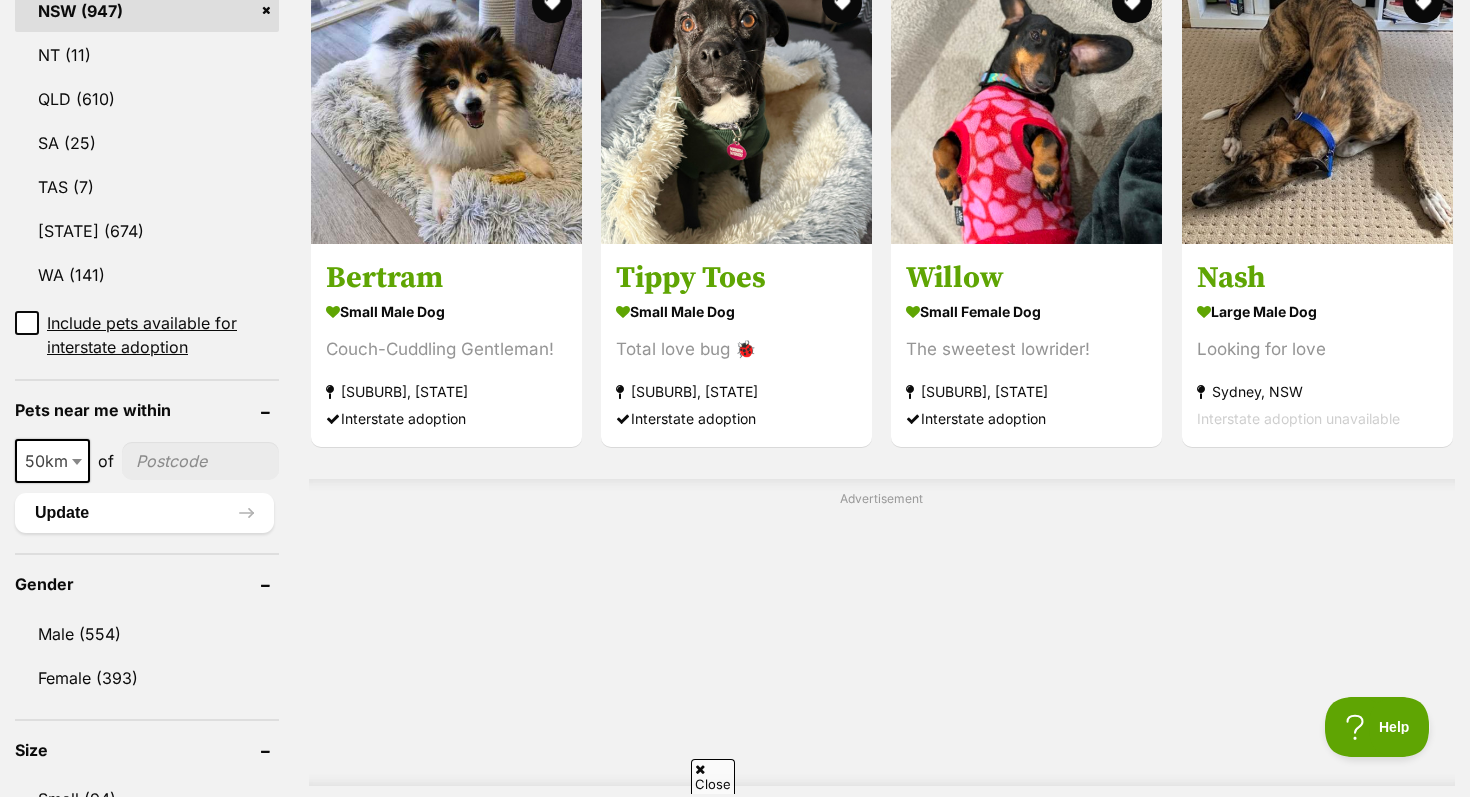 scroll, scrollTop: 1039, scrollLeft: 0, axis: vertical 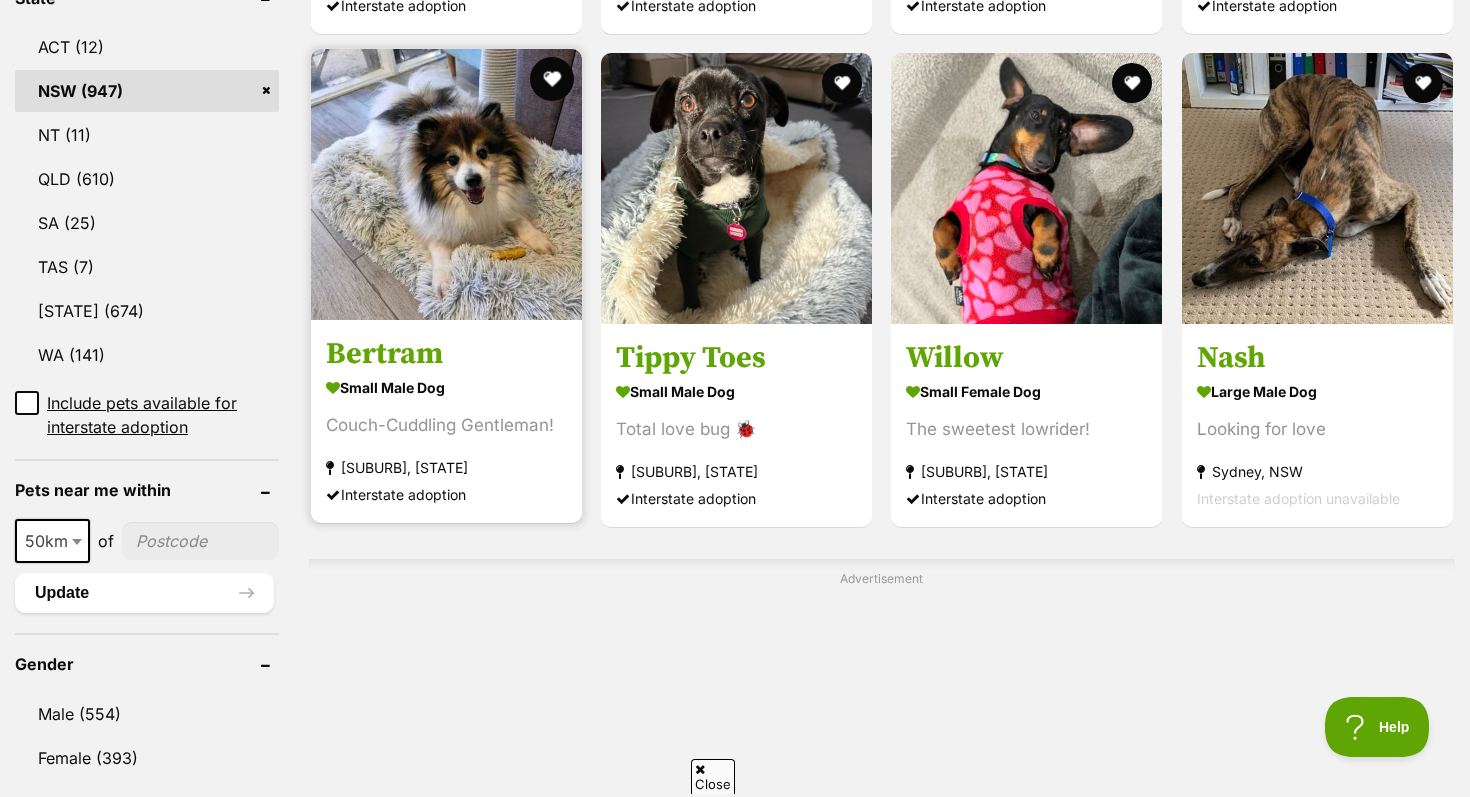 click at bounding box center [552, 79] 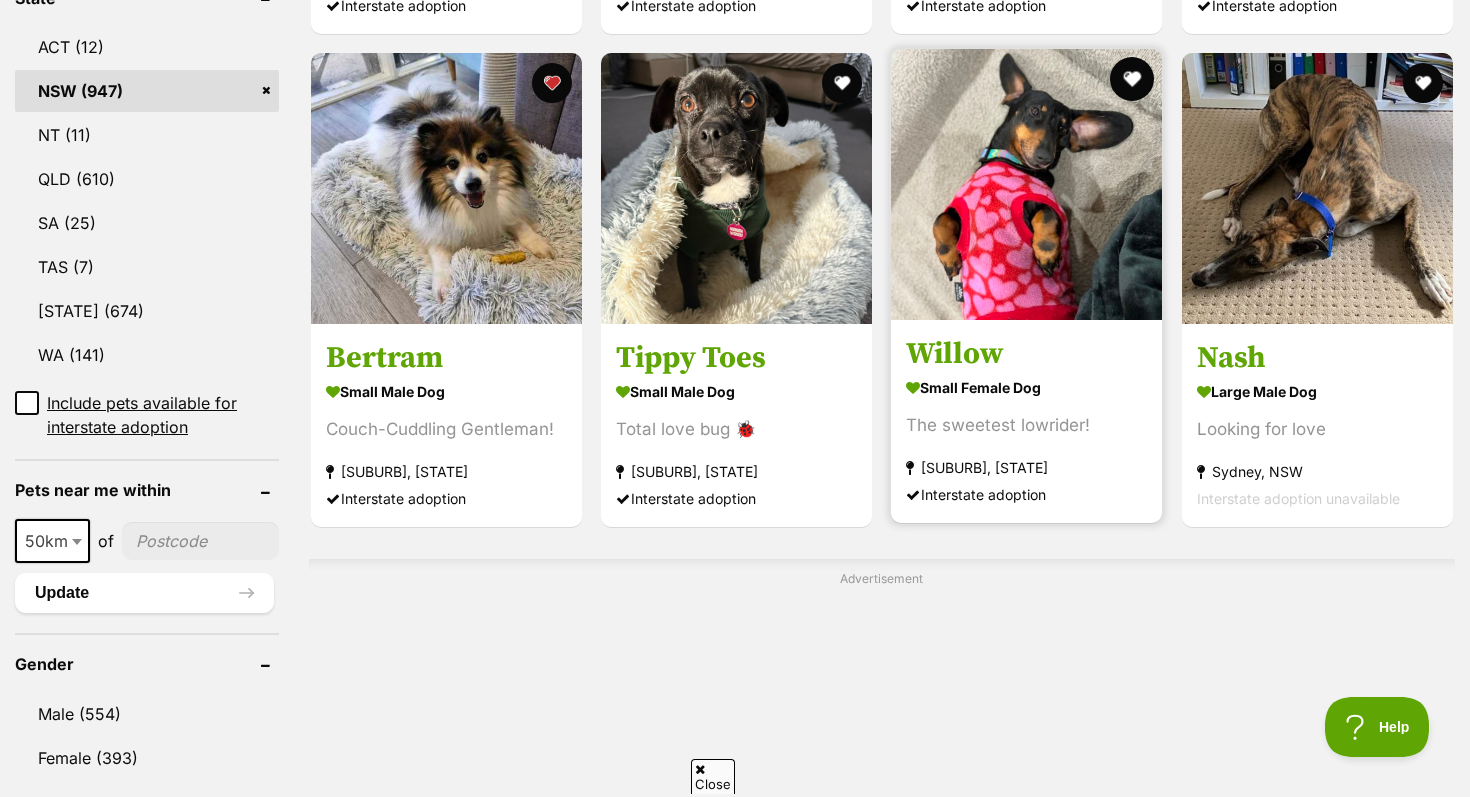 click at bounding box center [1133, 79] 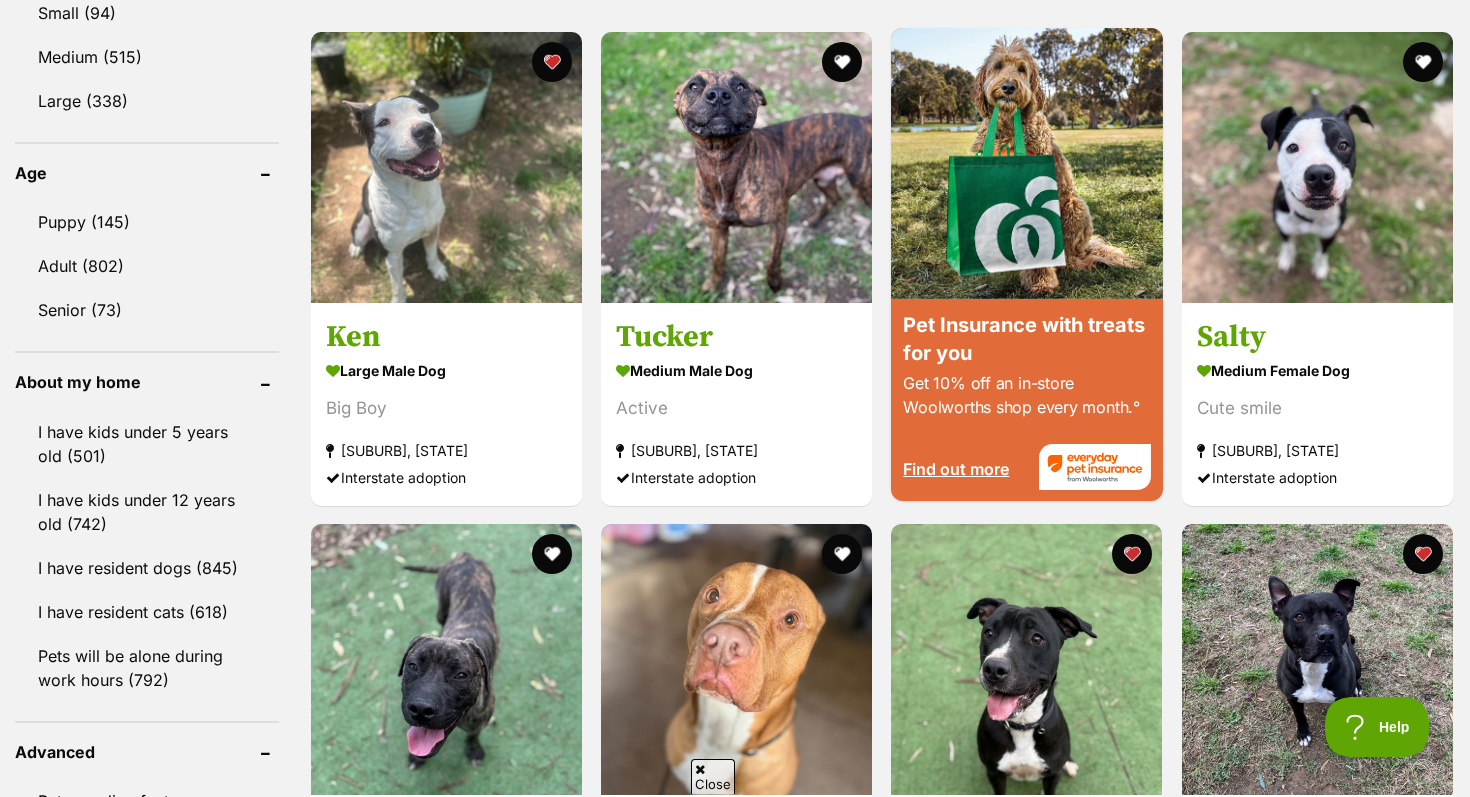 scroll, scrollTop: 1909, scrollLeft: 0, axis: vertical 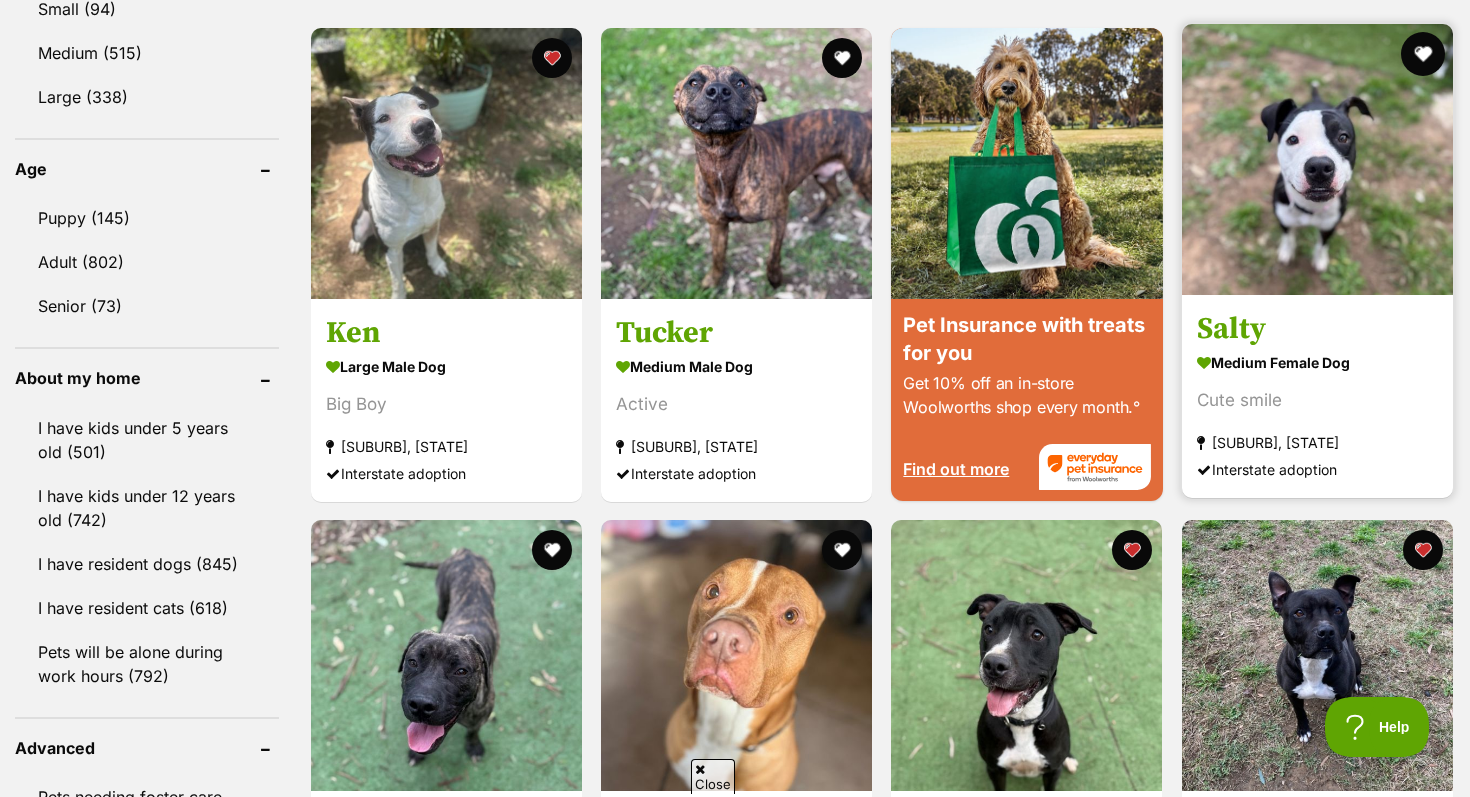click at bounding box center [1423, 54] 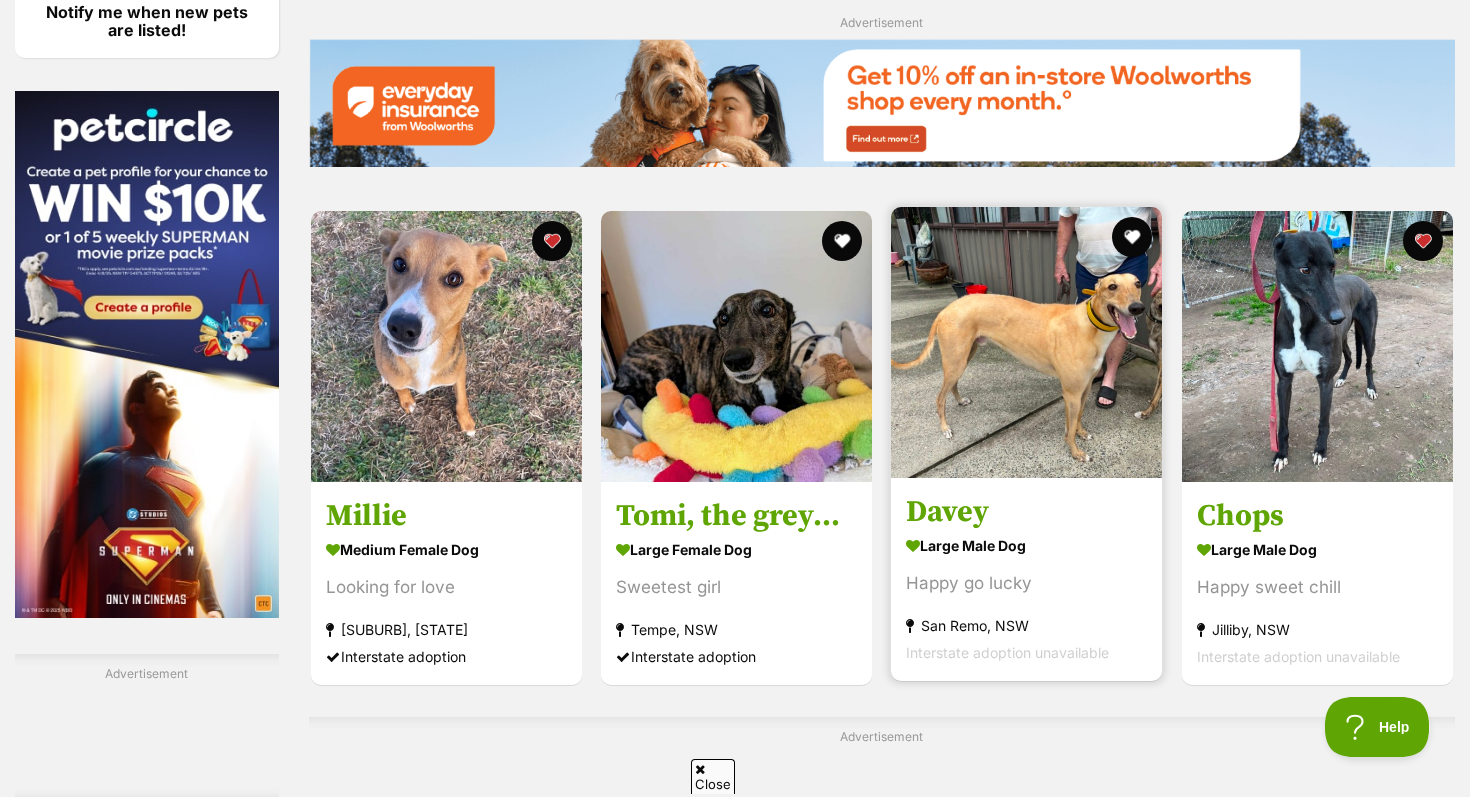 scroll, scrollTop: 2972, scrollLeft: 0, axis: vertical 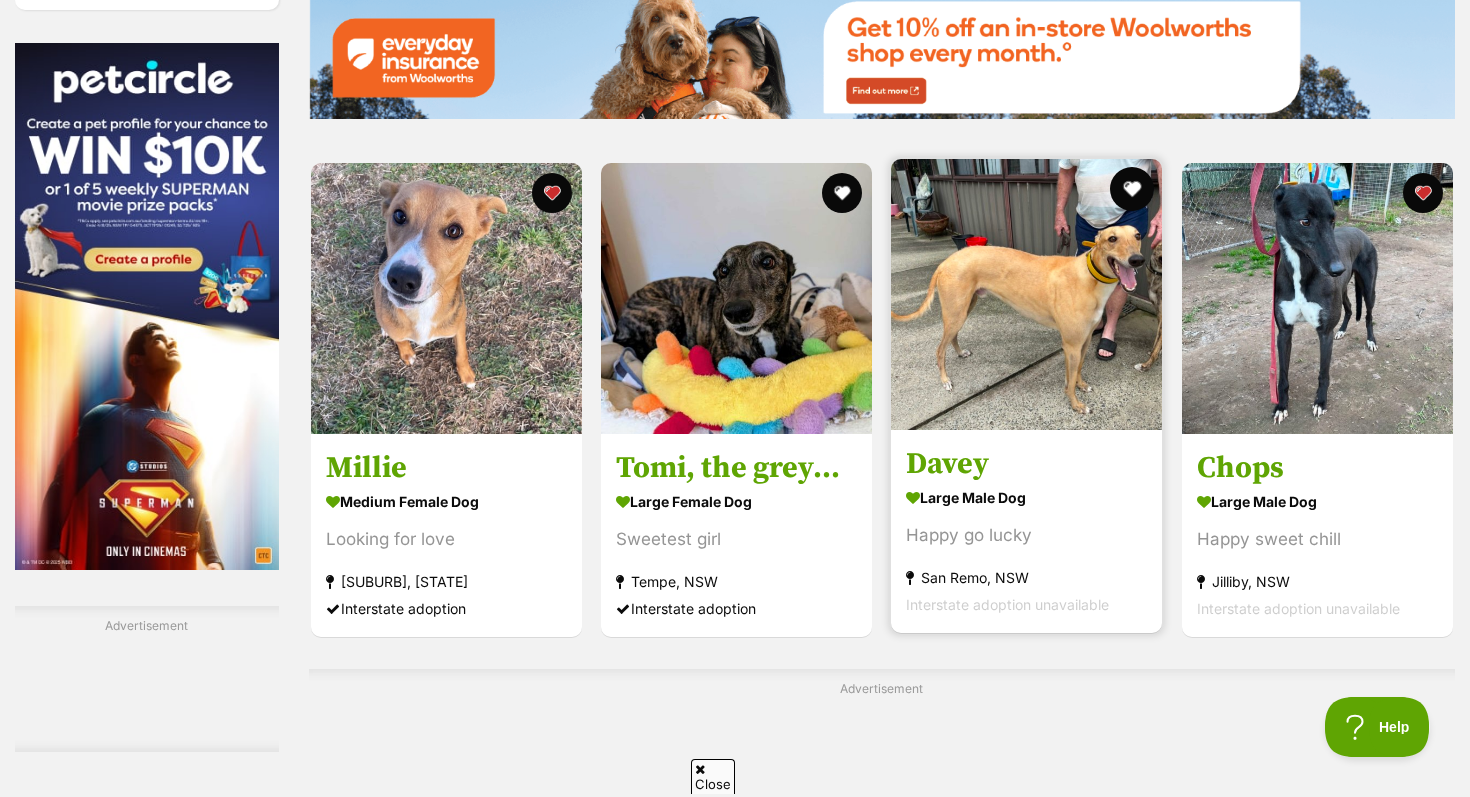 click at bounding box center (1133, 189) 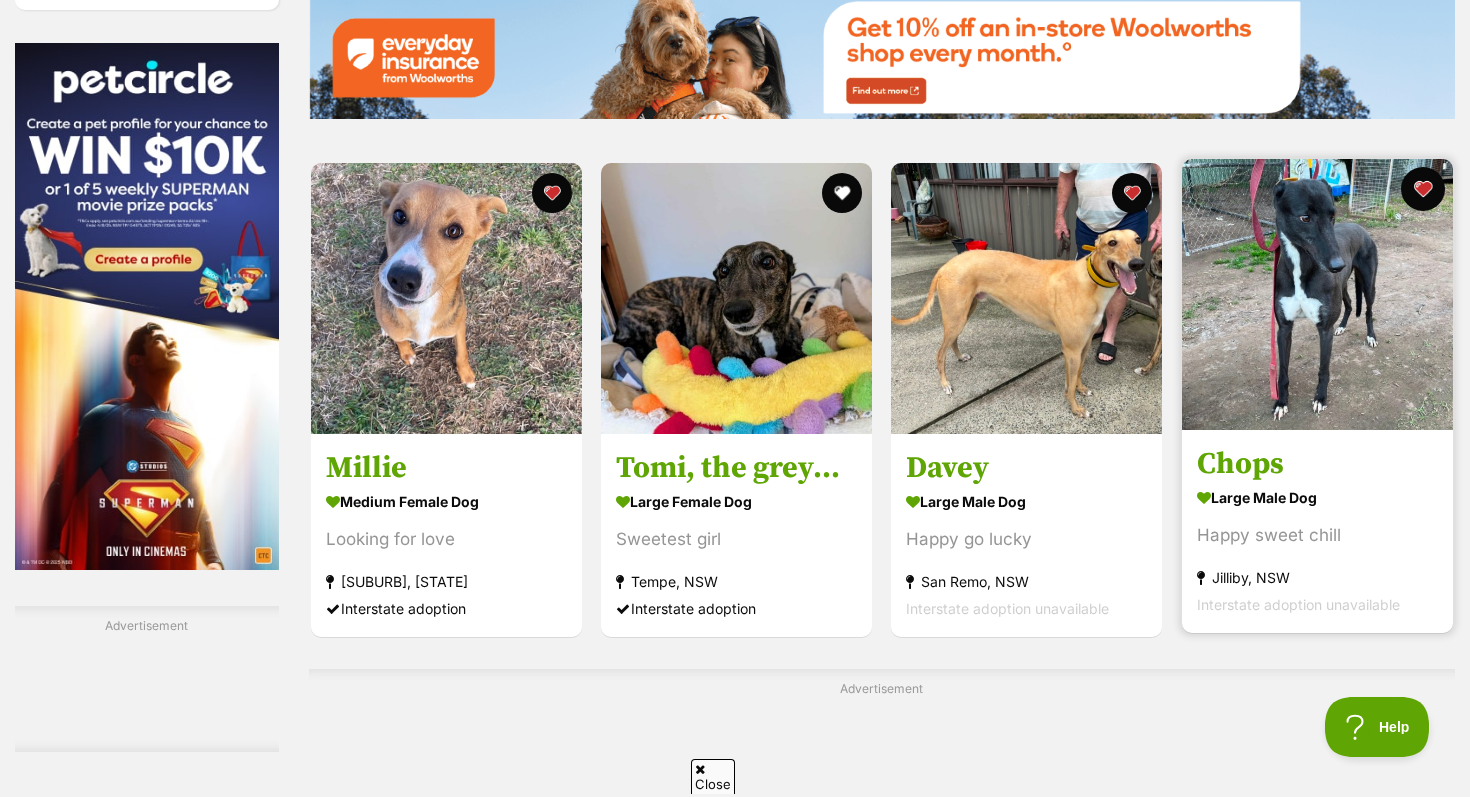 click at bounding box center (1423, 189) 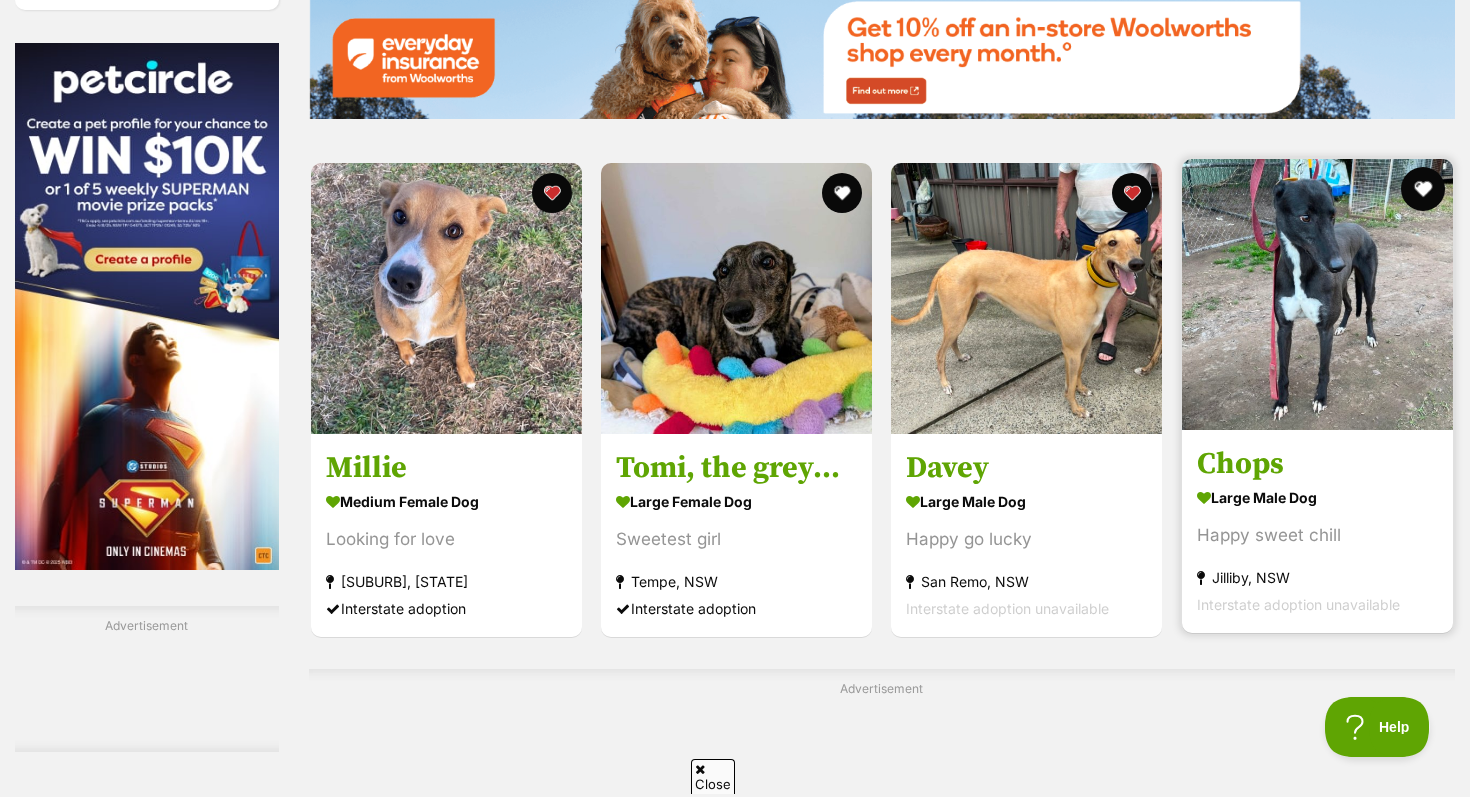 click at bounding box center (1423, 189) 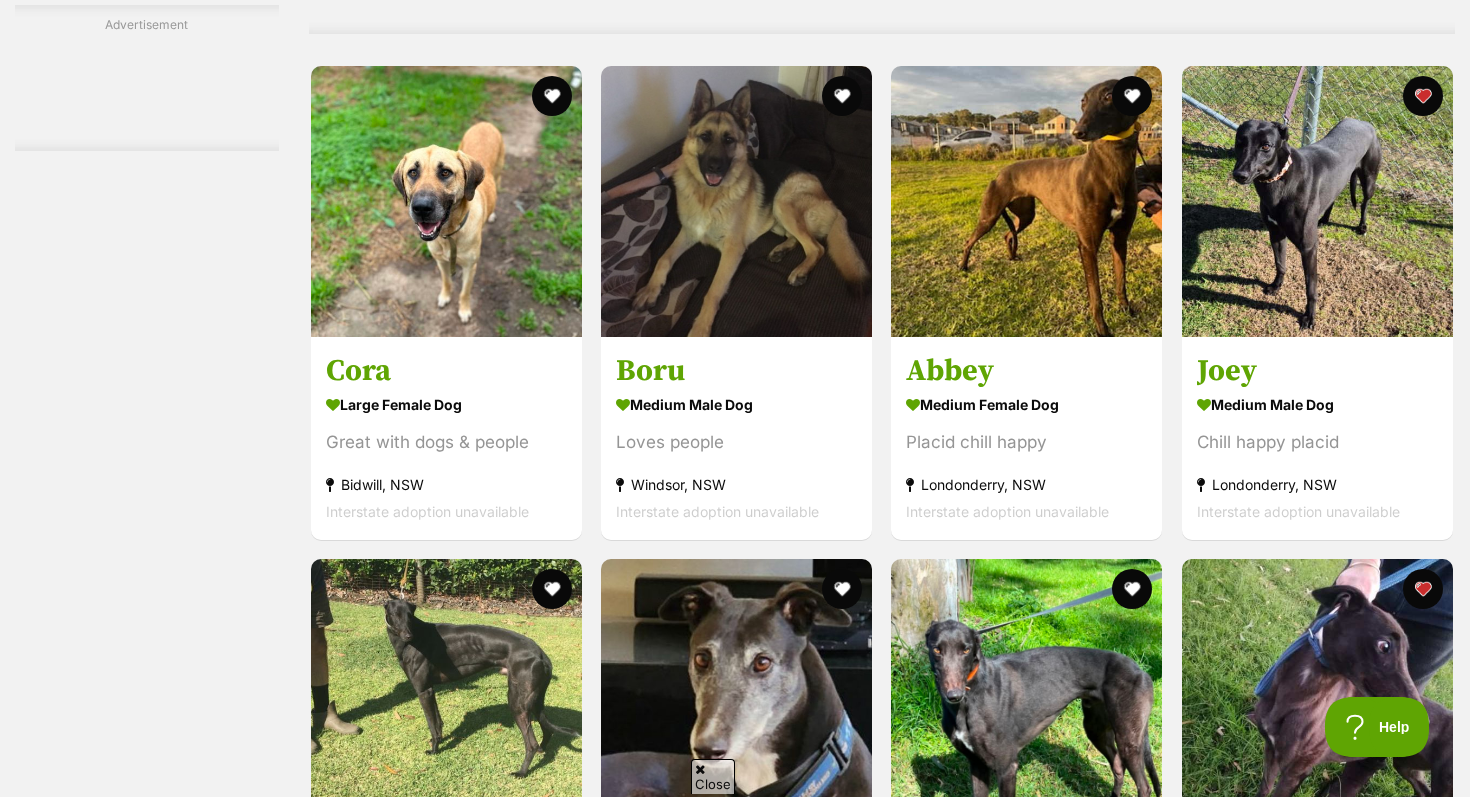 scroll, scrollTop: 3755, scrollLeft: 0, axis: vertical 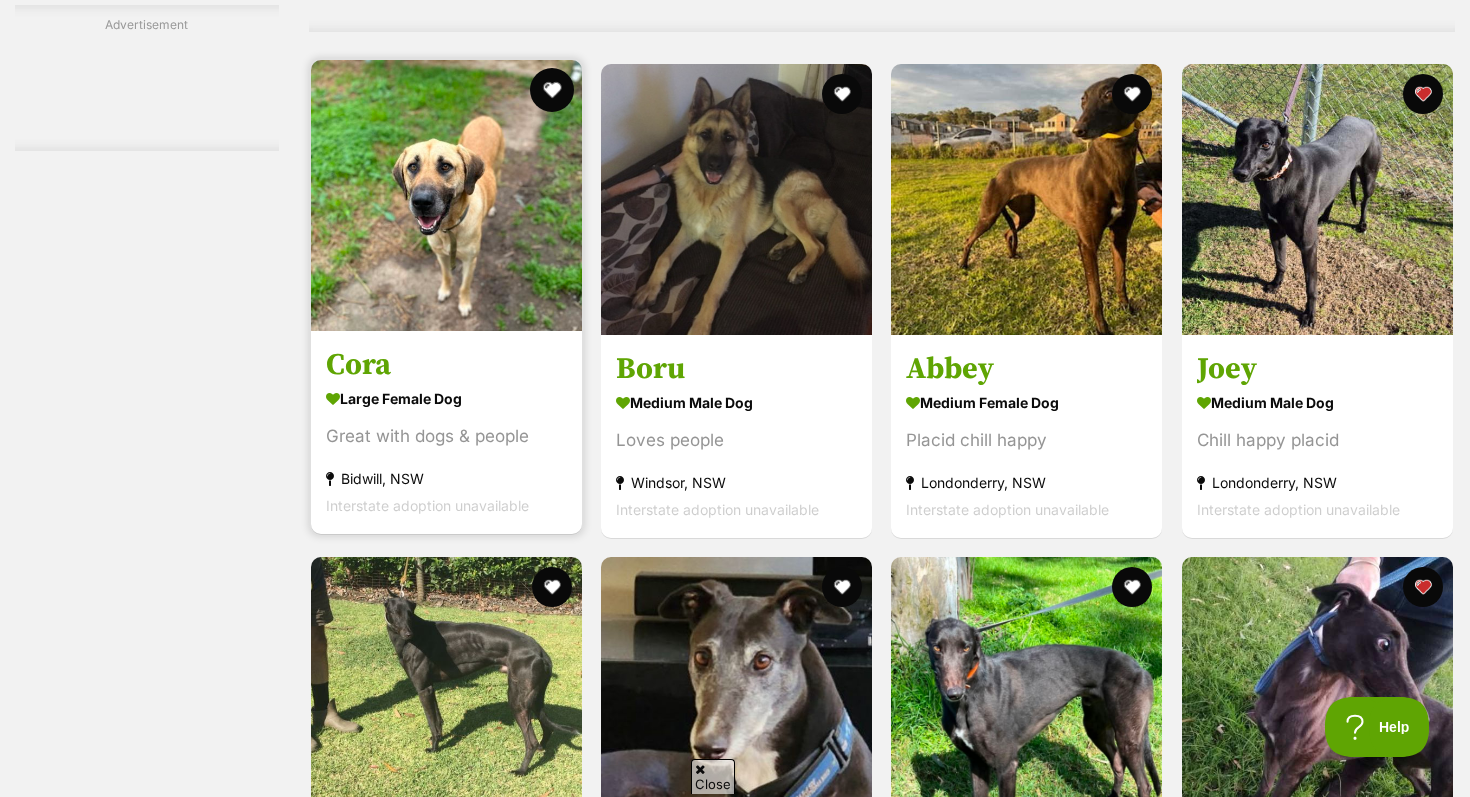 click at bounding box center [552, 90] 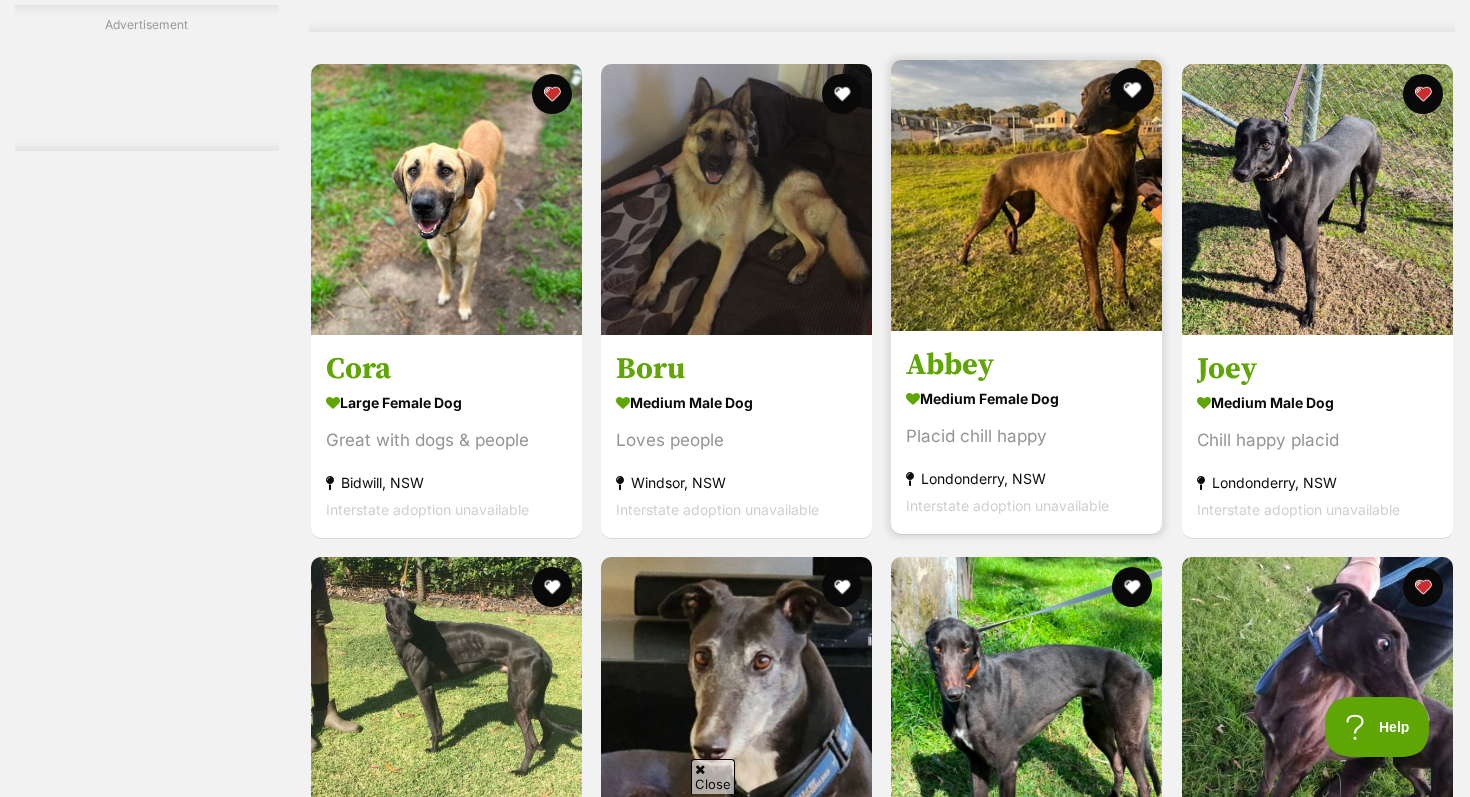 click at bounding box center (1133, 90) 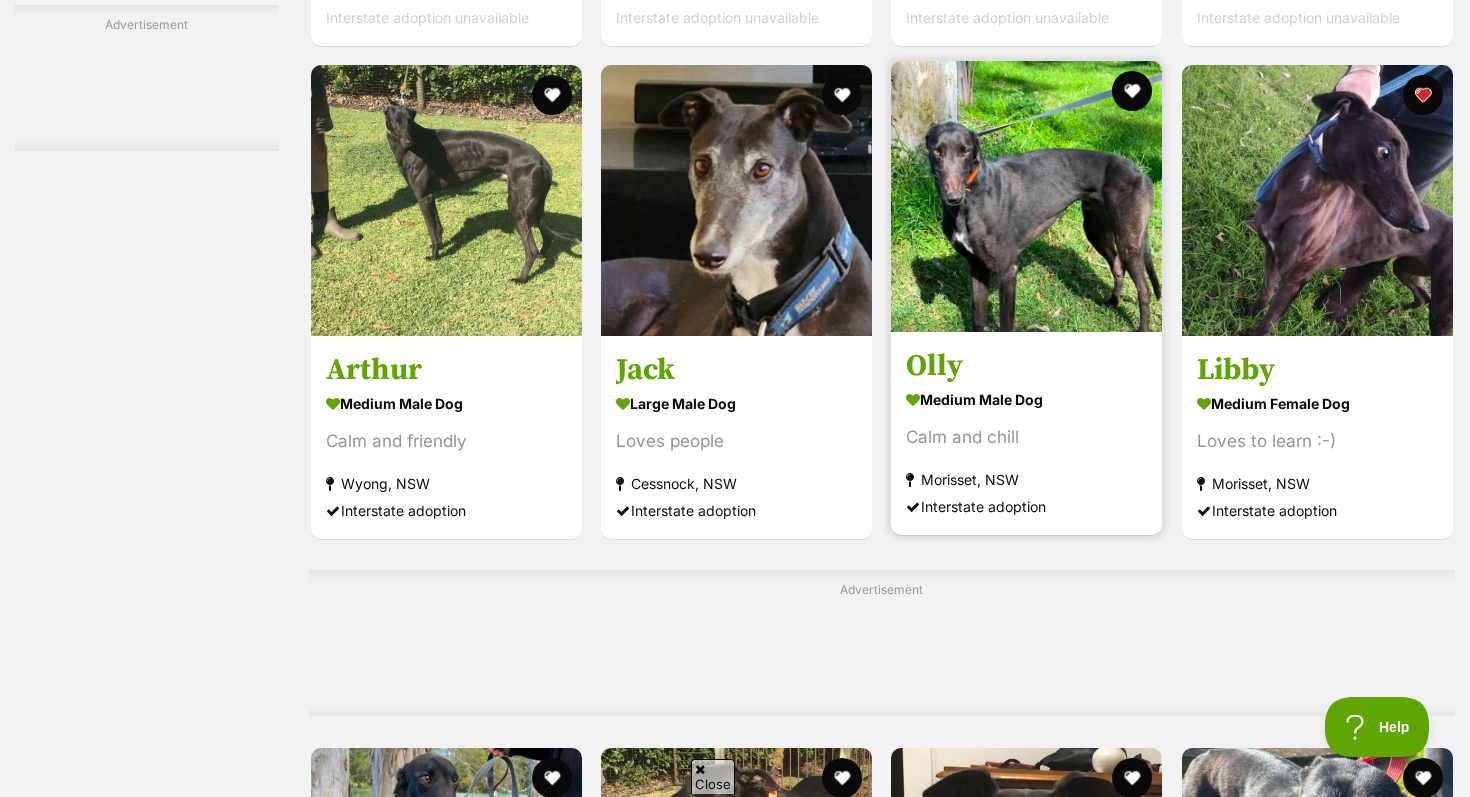 scroll, scrollTop: 4248, scrollLeft: 0, axis: vertical 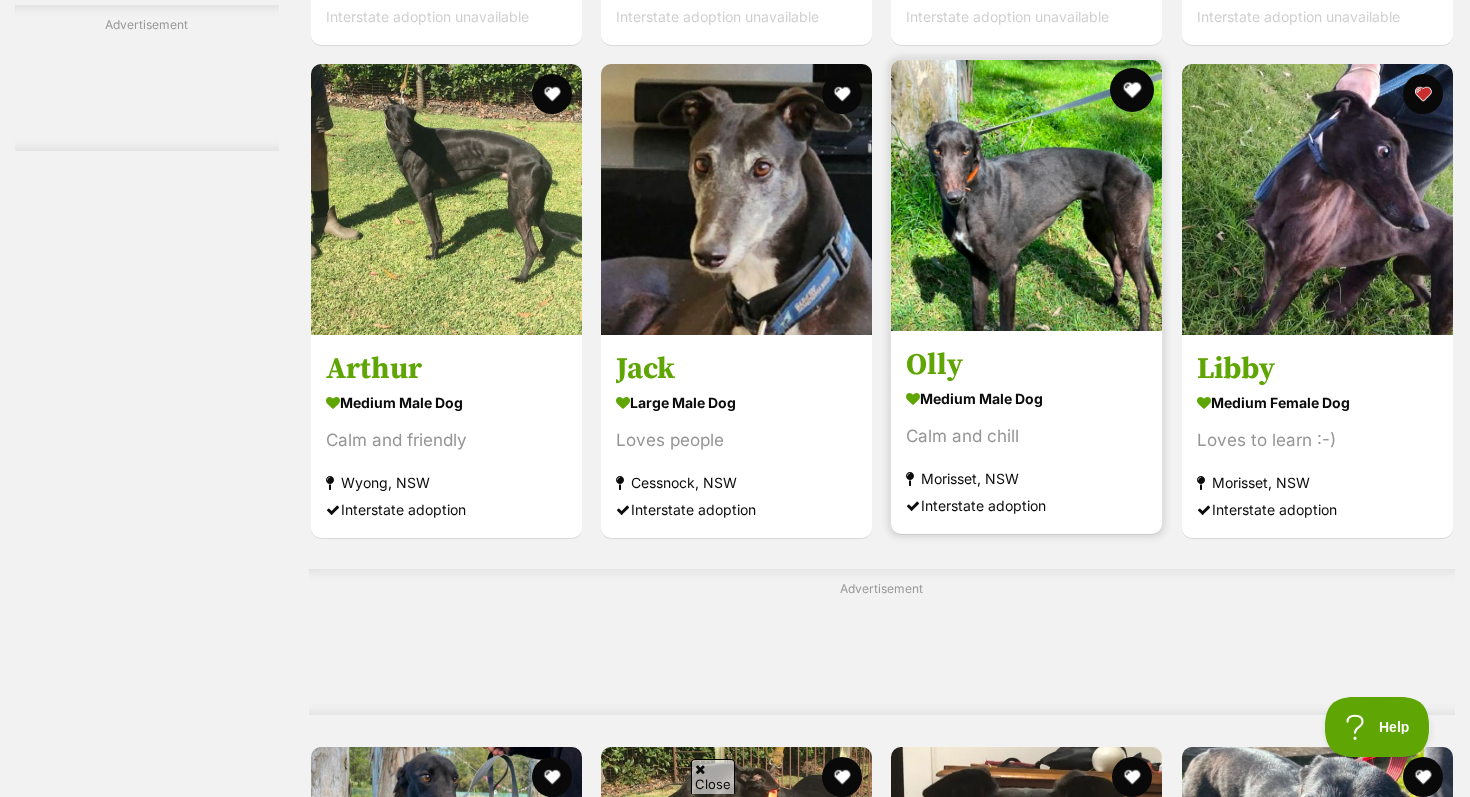 click at bounding box center [1133, 90] 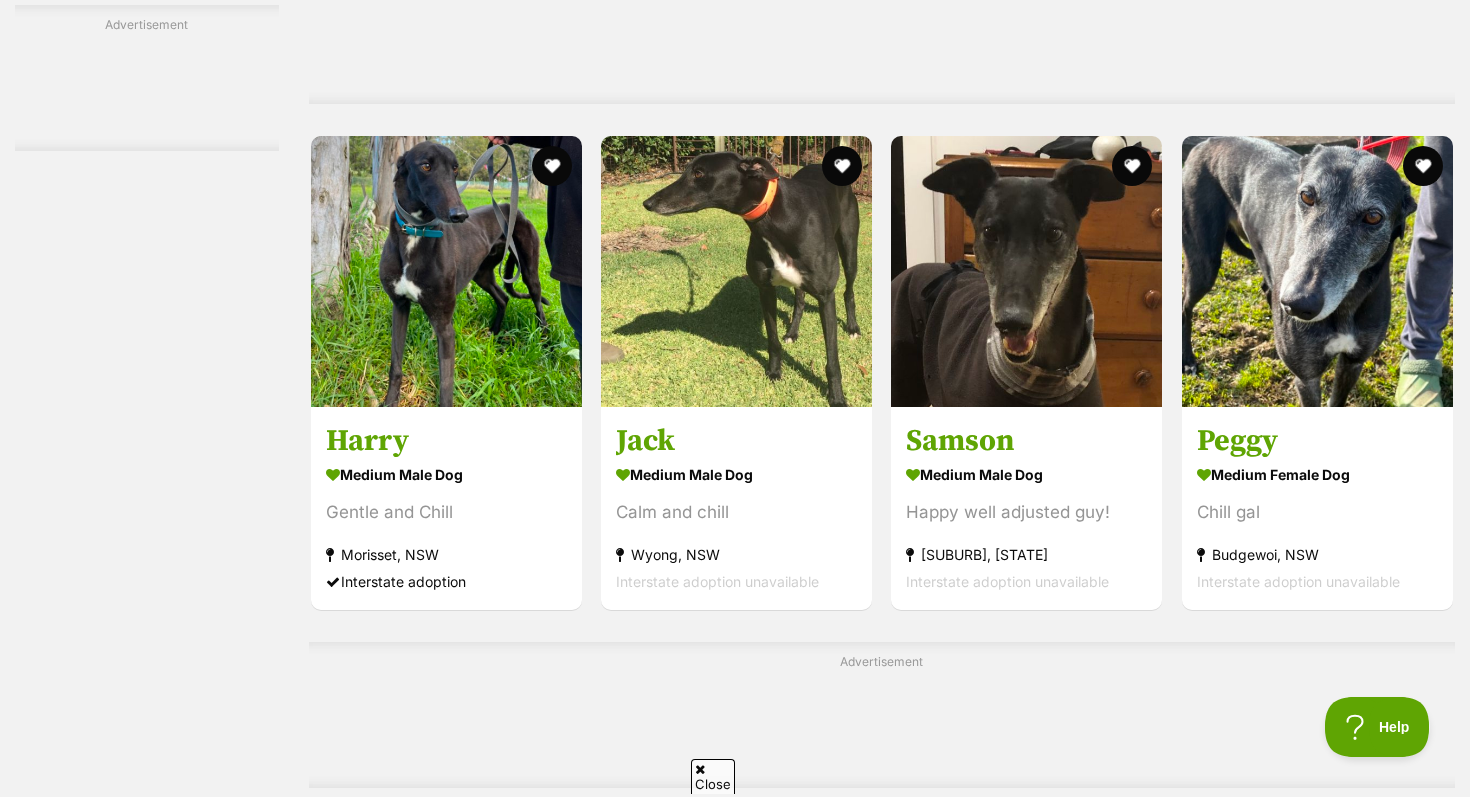 scroll, scrollTop: 4865, scrollLeft: 0, axis: vertical 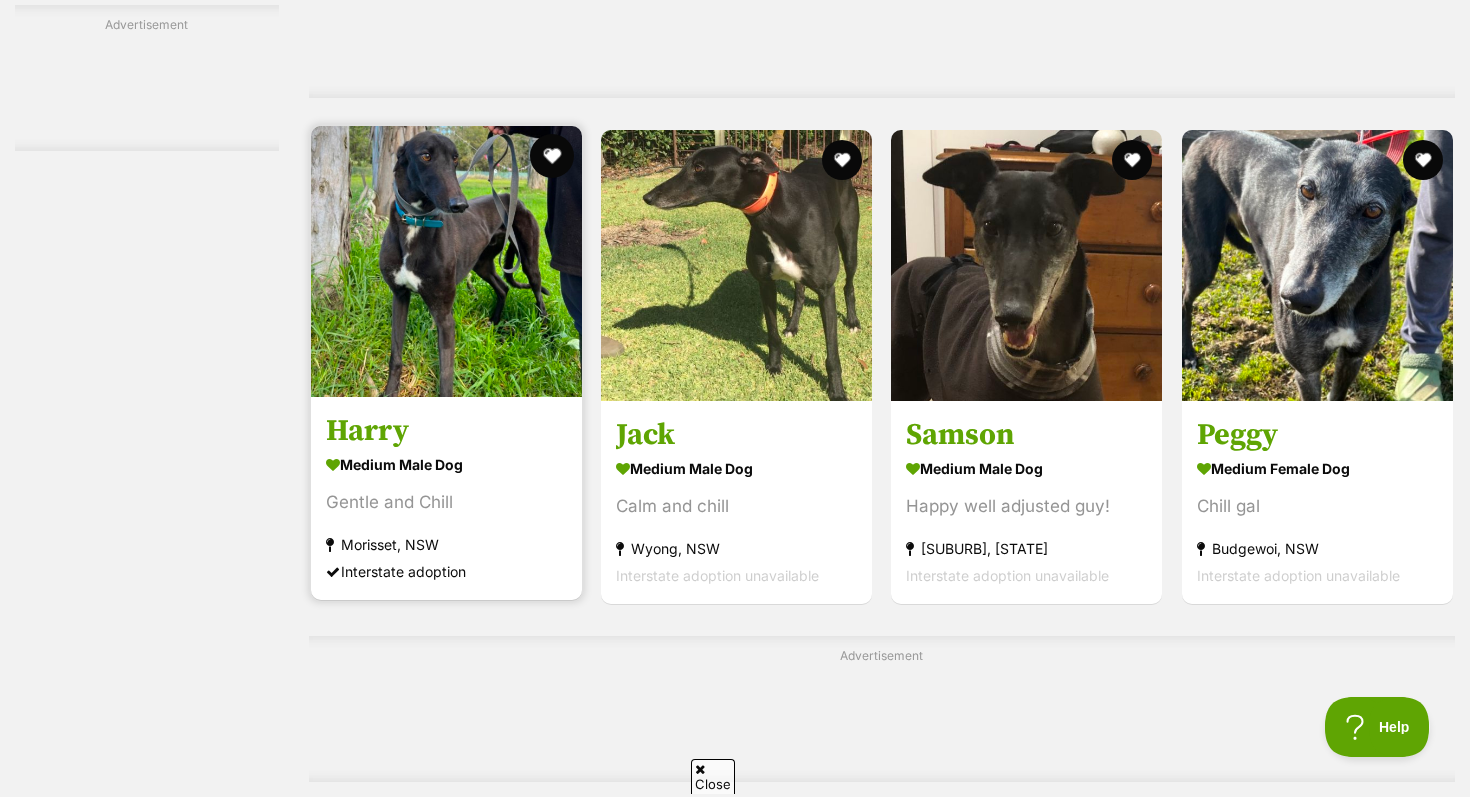 click at bounding box center [552, 156] 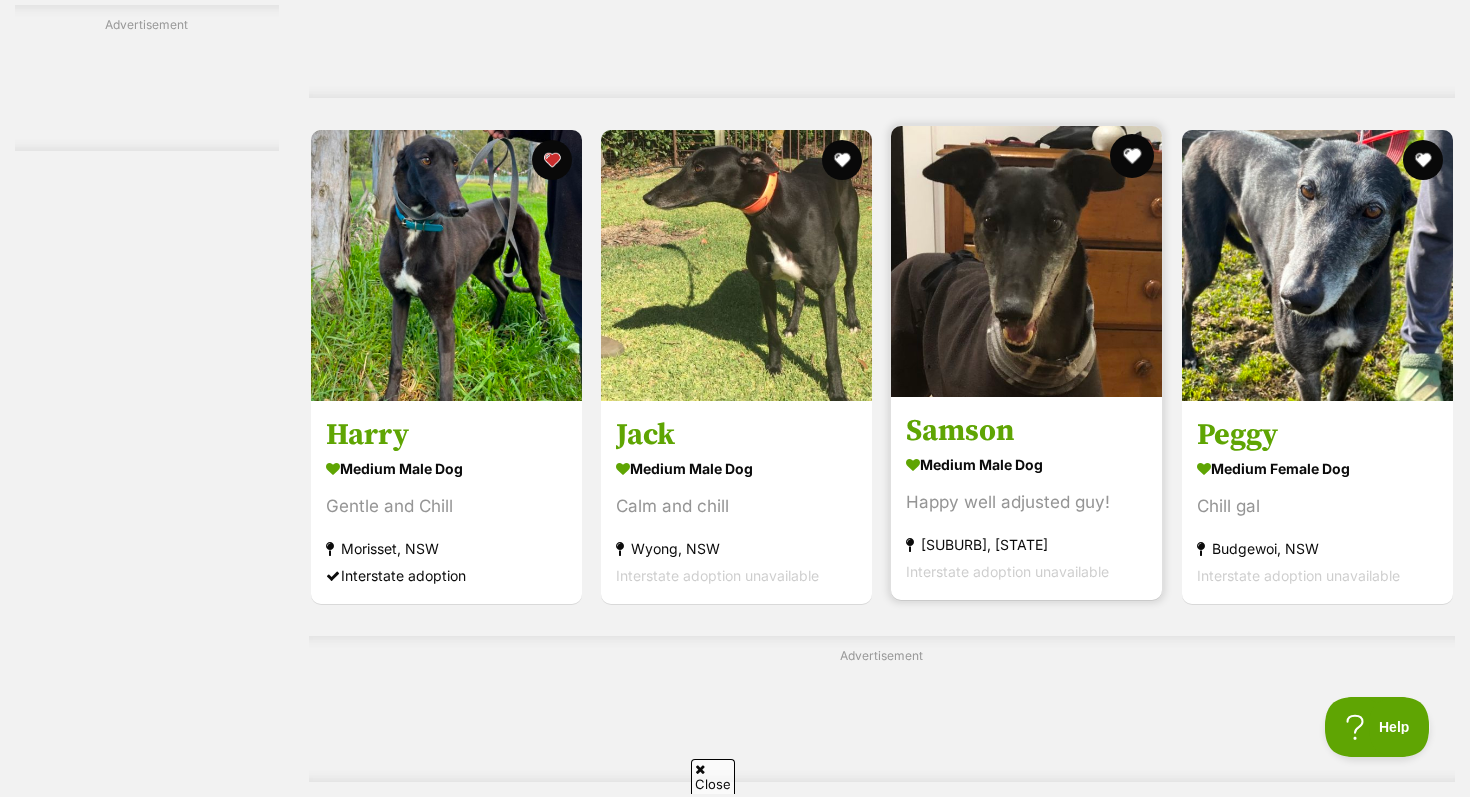 click at bounding box center (1133, 156) 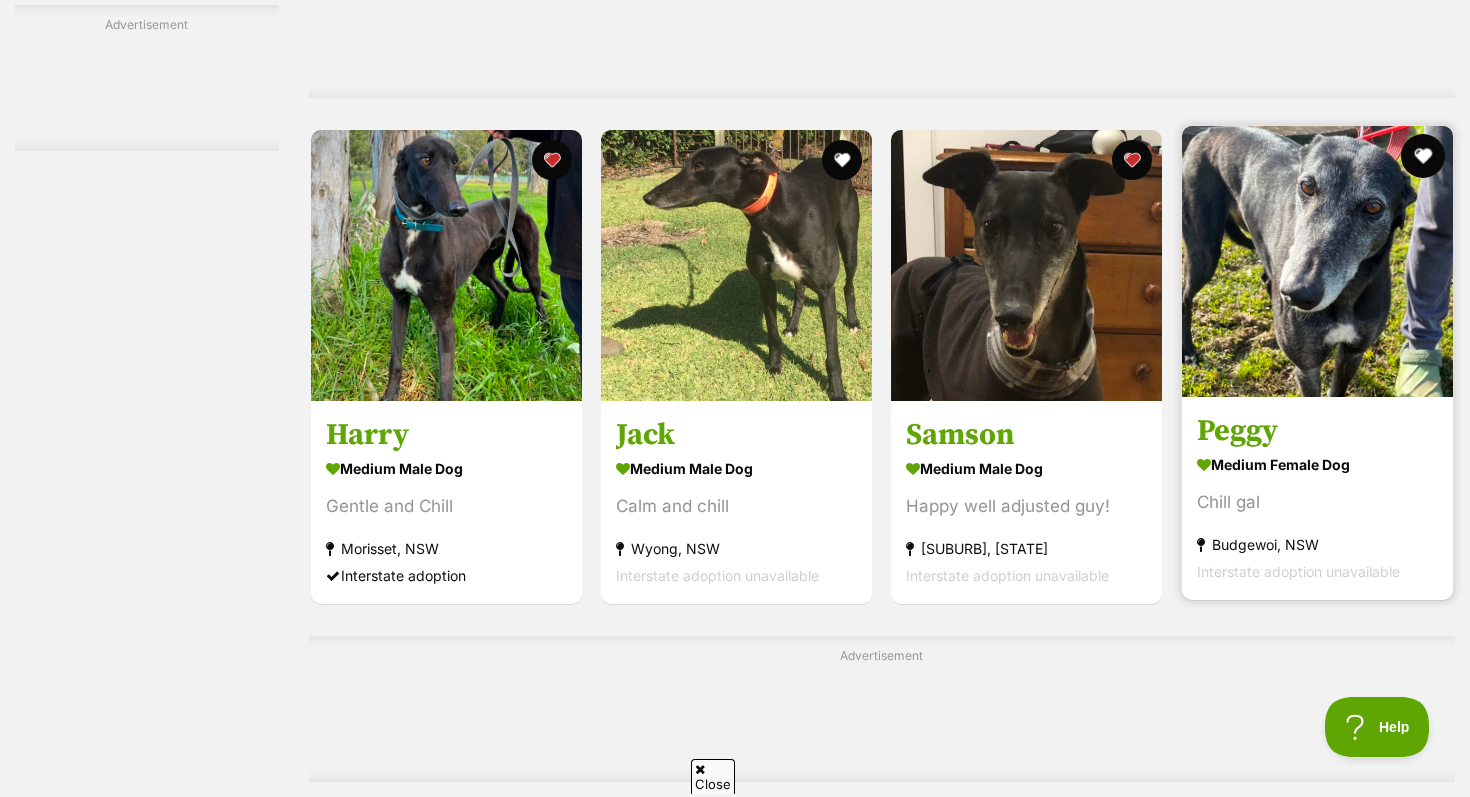 click at bounding box center (1423, 156) 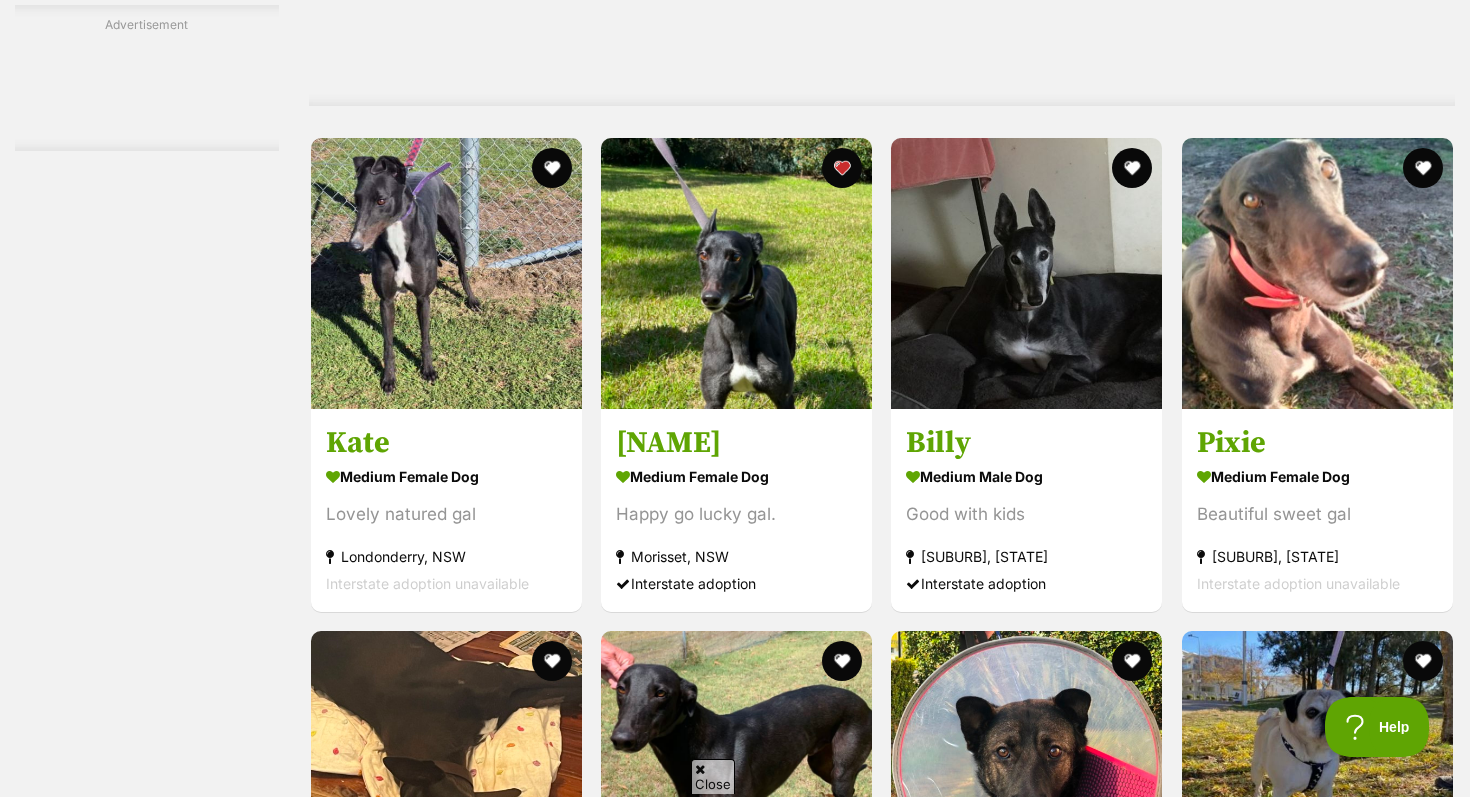scroll, scrollTop: 5543, scrollLeft: 0, axis: vertical 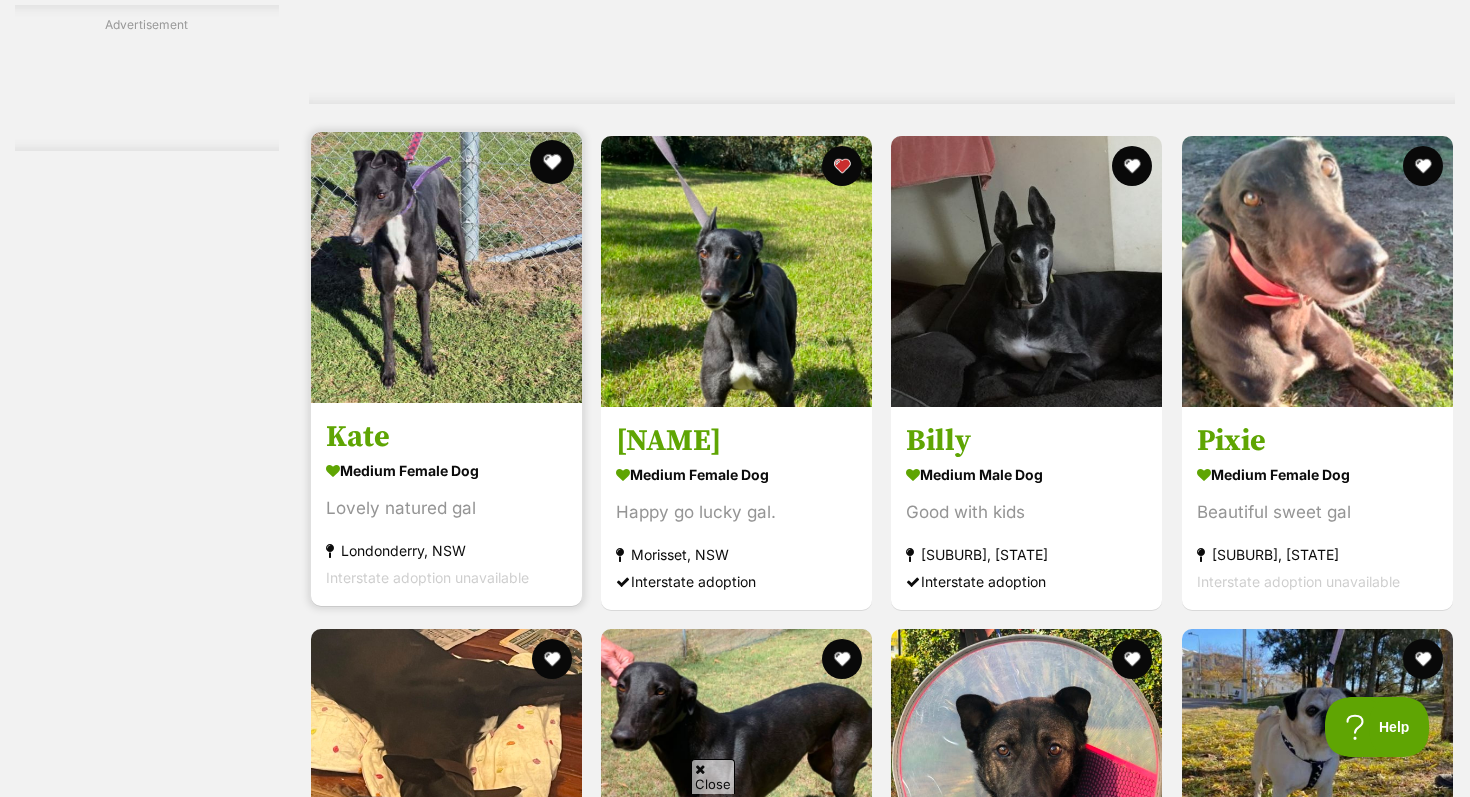 click at bounding box center (552, 162) 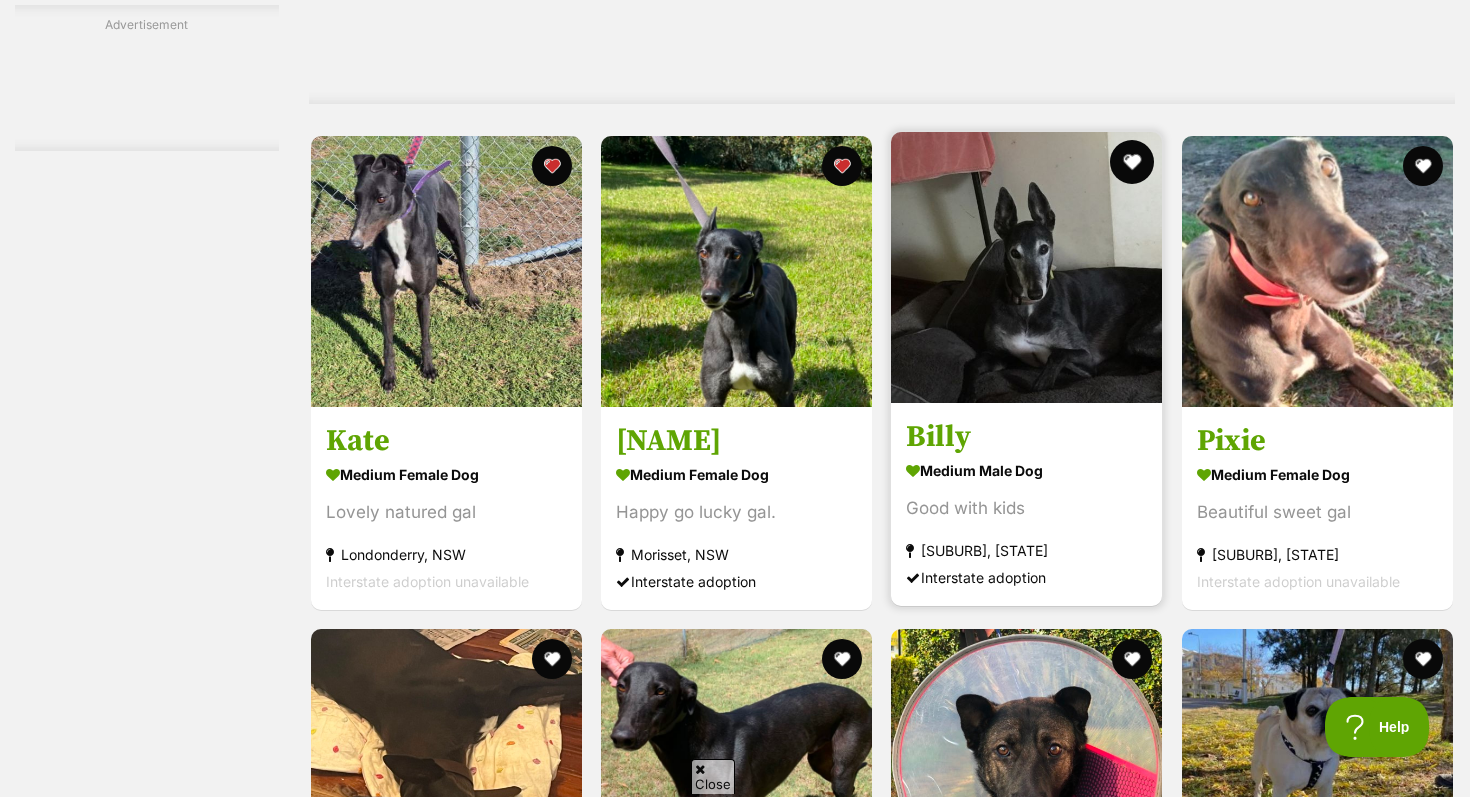 click at bounding box center [1133, 162] 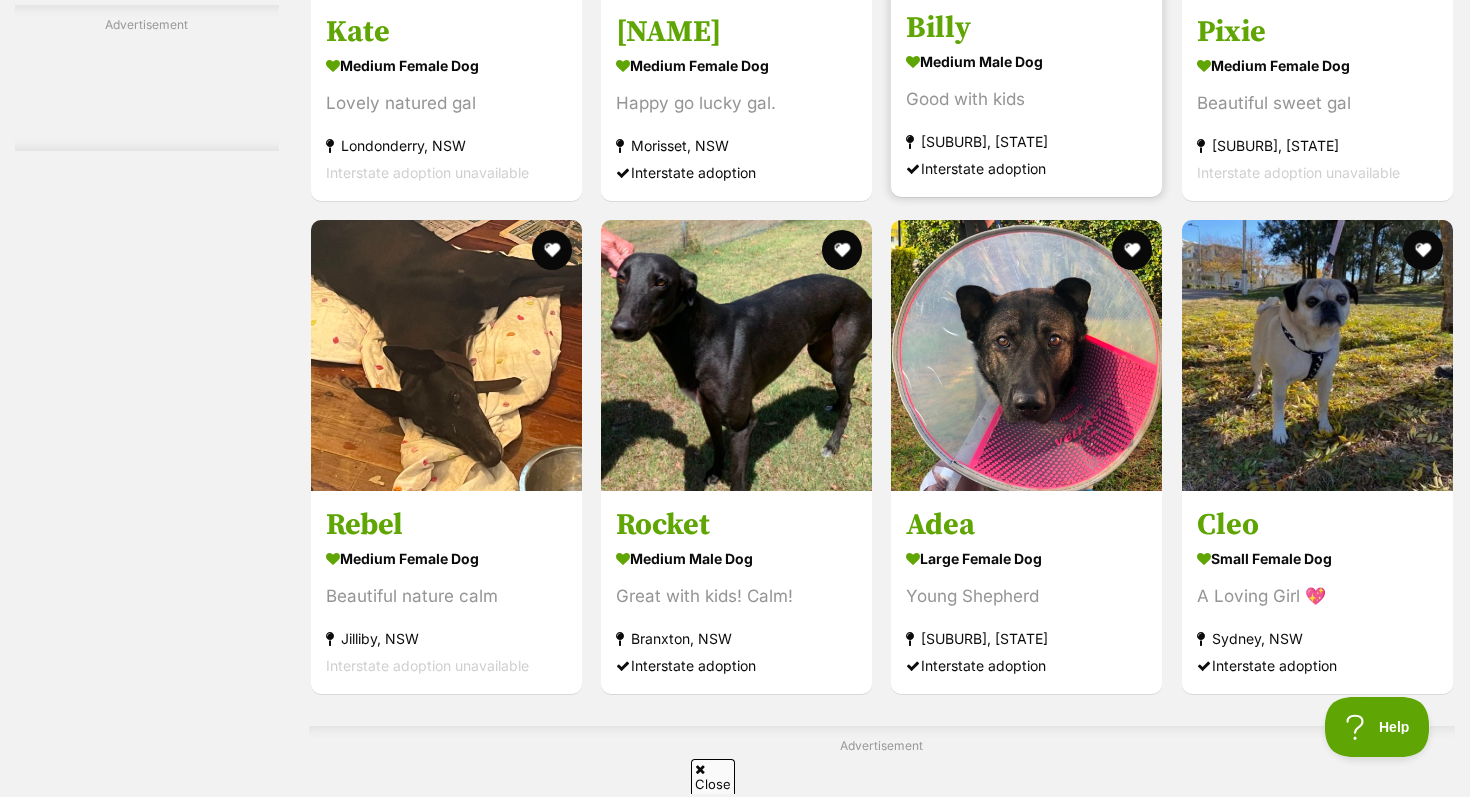 scroll, scrollTop: 5955, scrollLeft: 0, axis: vertical 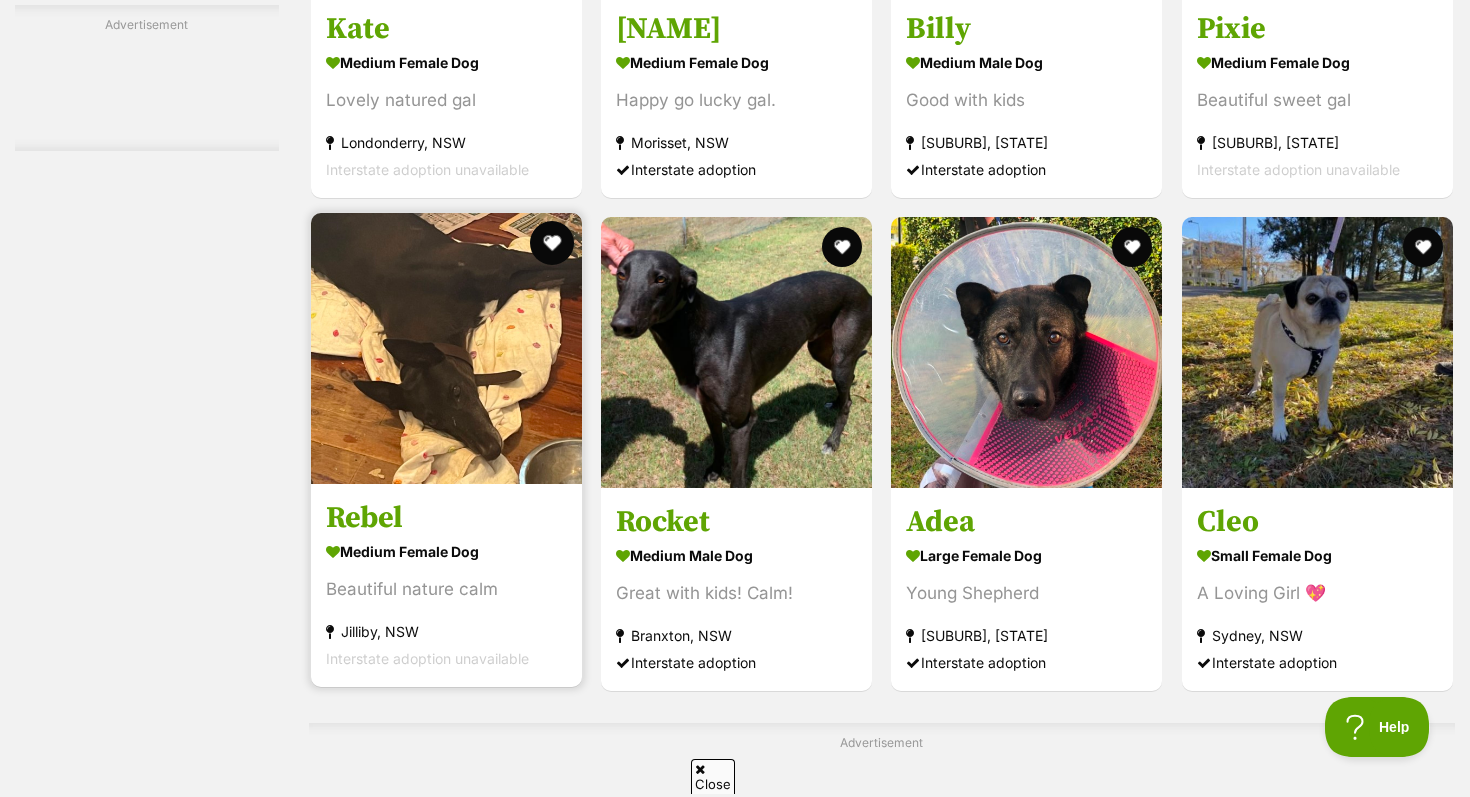 click at bounding box center (552, 243) 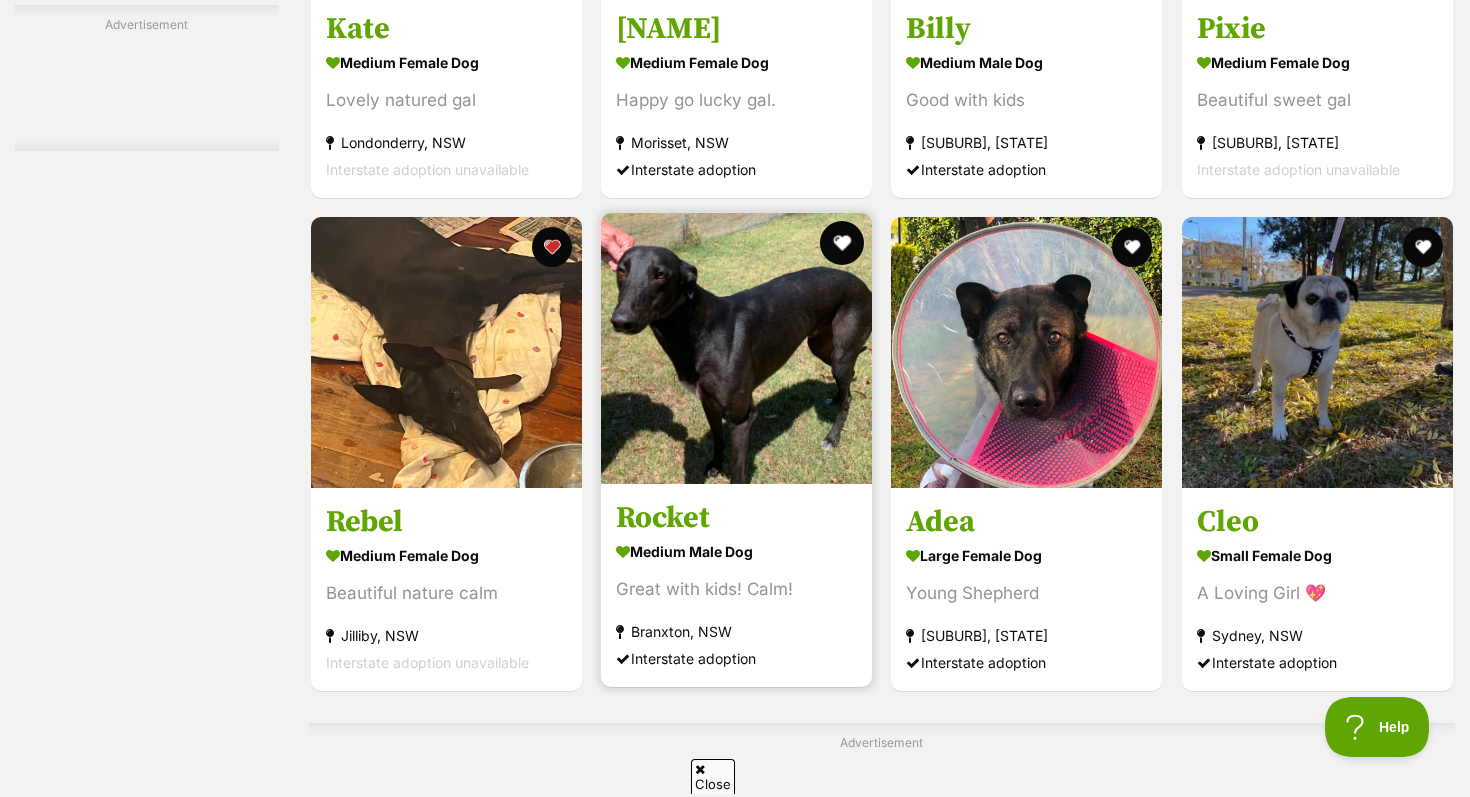 click at bounding box center [842, 243] 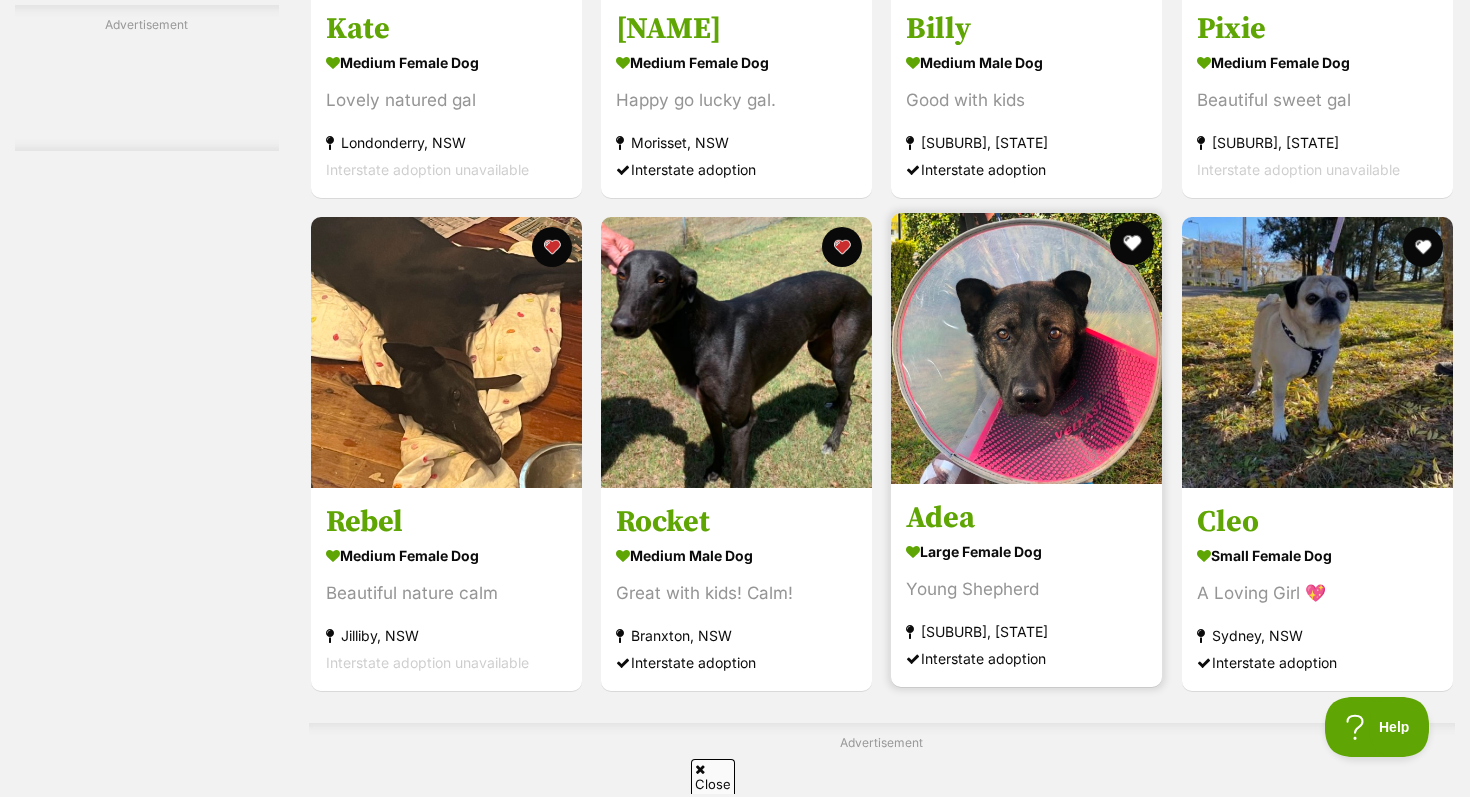 click at bounding box center [1133, 243] 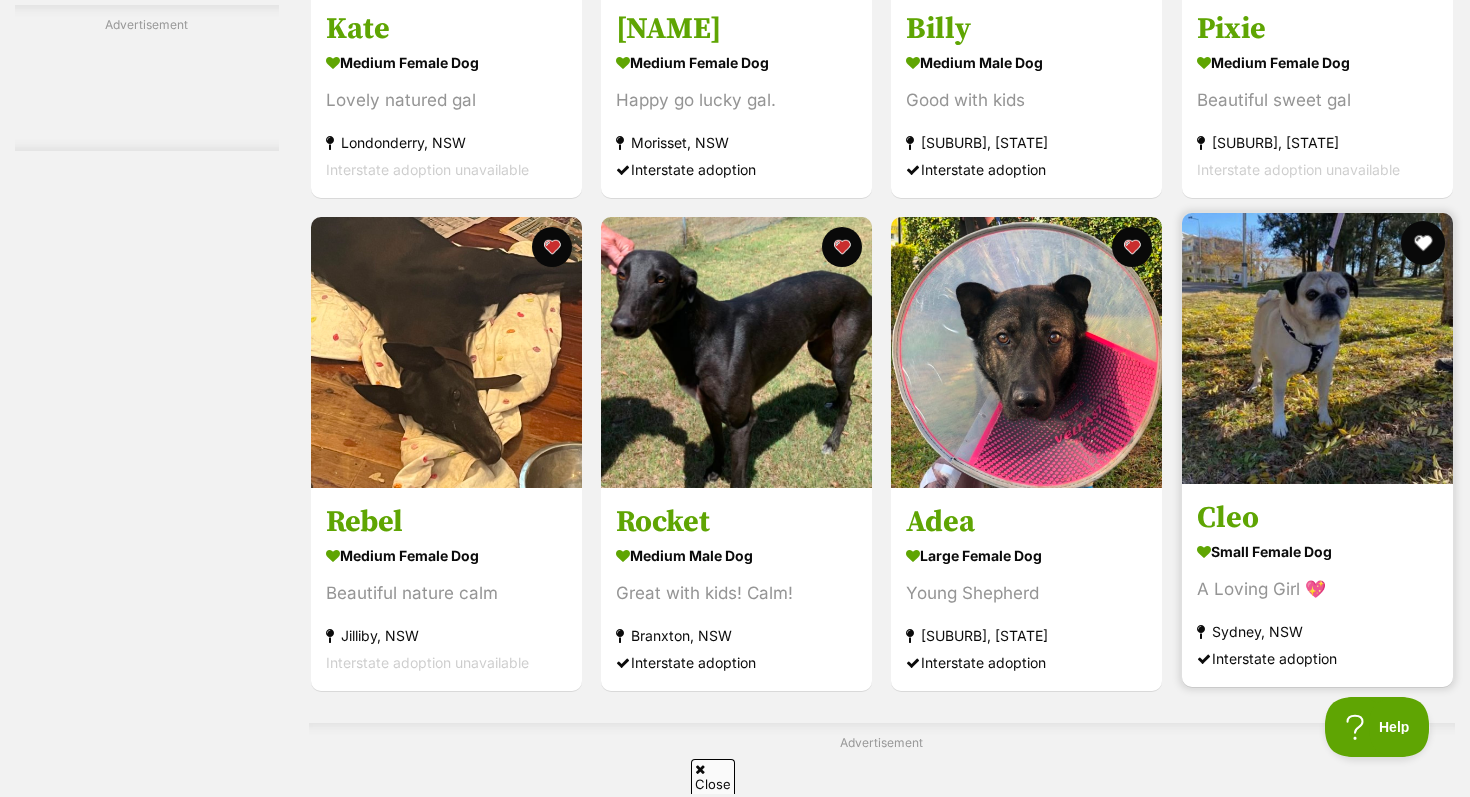 click at bounding box center (1423, 243) 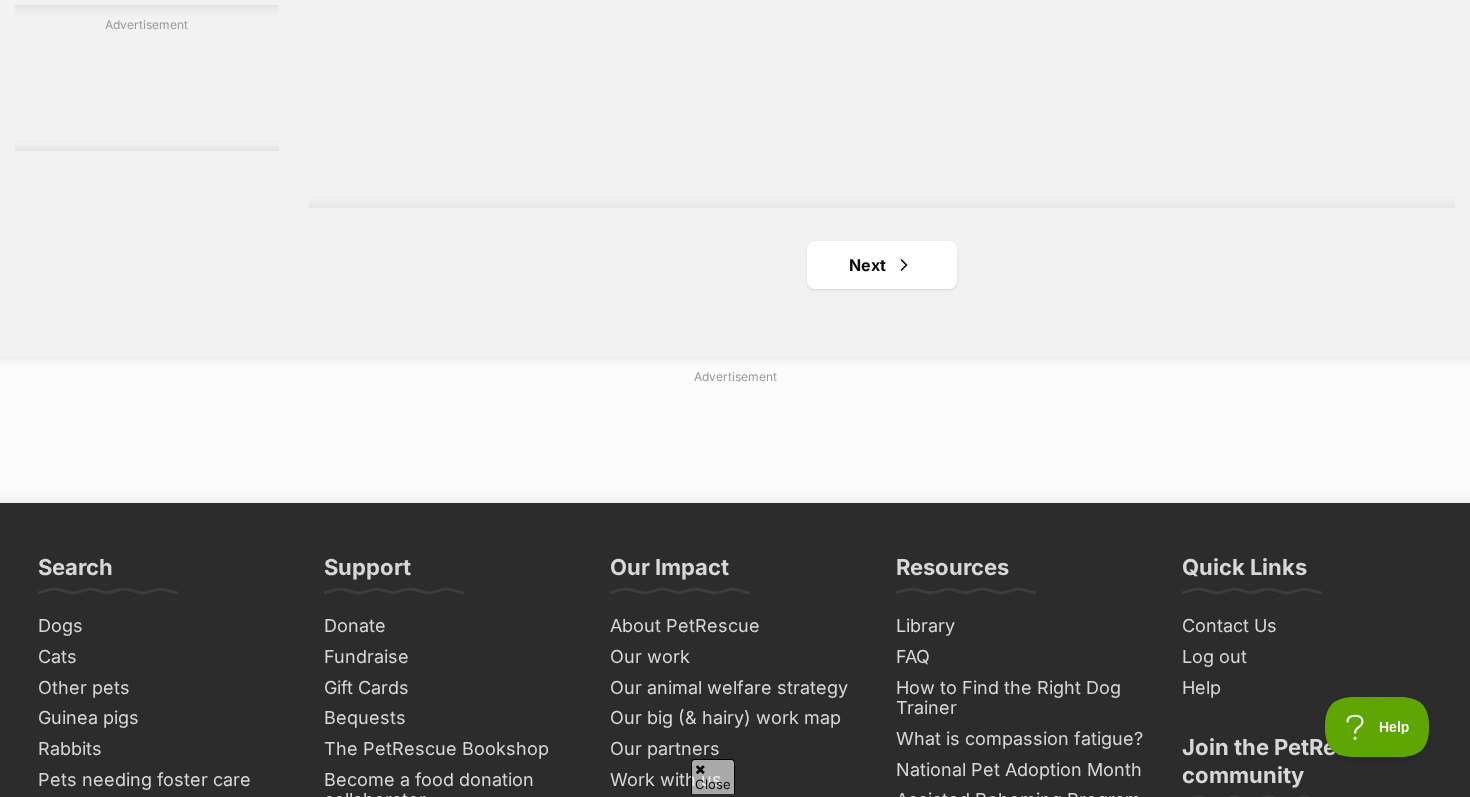 scroll, scrollTop: 6775, scrollLeft: 0, axis: vertical 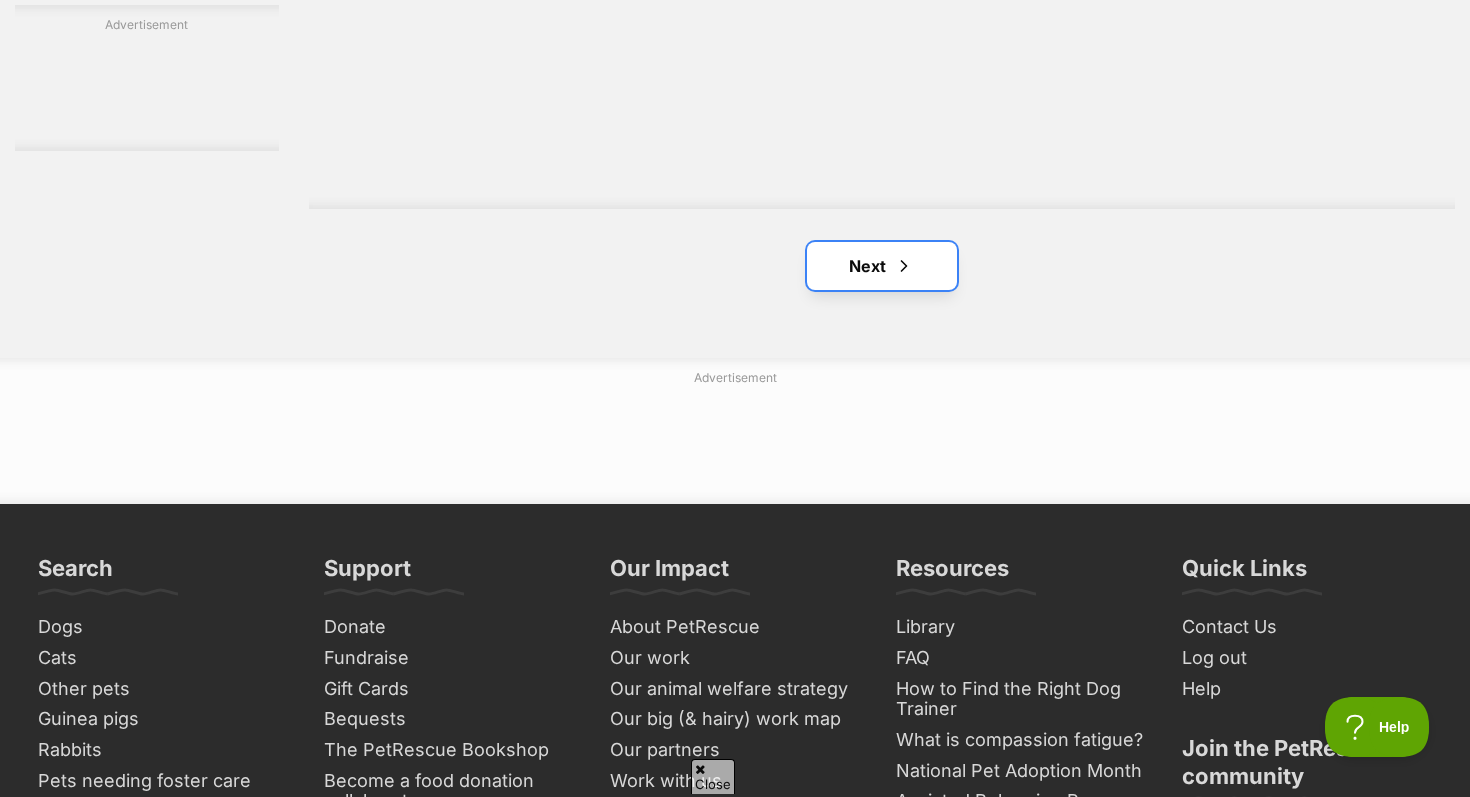 click at bounding box center (904, 266) 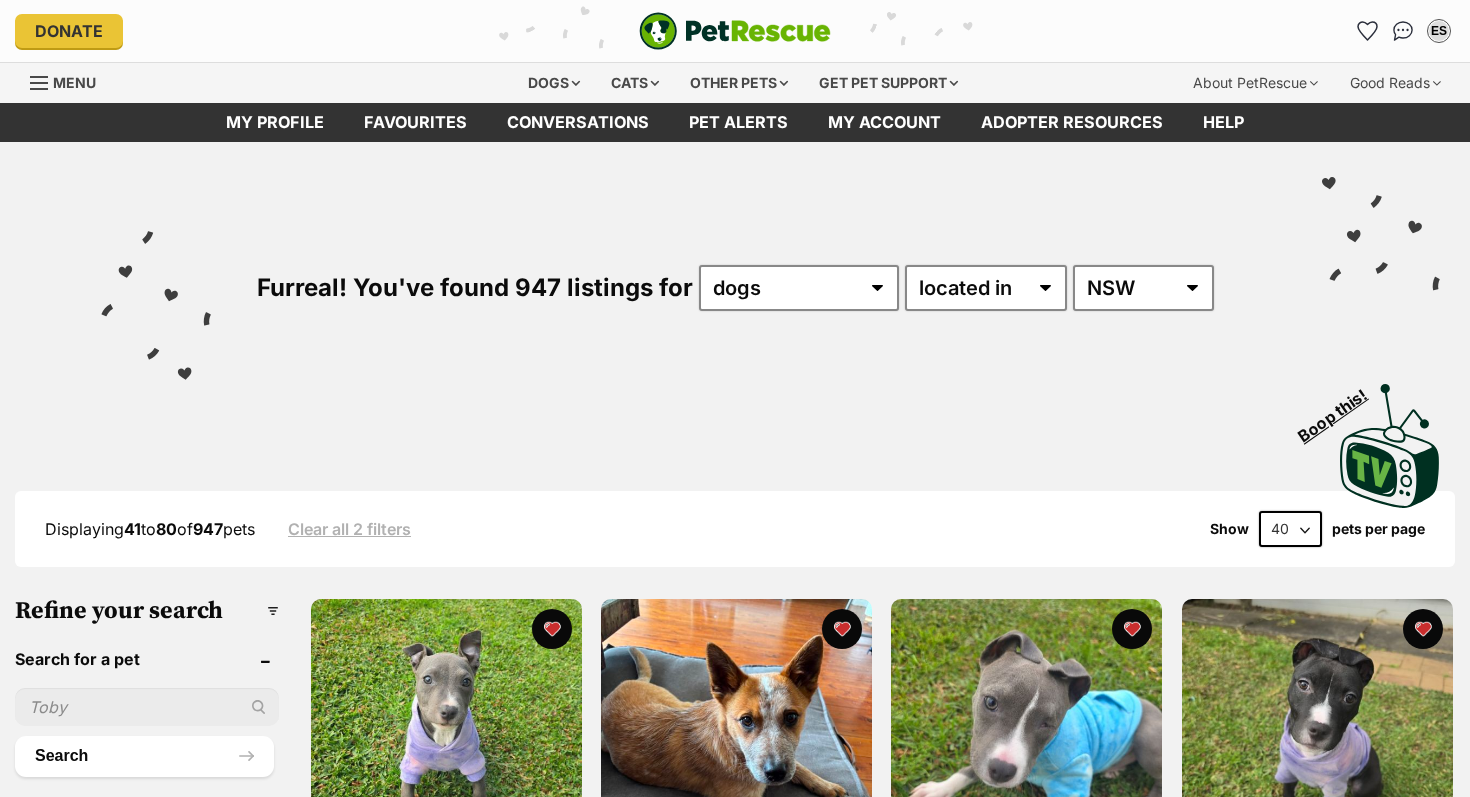 scroll, scrollTop: 0, scrollLeft: 0, axis: both 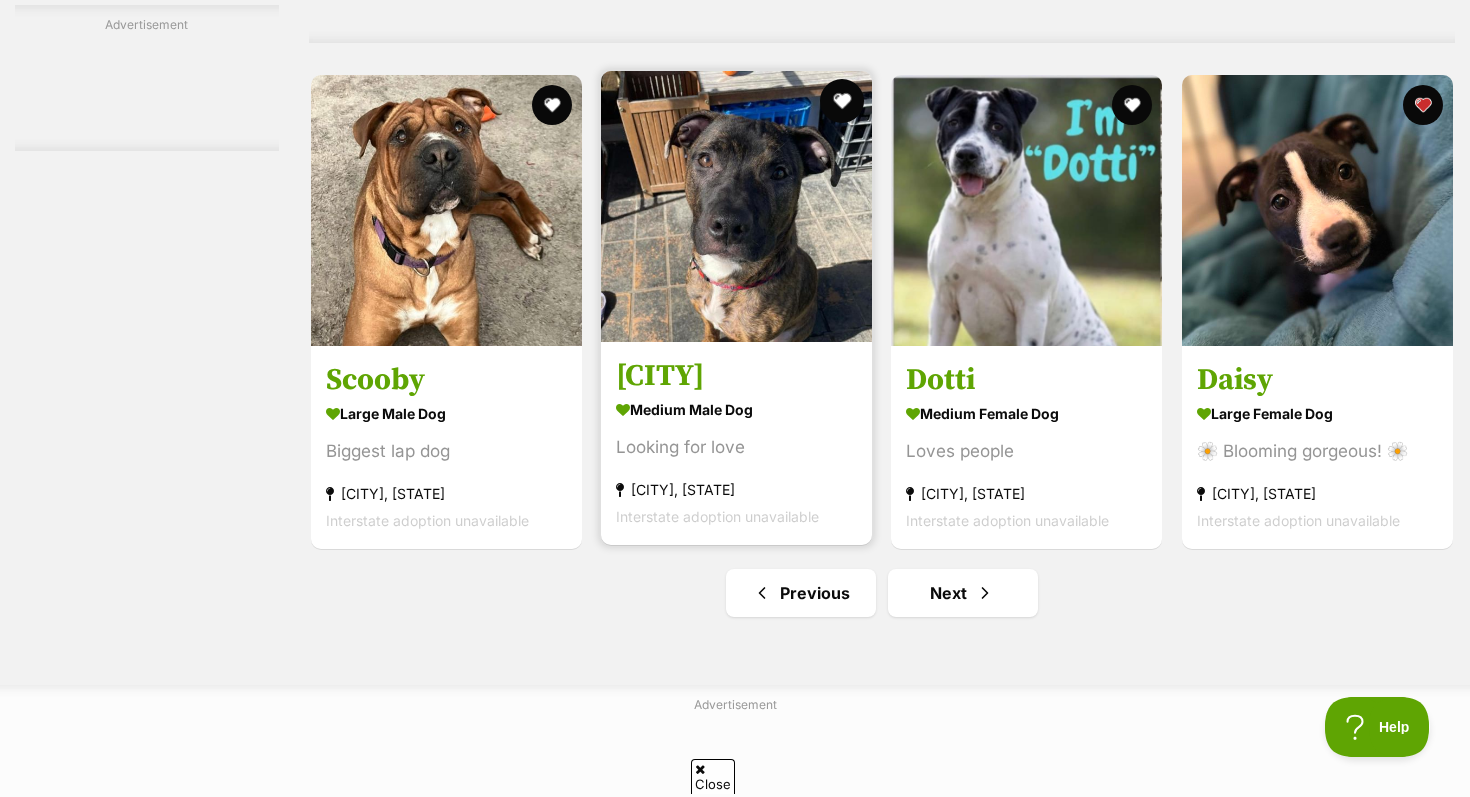 click at bounding box center (842, 101) 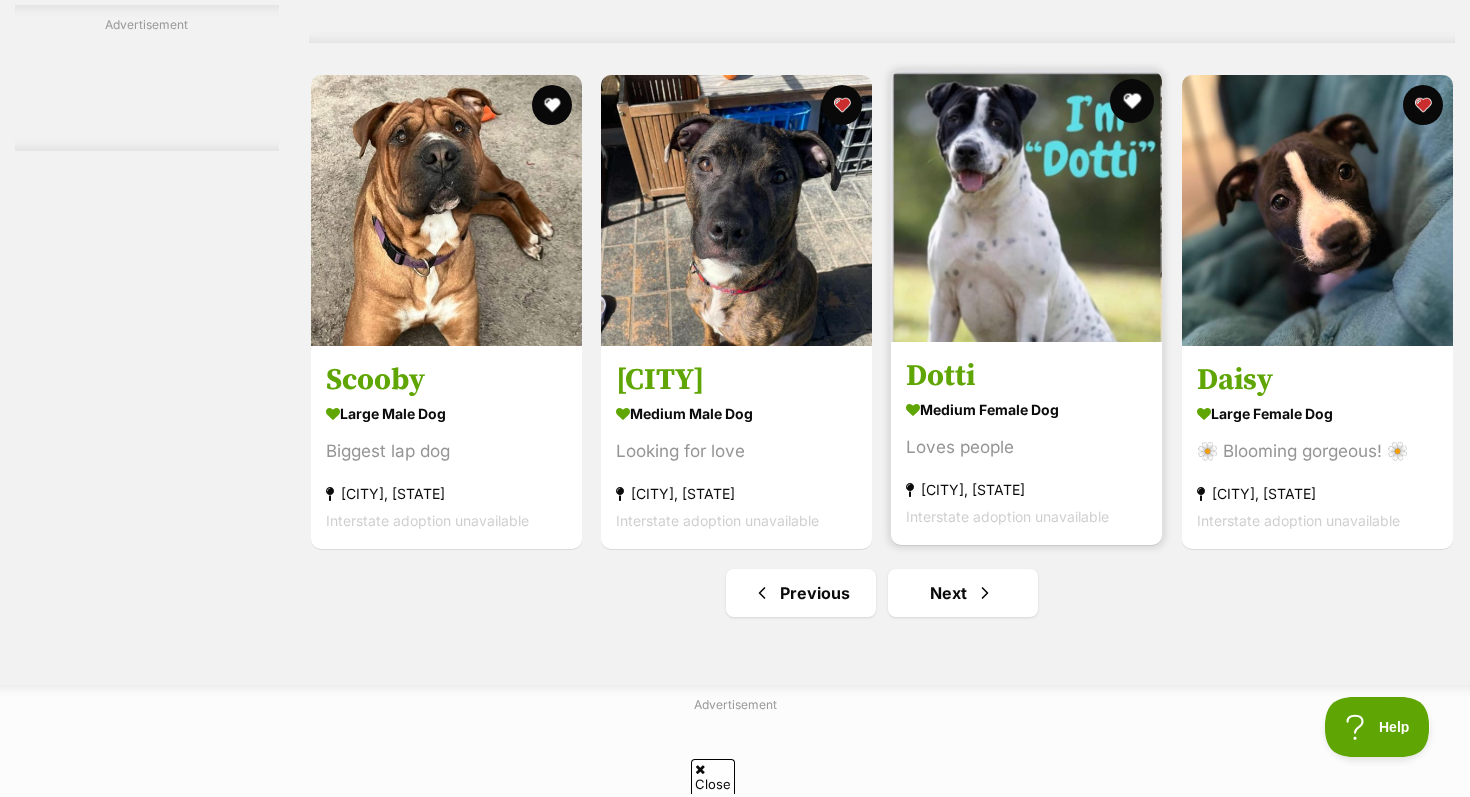 click at bounding box center [1133, 101] 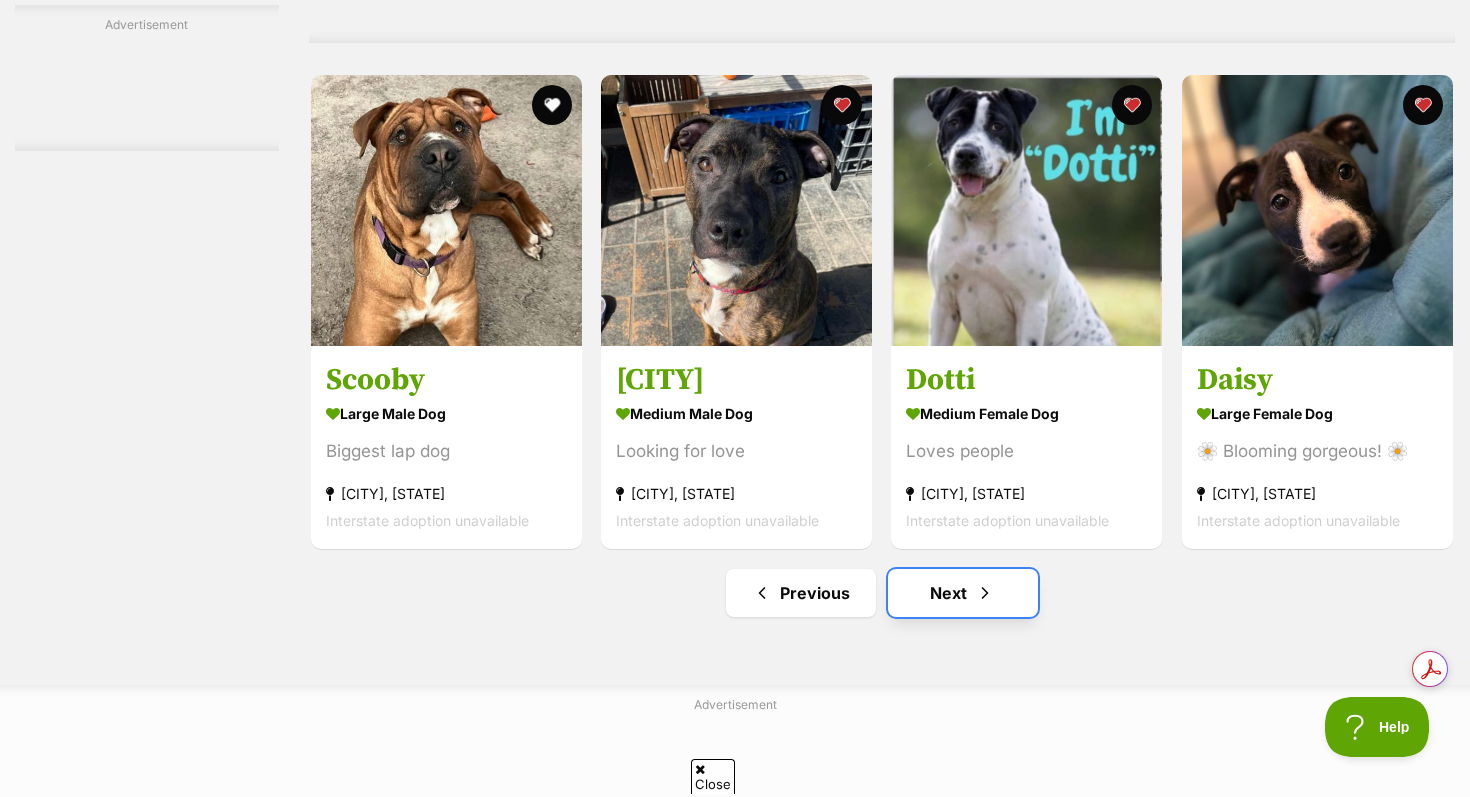 click on "Next" at bounding box center [963, 593] 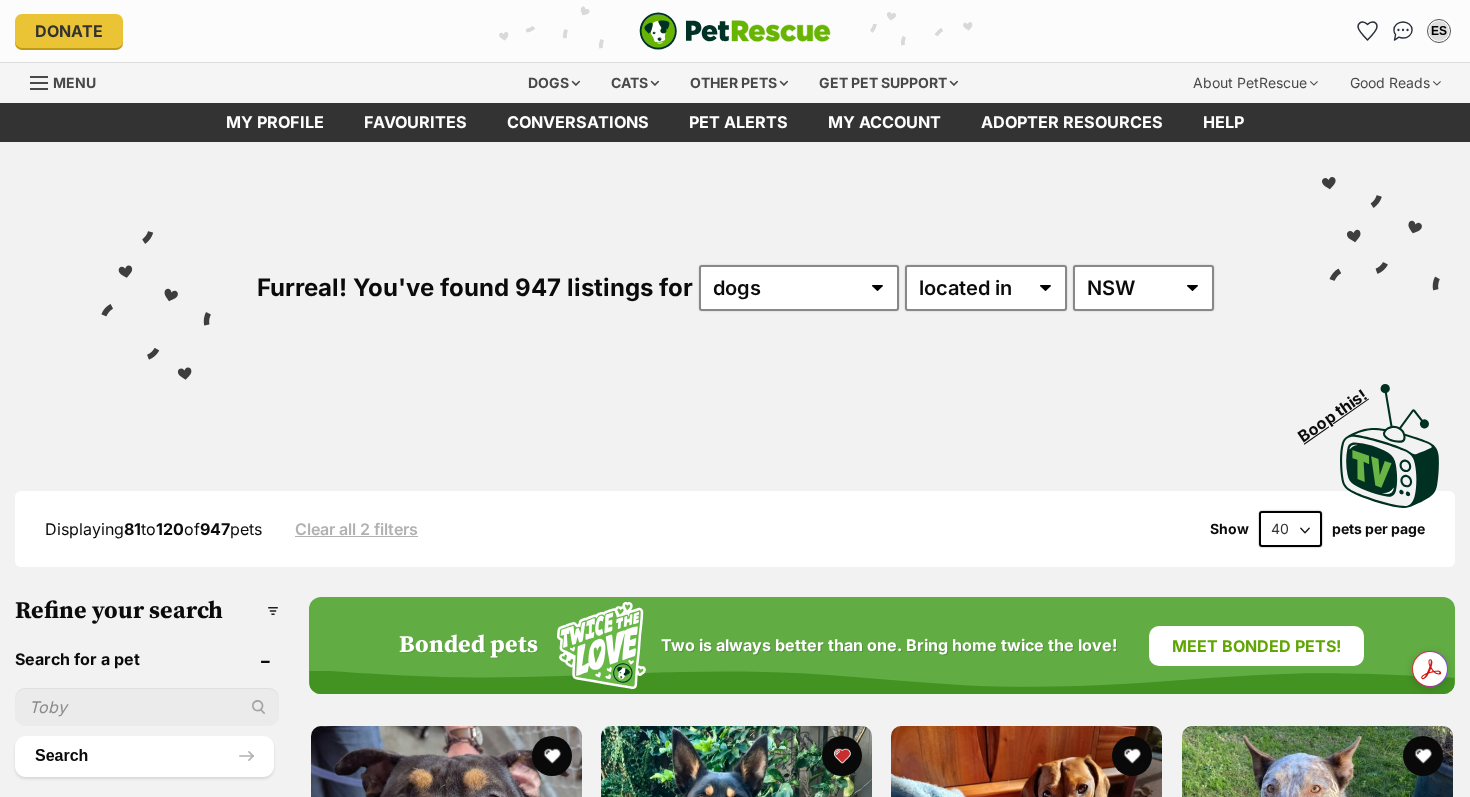 scroll, scrollTop: 0, scrollLeft: 0, axis: both 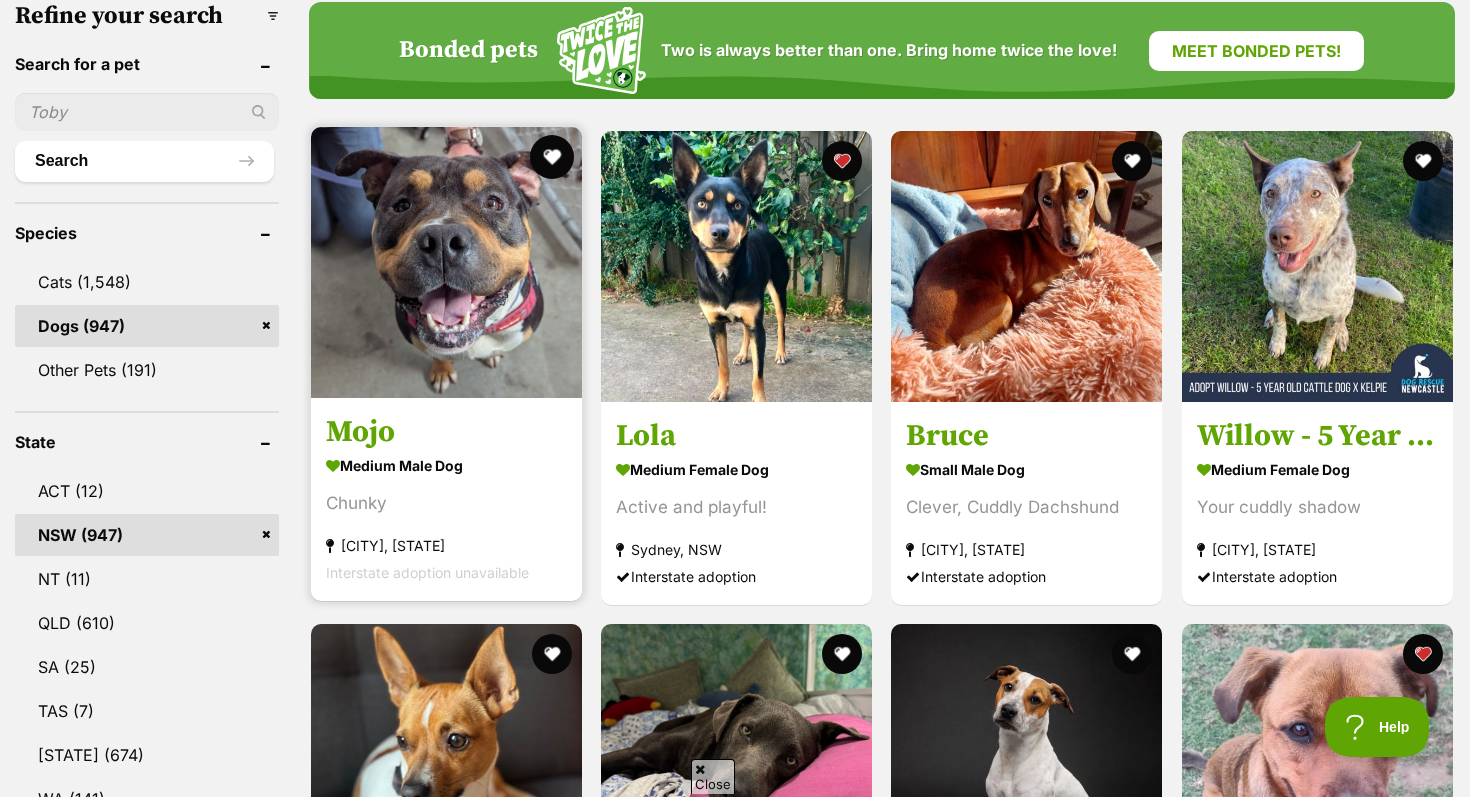 click at bounding box center (552, 157) 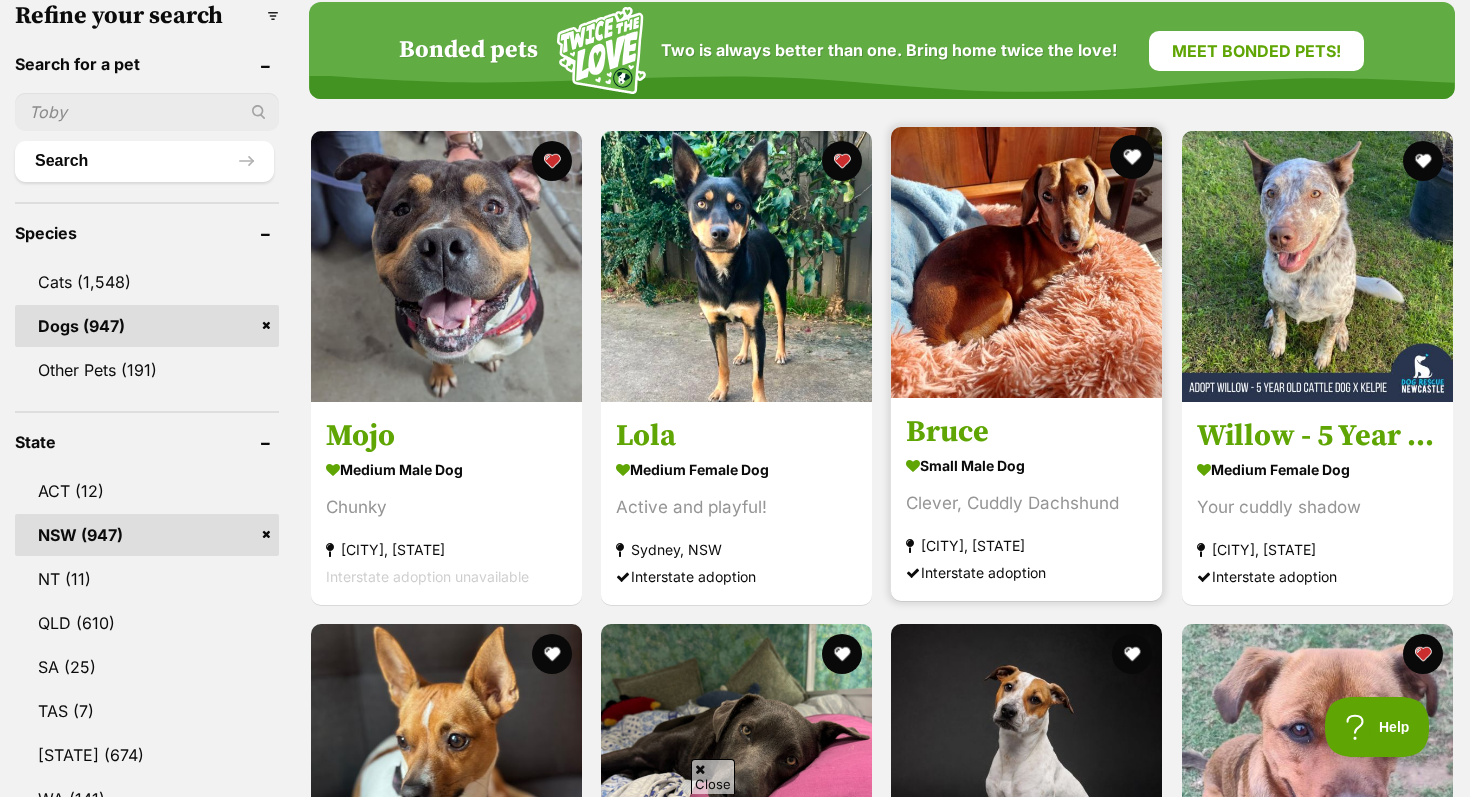 click at bounding box center [1133, 157] 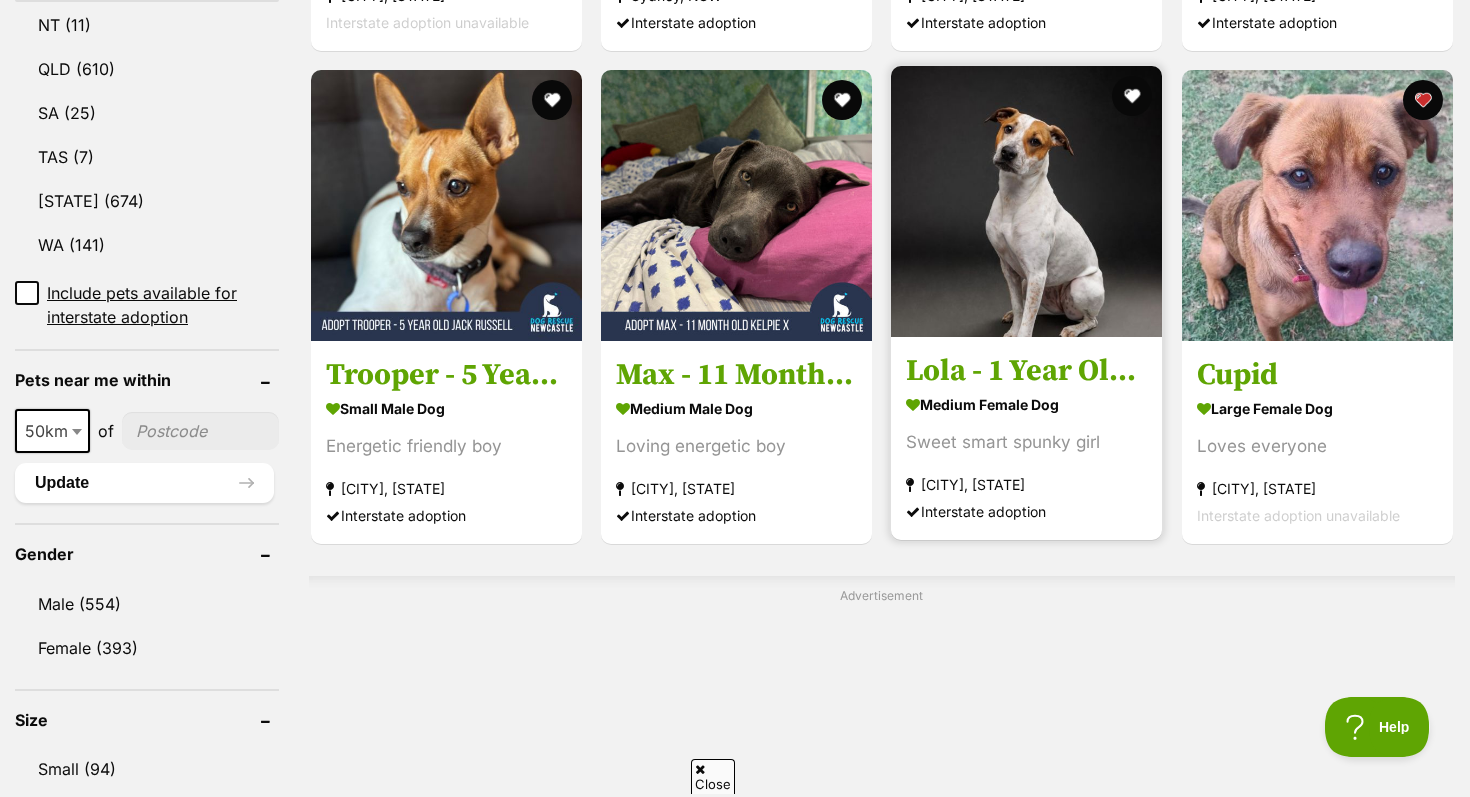 scroll, scrollTop: 1148, scrollLeft: 0, axis: vertical 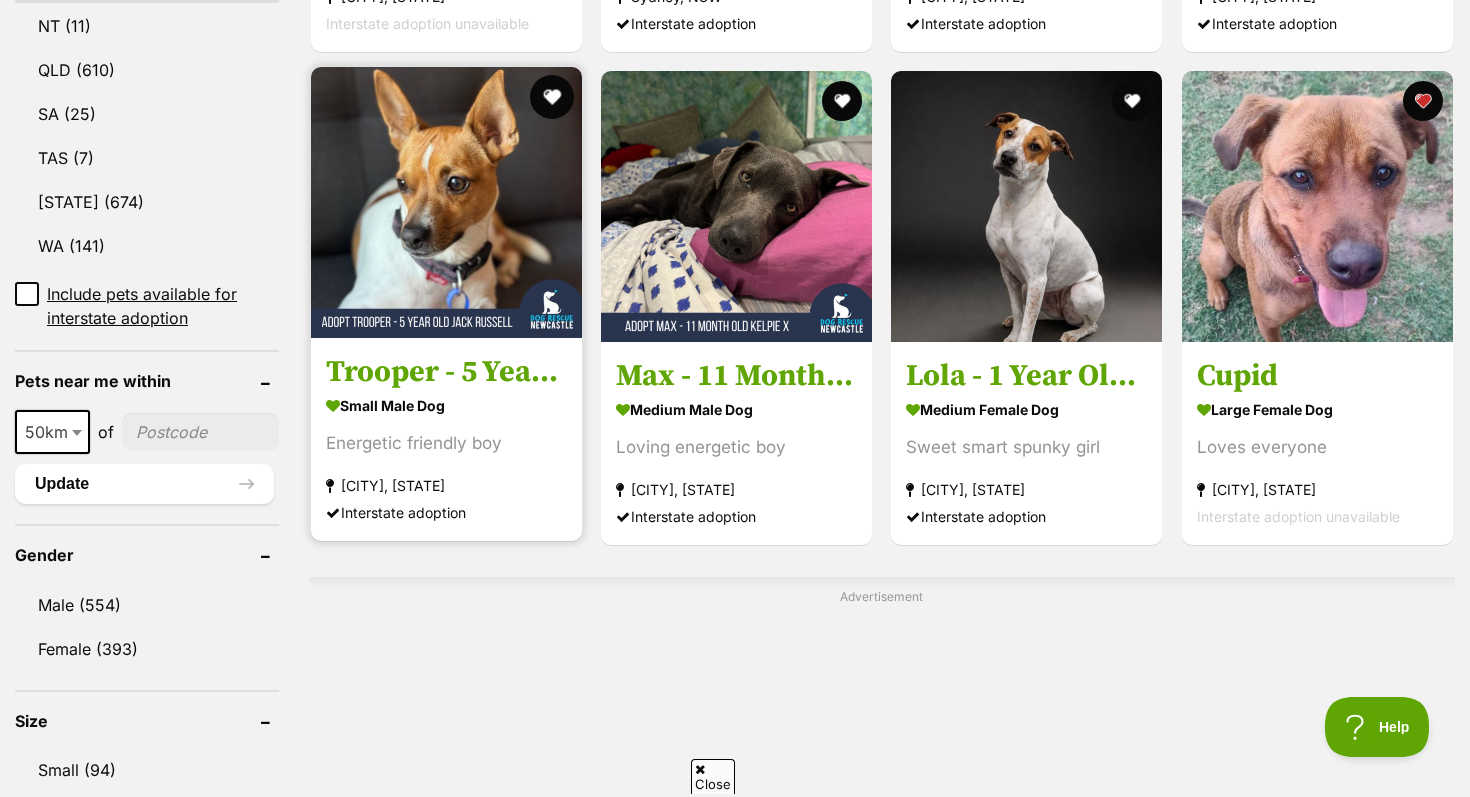 click at bounding box center (552, 97) 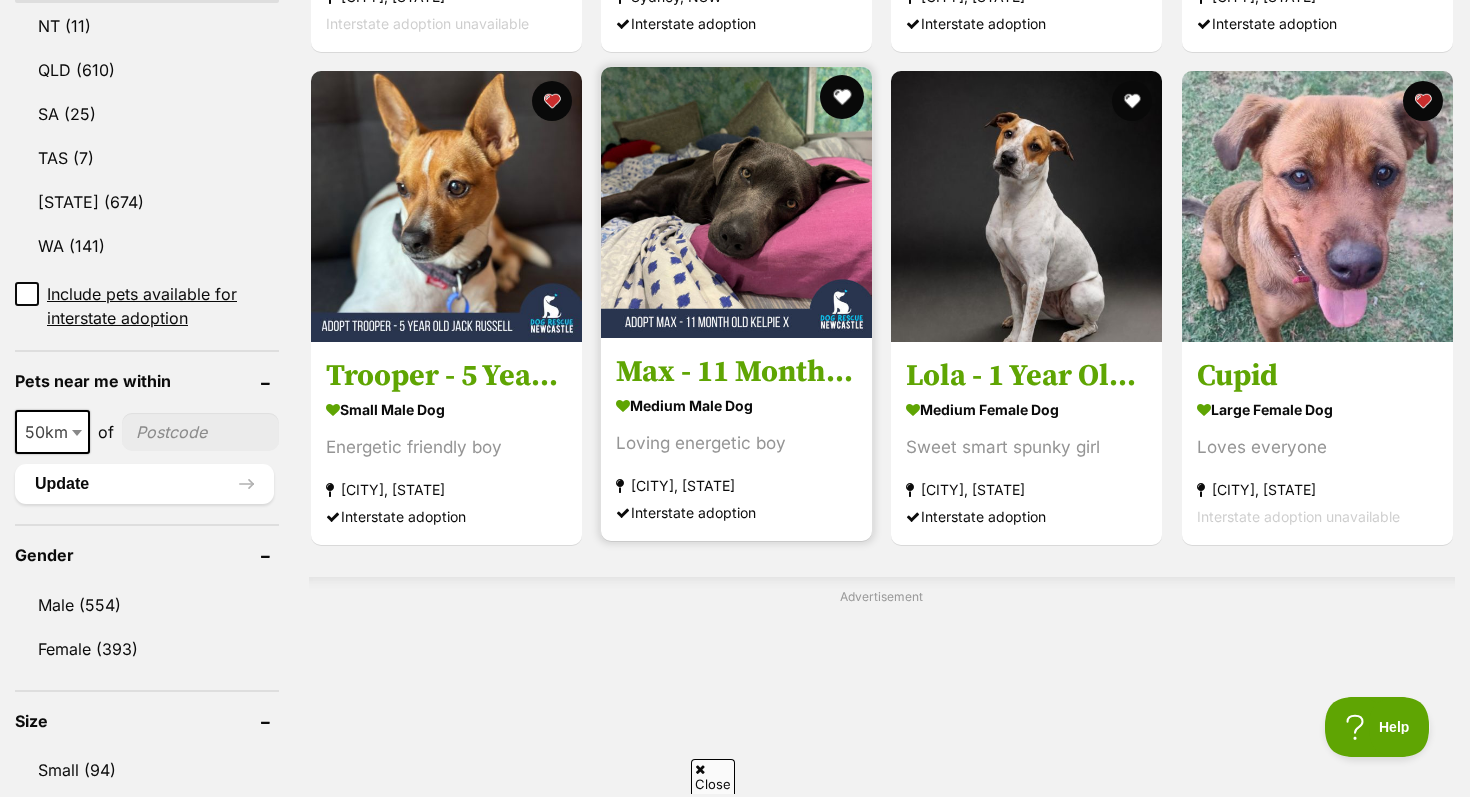 click at bounding box center [842, 97] 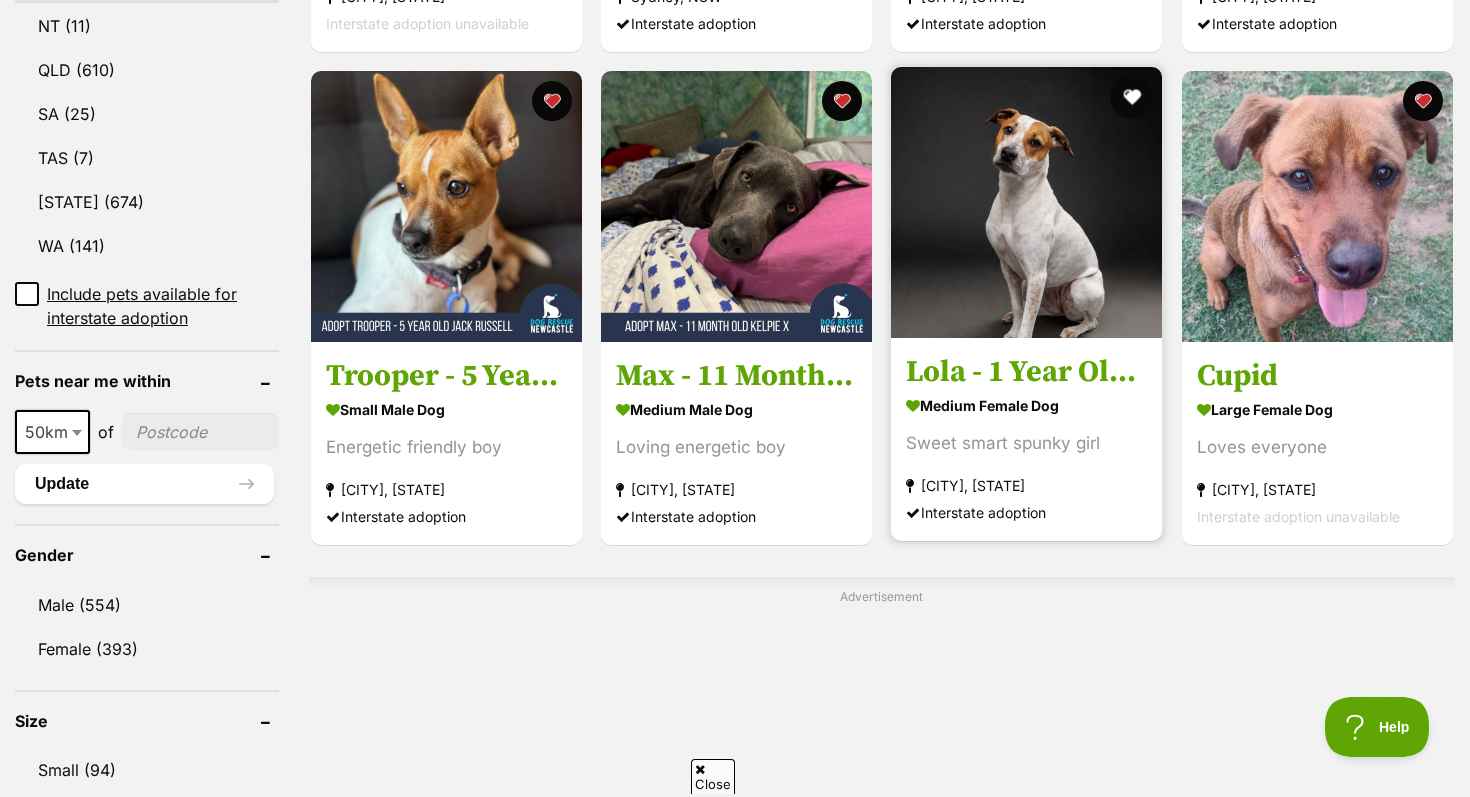 click at bounding box center (1133, 97) 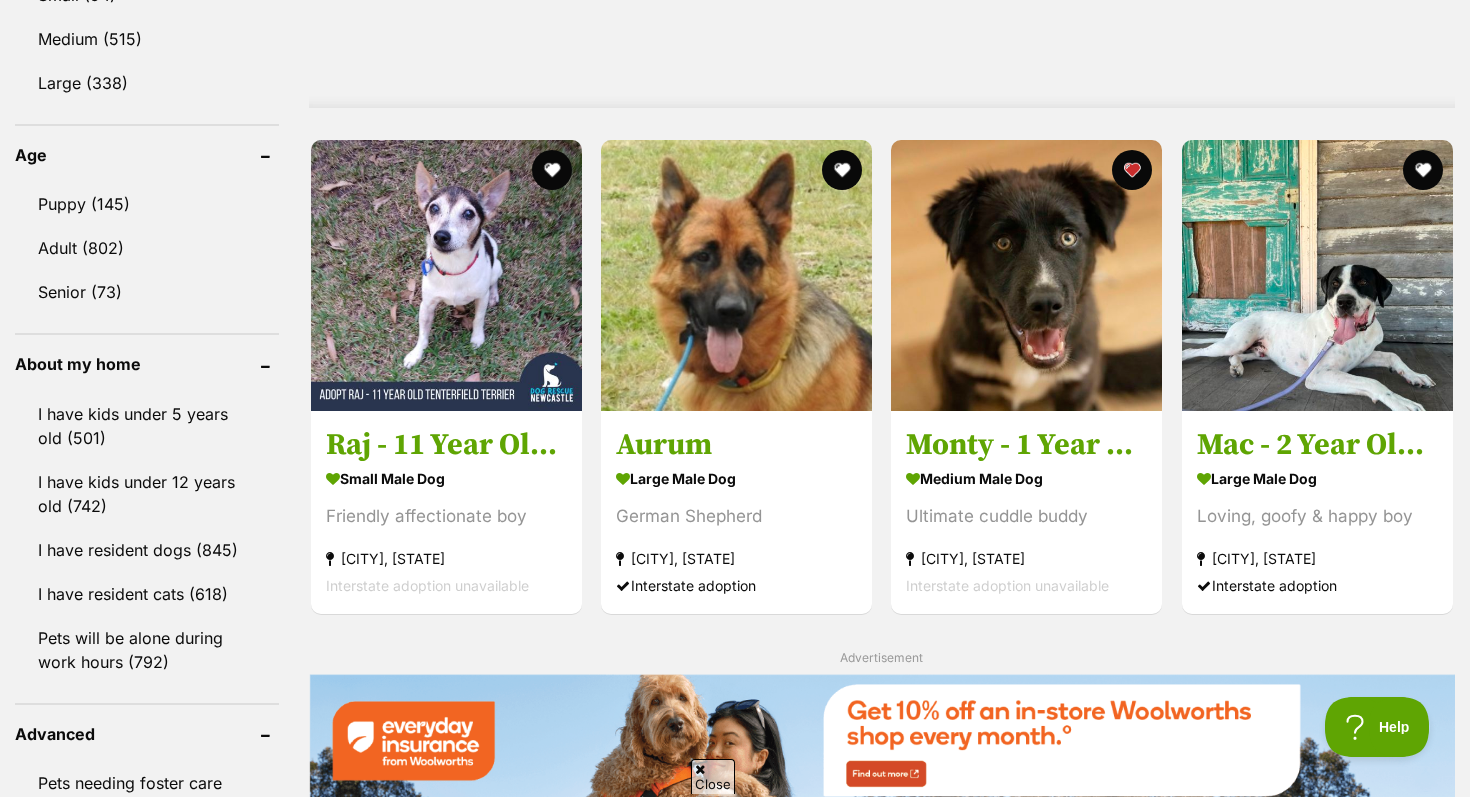 scroll, scrollTop: 1926, scrollLeft: 0, axis: vertical 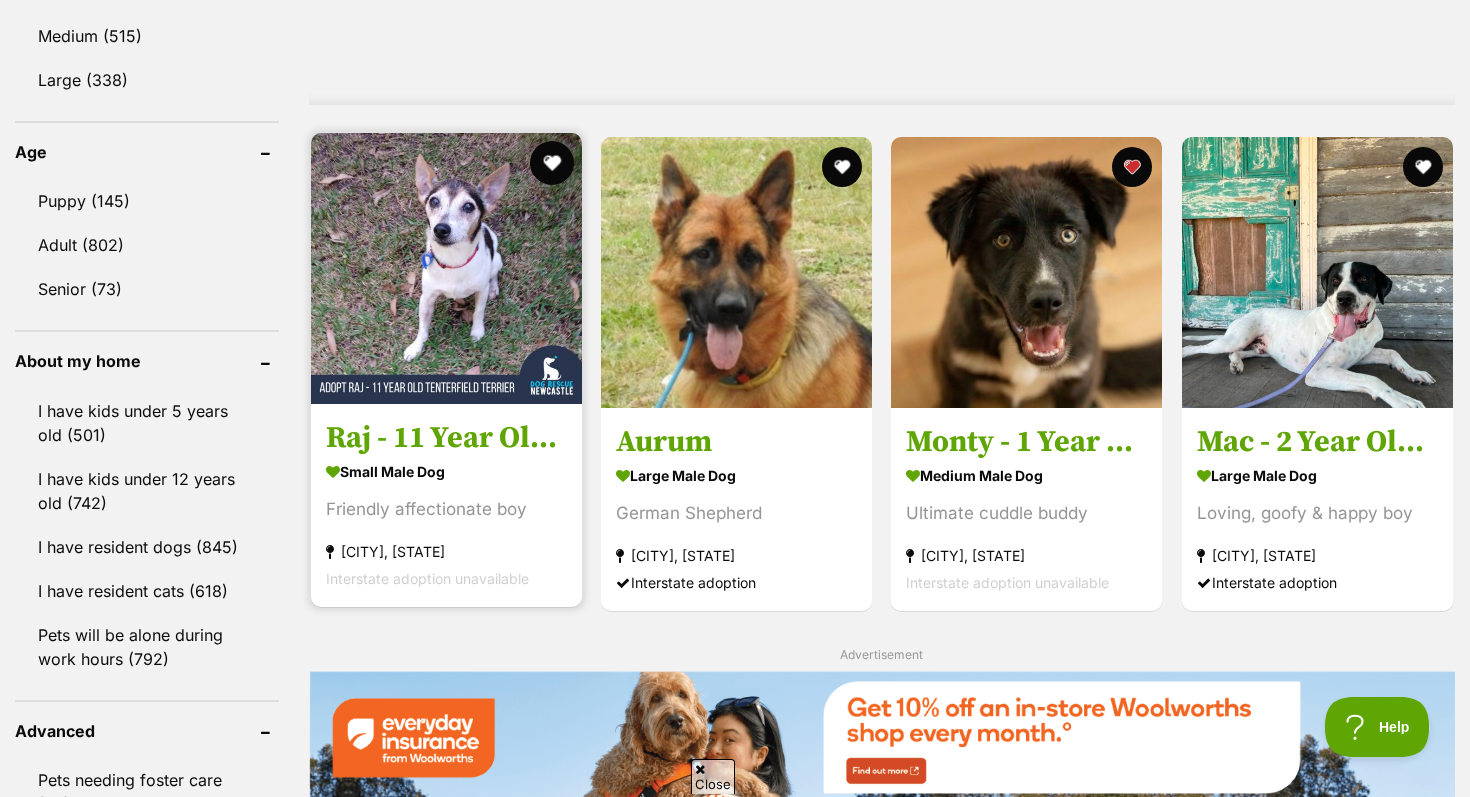 click at bounding box center [552, 163] 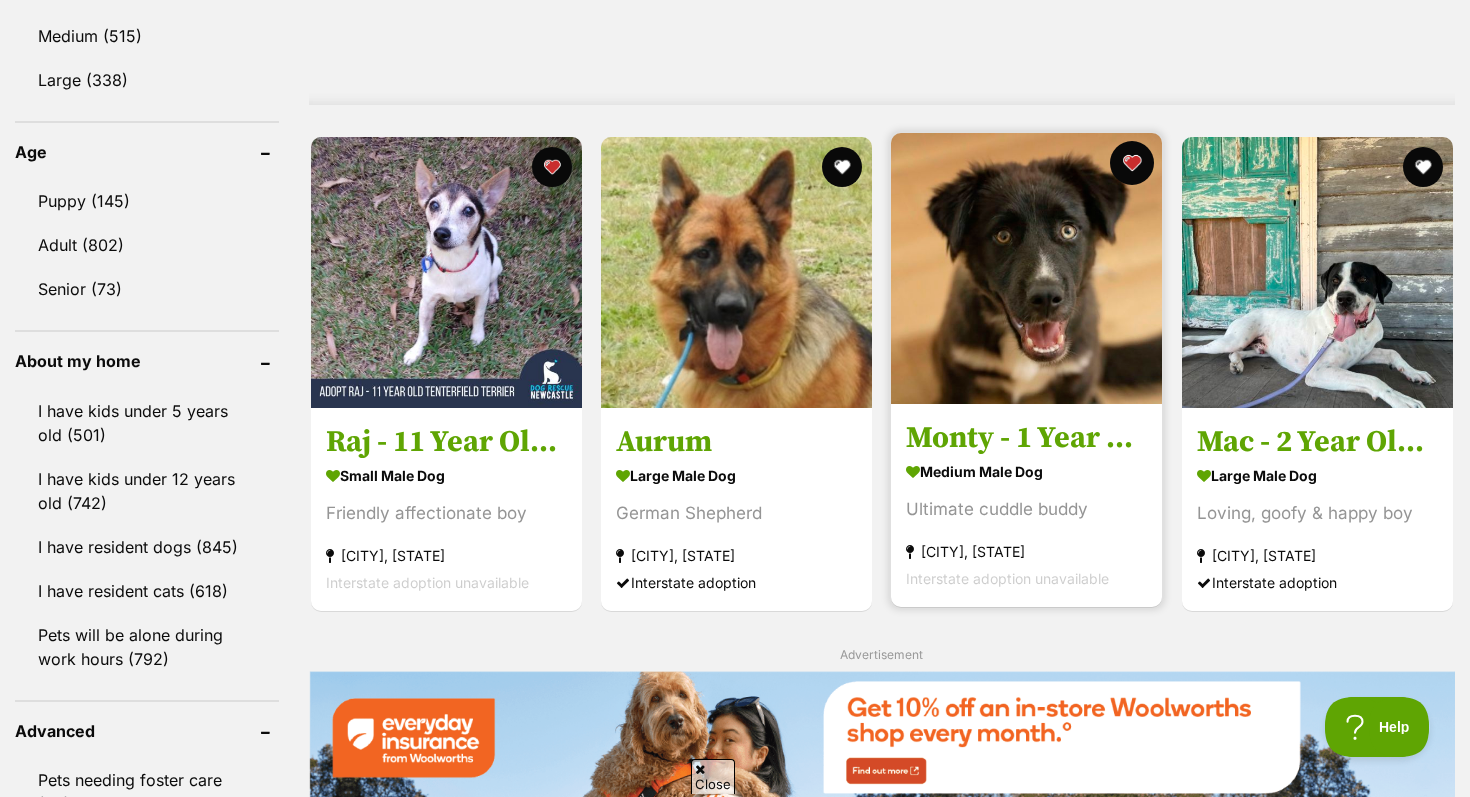 click at bounding box center (1133, 163) 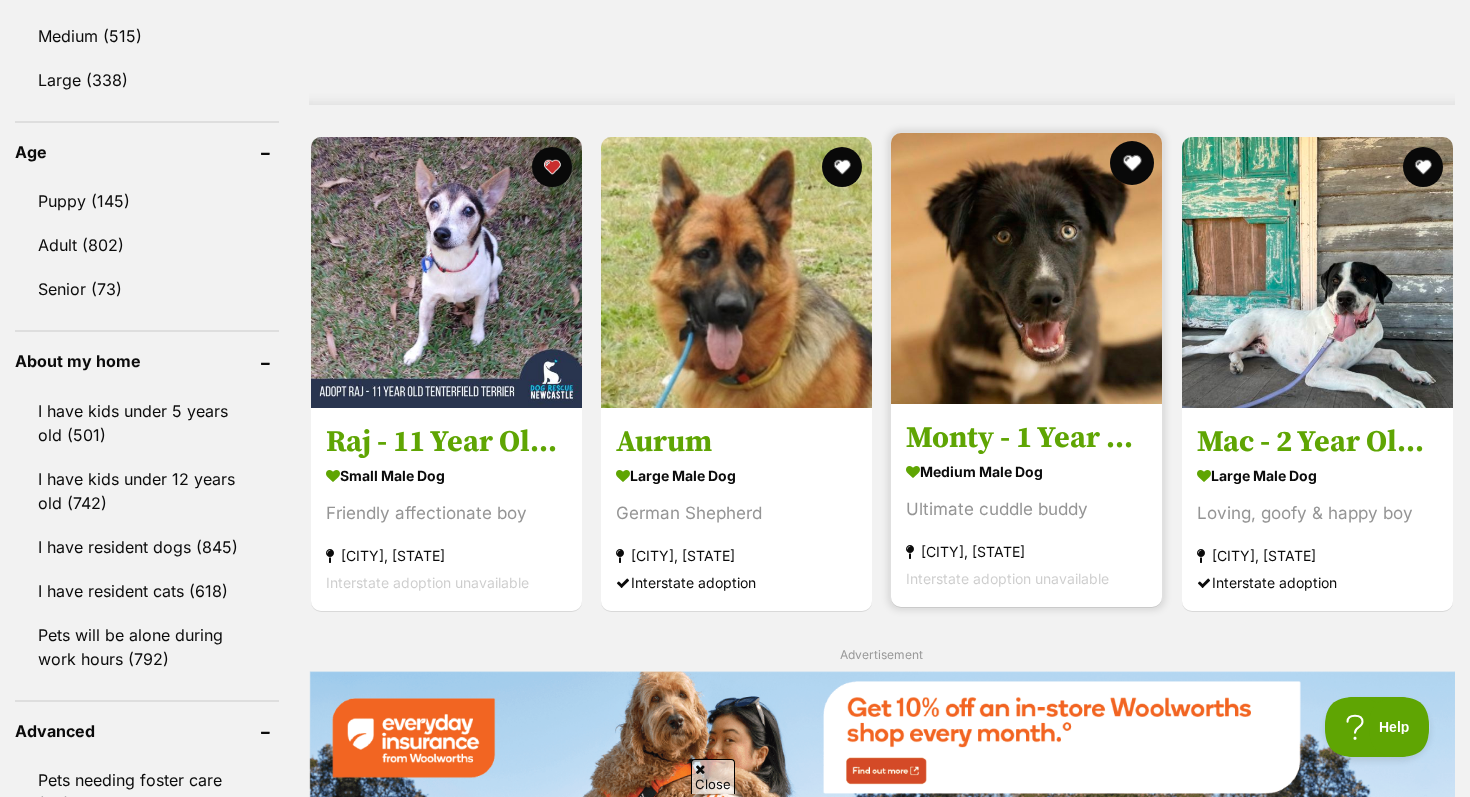 click at bounding box center [1133, 163] 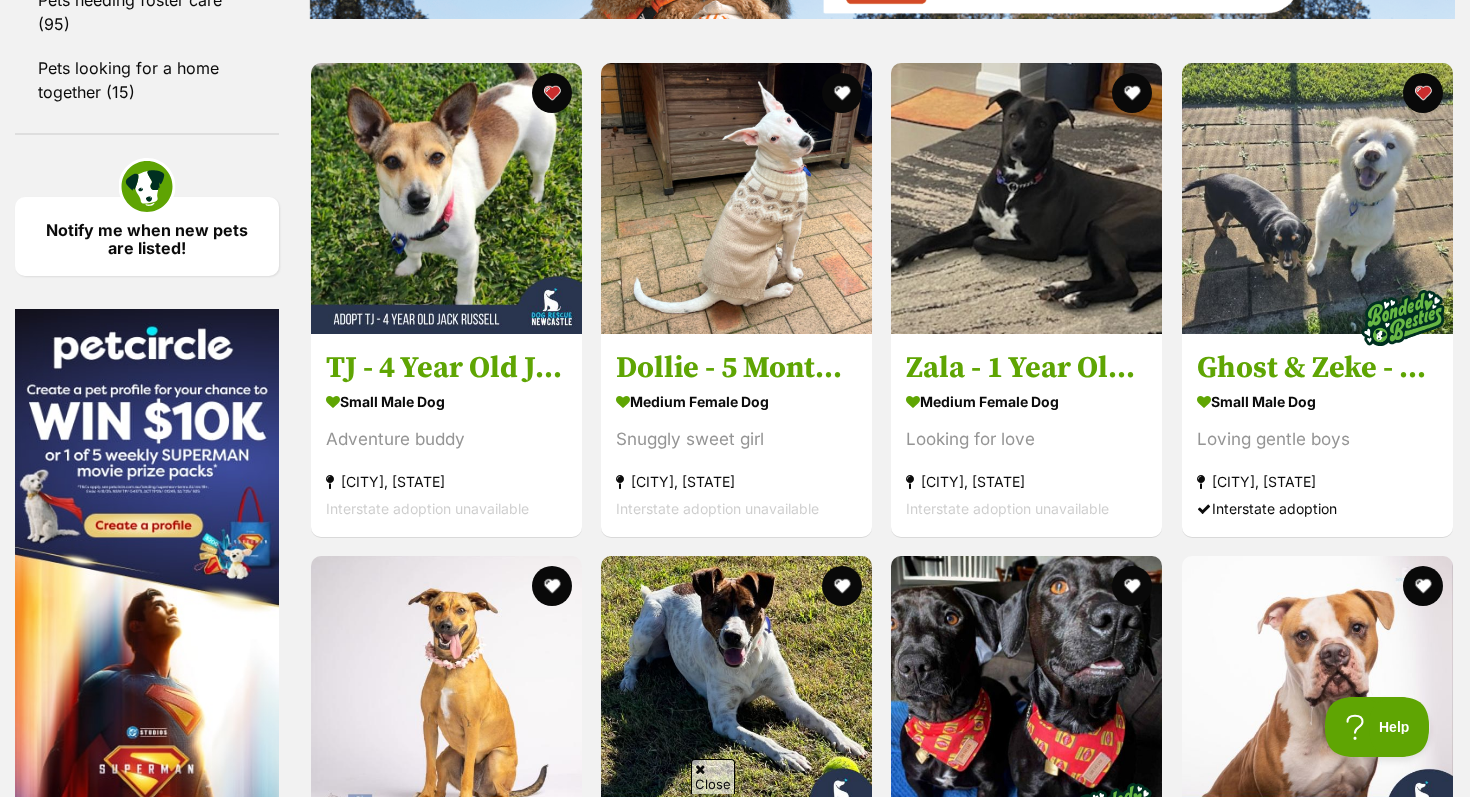 scroll, scrollTop: 2709, scrollLeft: 0, axis: vertical 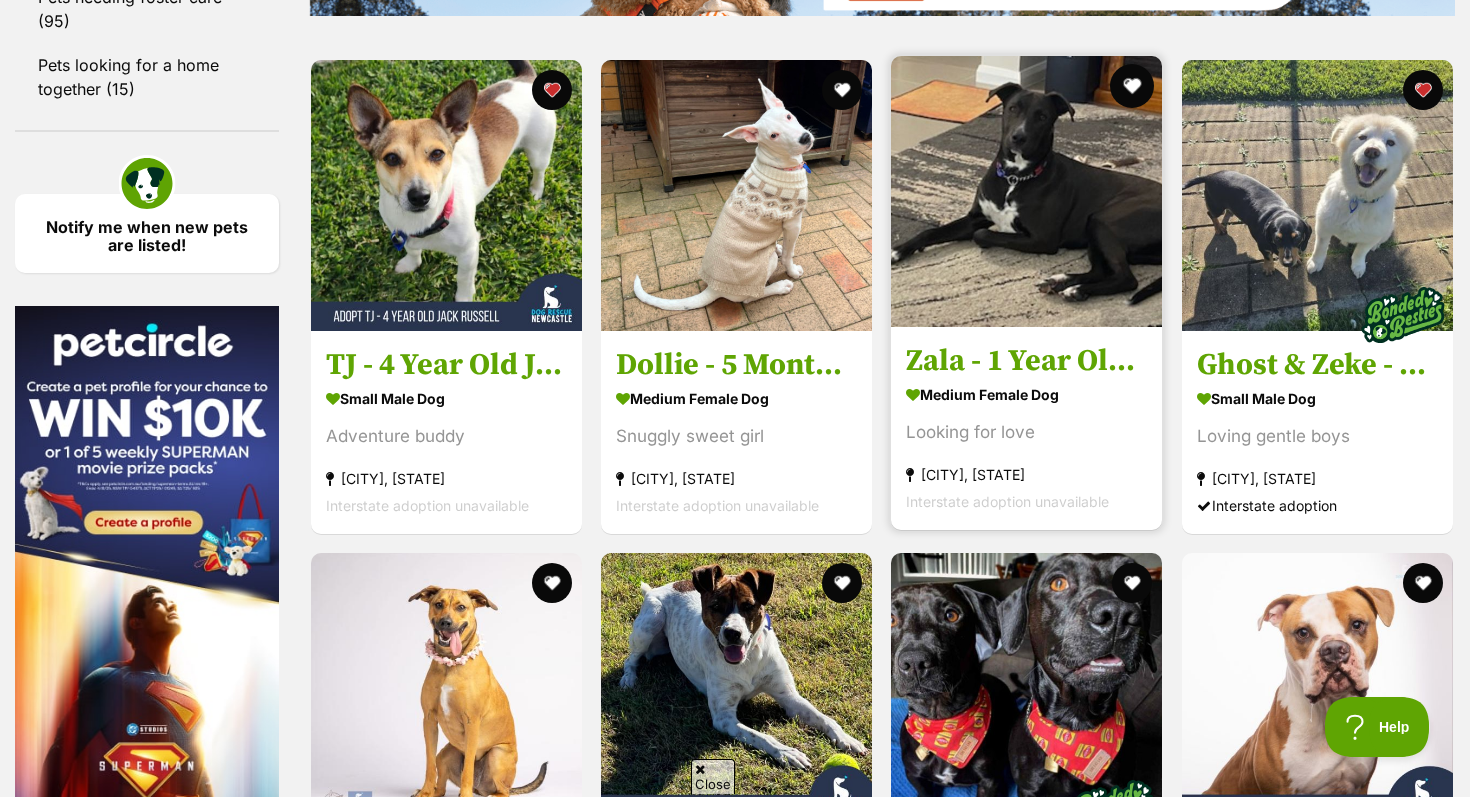 click at bounding box center [1133, 86] 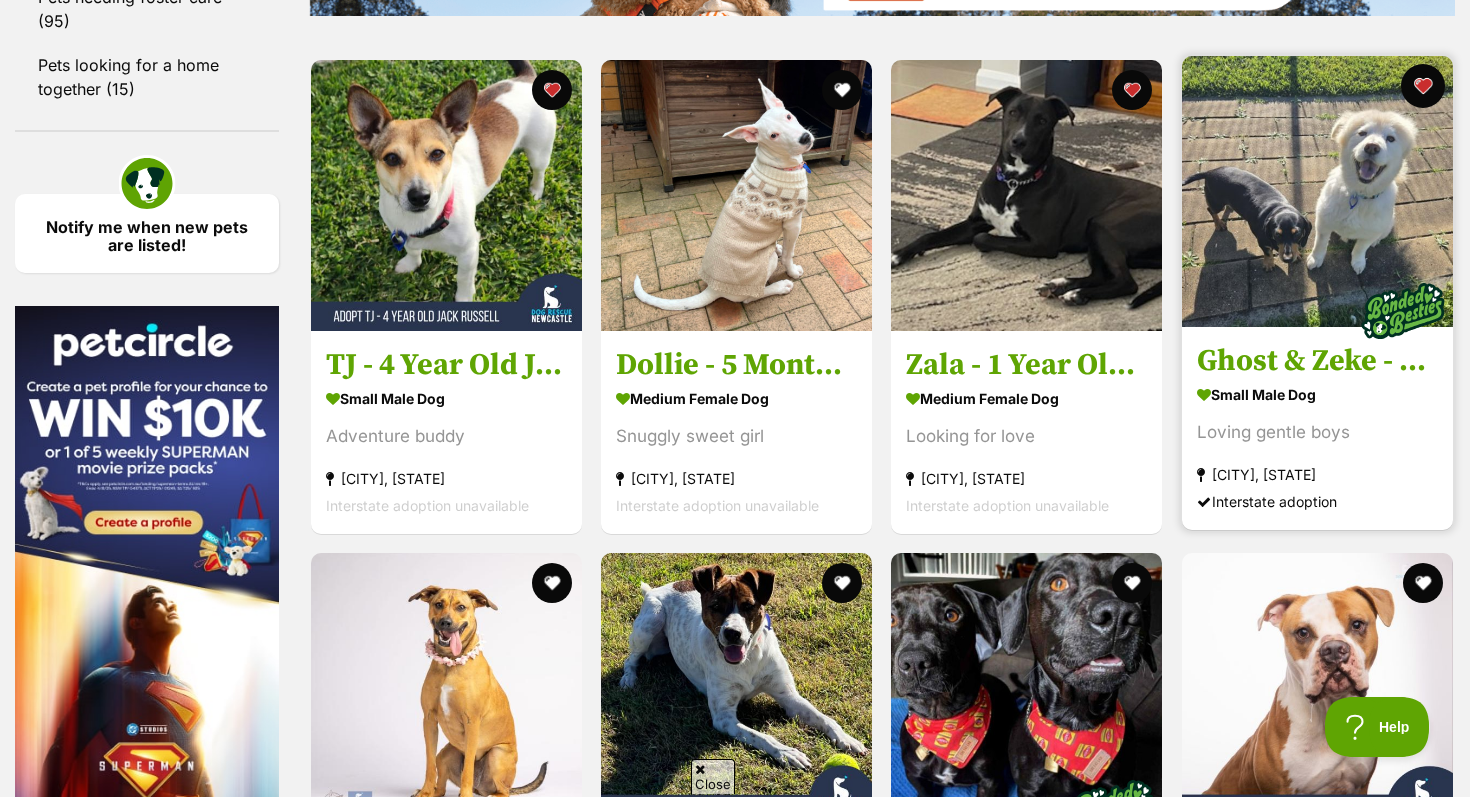 click at bounding box center (1423, 86) 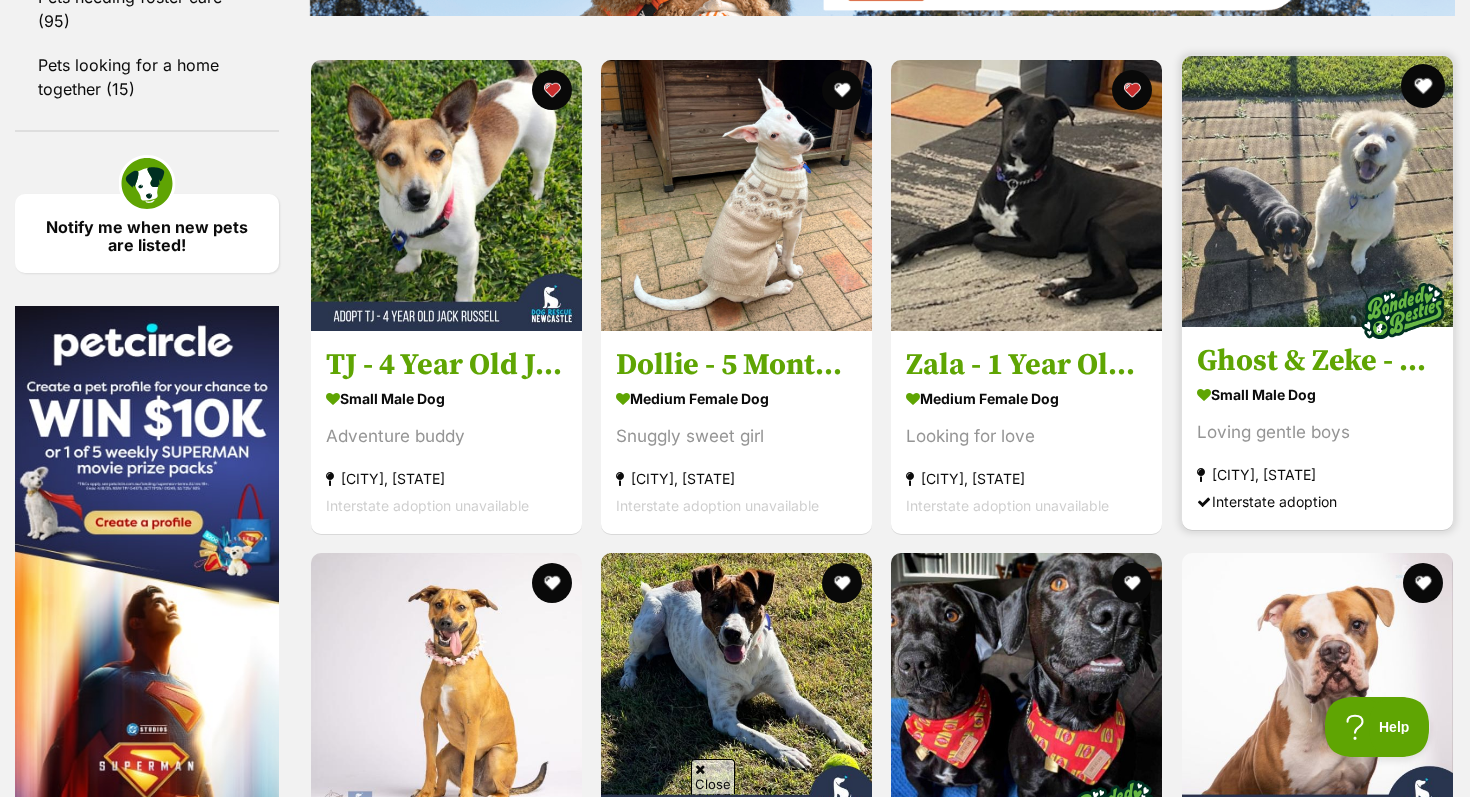 click at bounding box center (1423, 86) 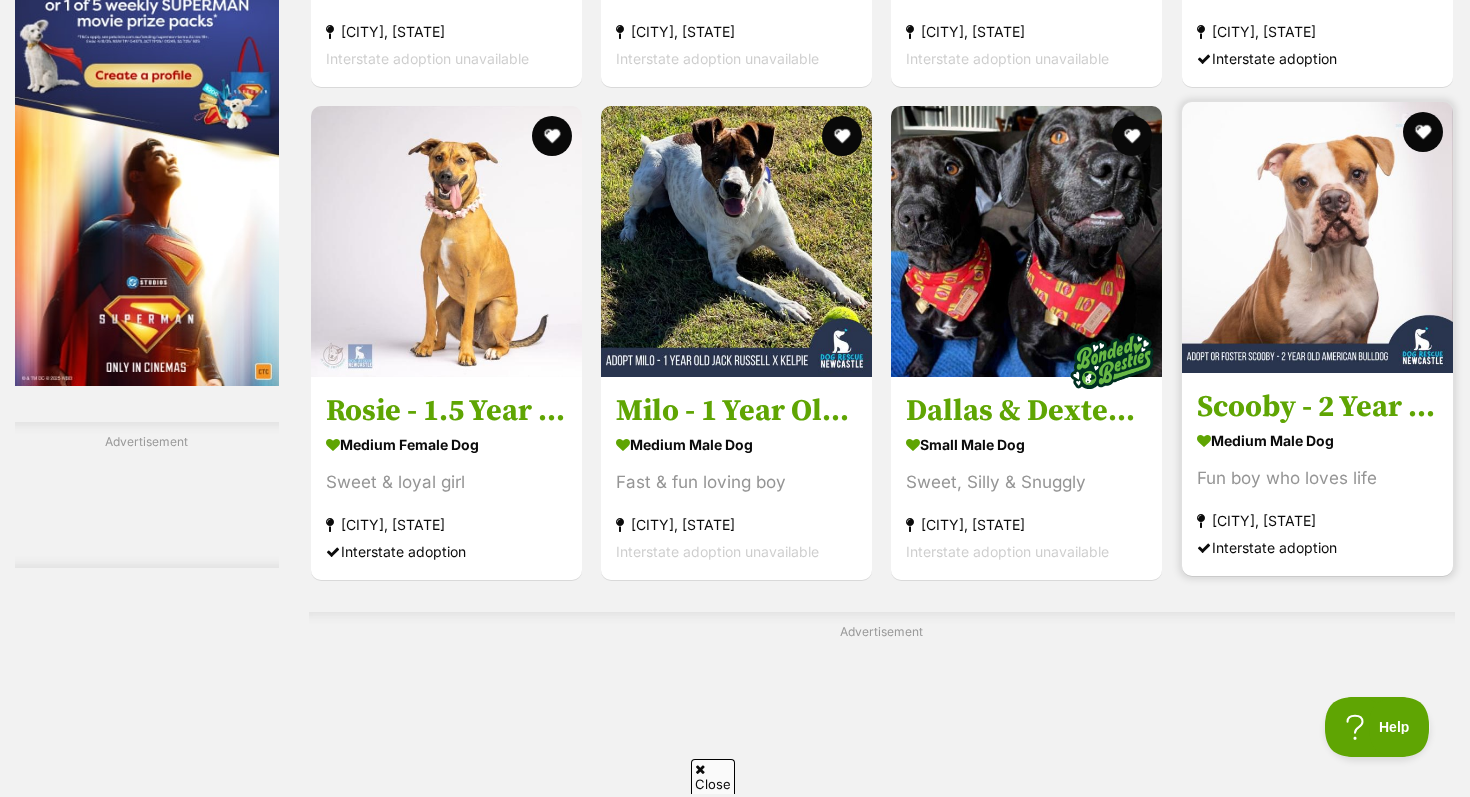 scroll, scrollTop: 0, scrollLeft: 0, axis: both 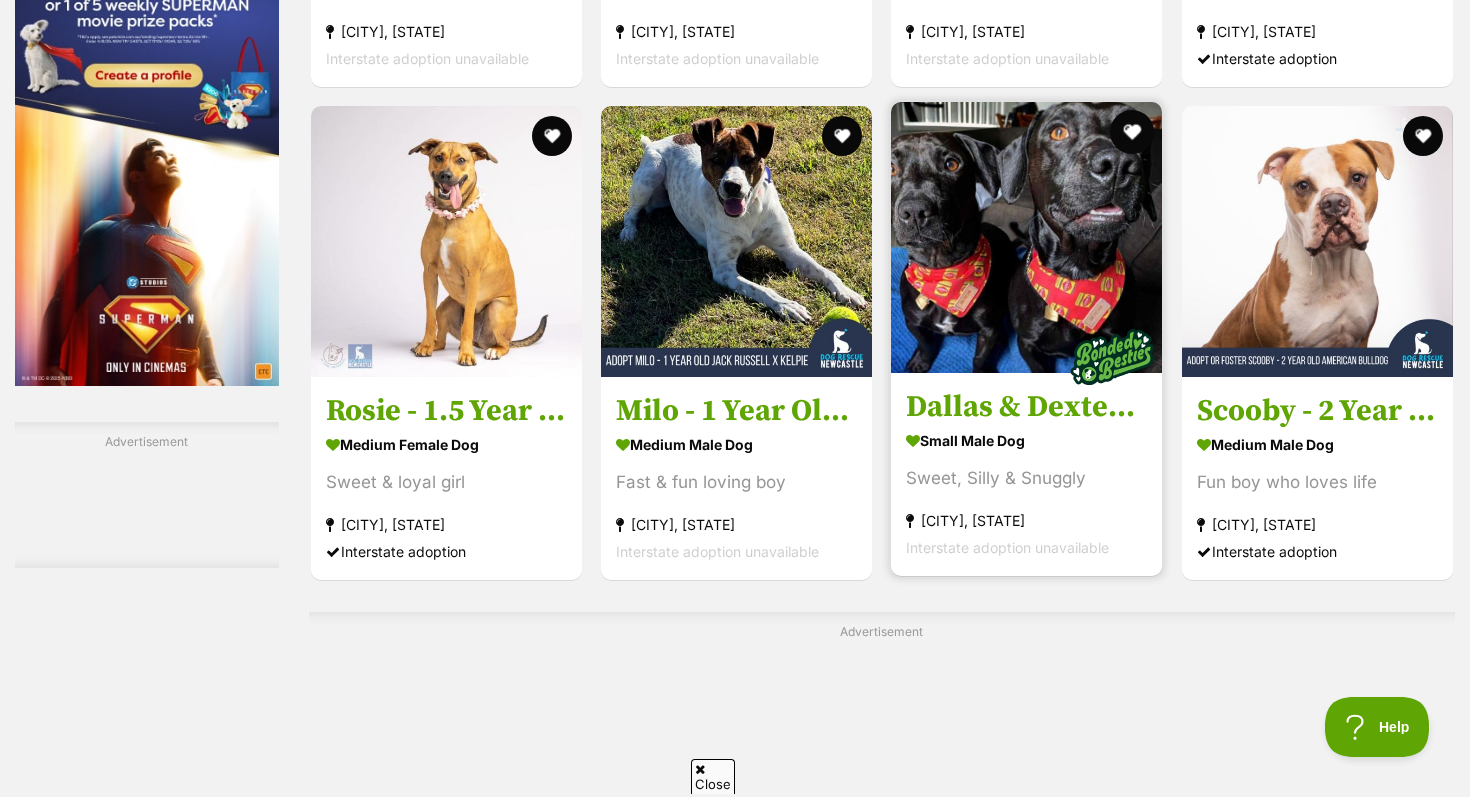 click at bounding box center (1133, 132) 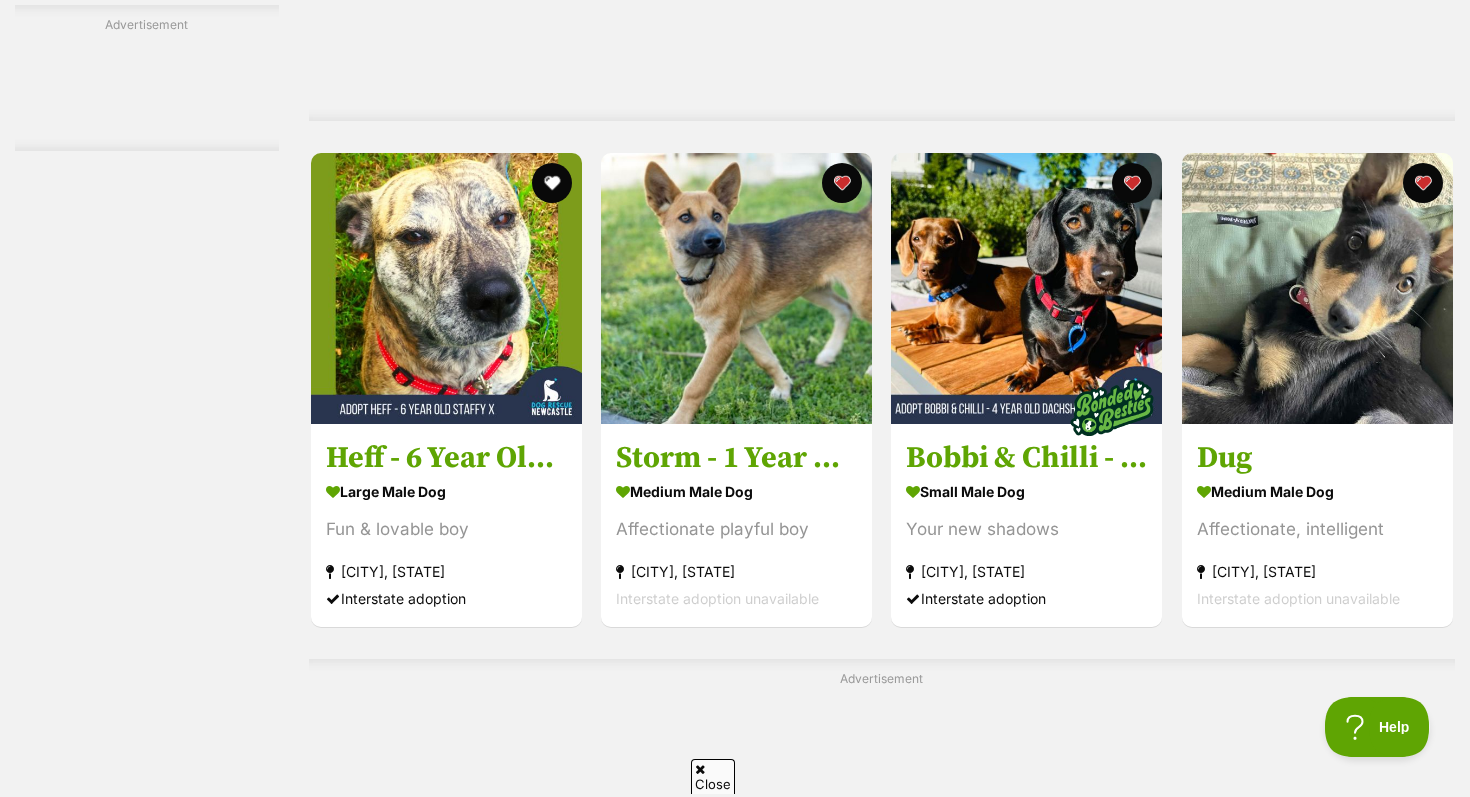 scroll, scrollTop: 3965, scrollLeft: 0, axis: vertical 